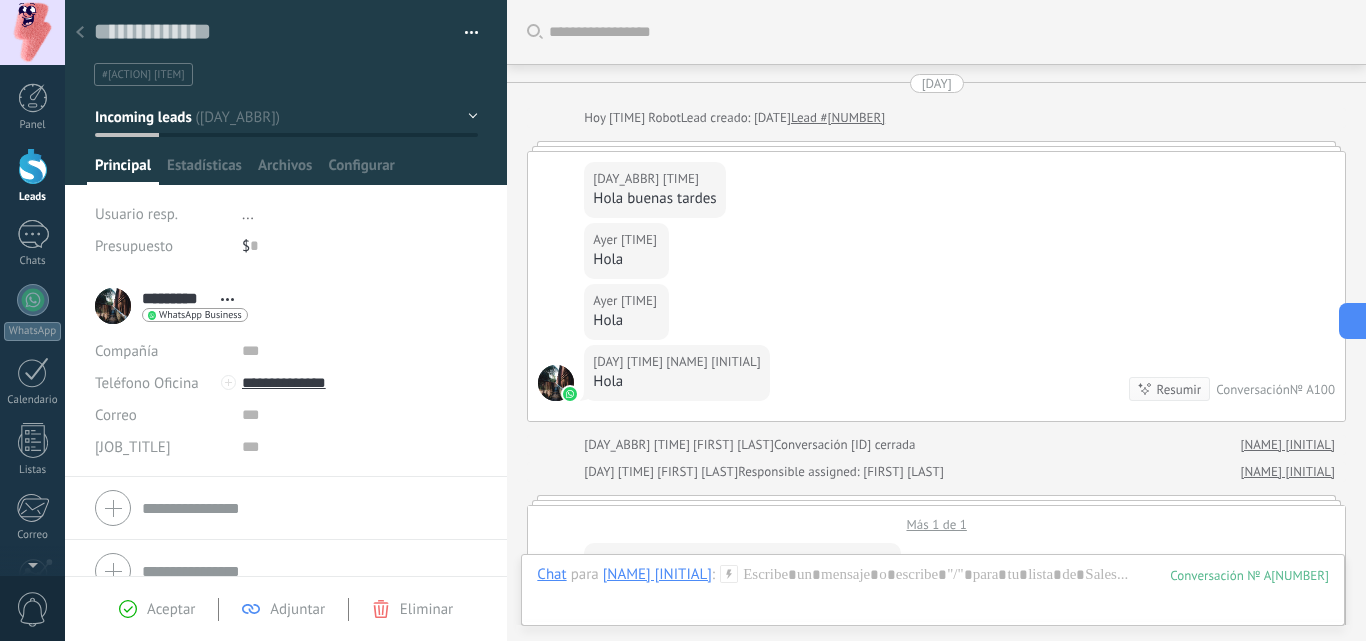scroll, scrollTop: 0, scrollLeft: 0, axis: both 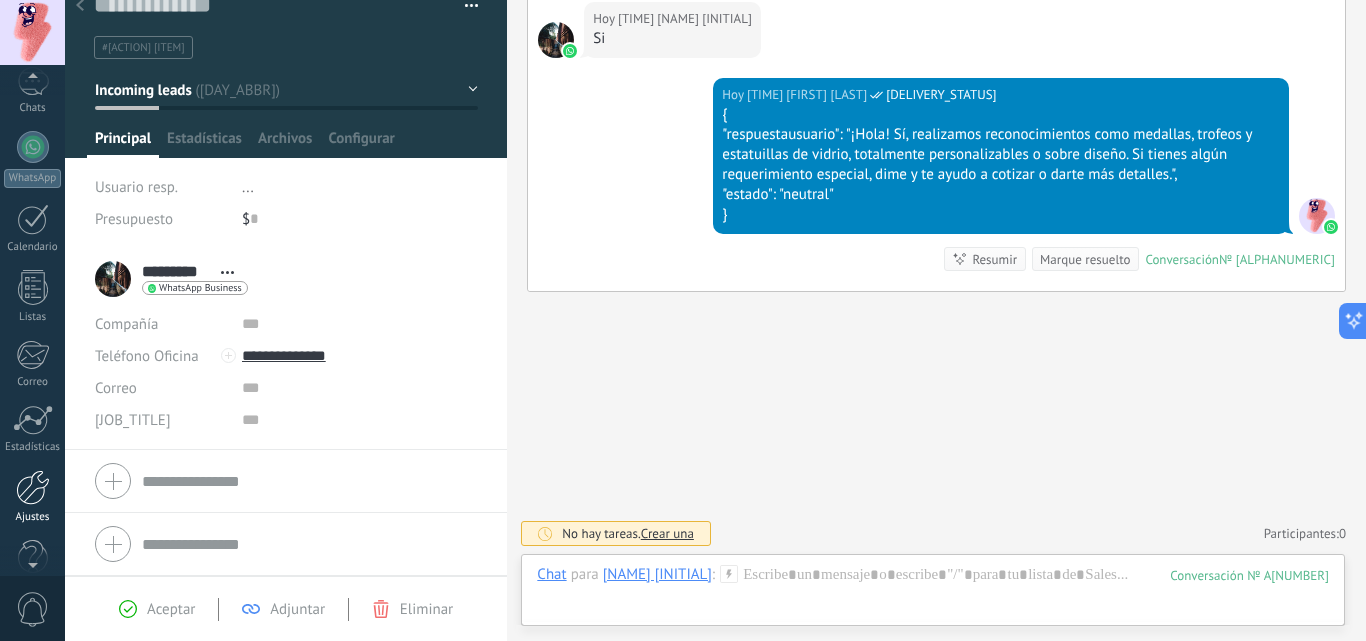 click at bounding box center (33, 487) 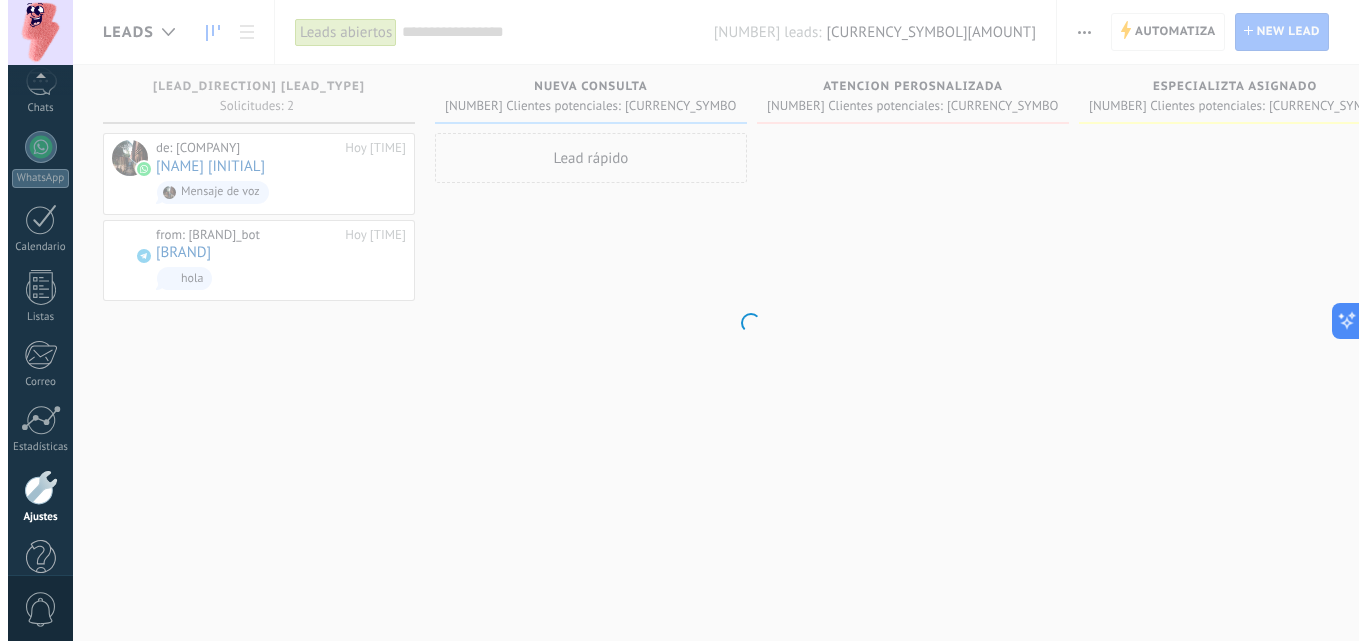 scroll, scrollTop: 191, scrollLeft: 0, axis: vertical 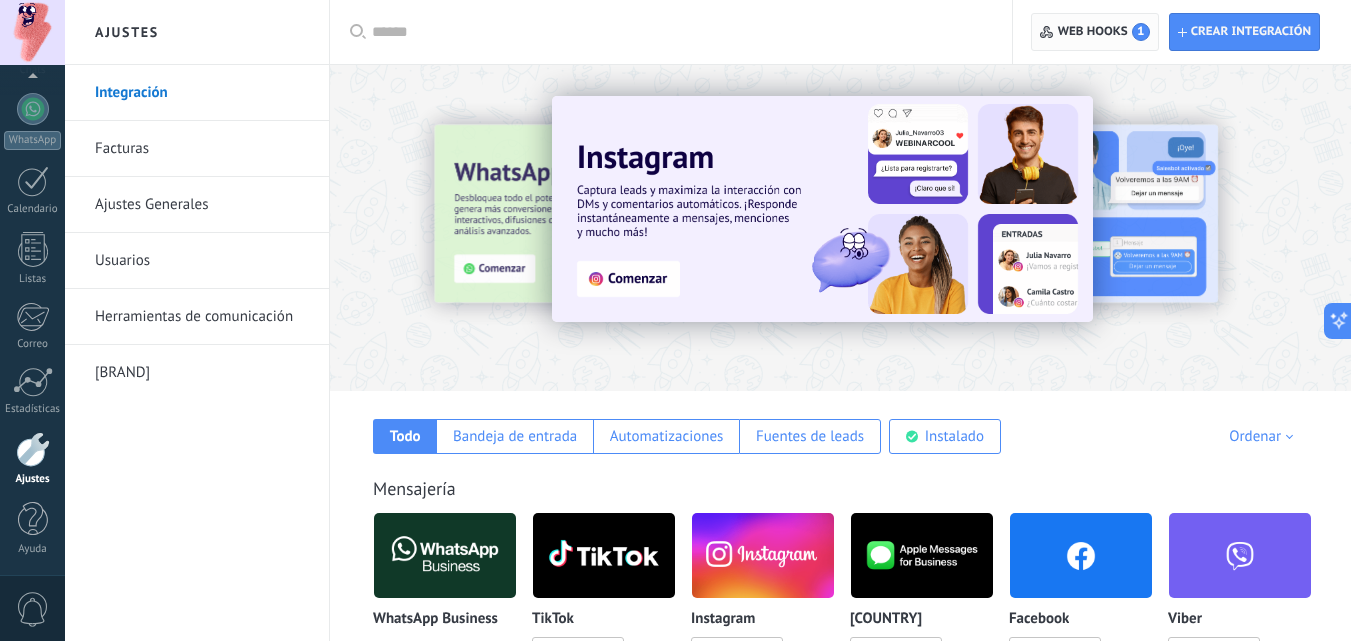 click on "Web hooks [NUMBER]" at bounding box center [1104, 32] 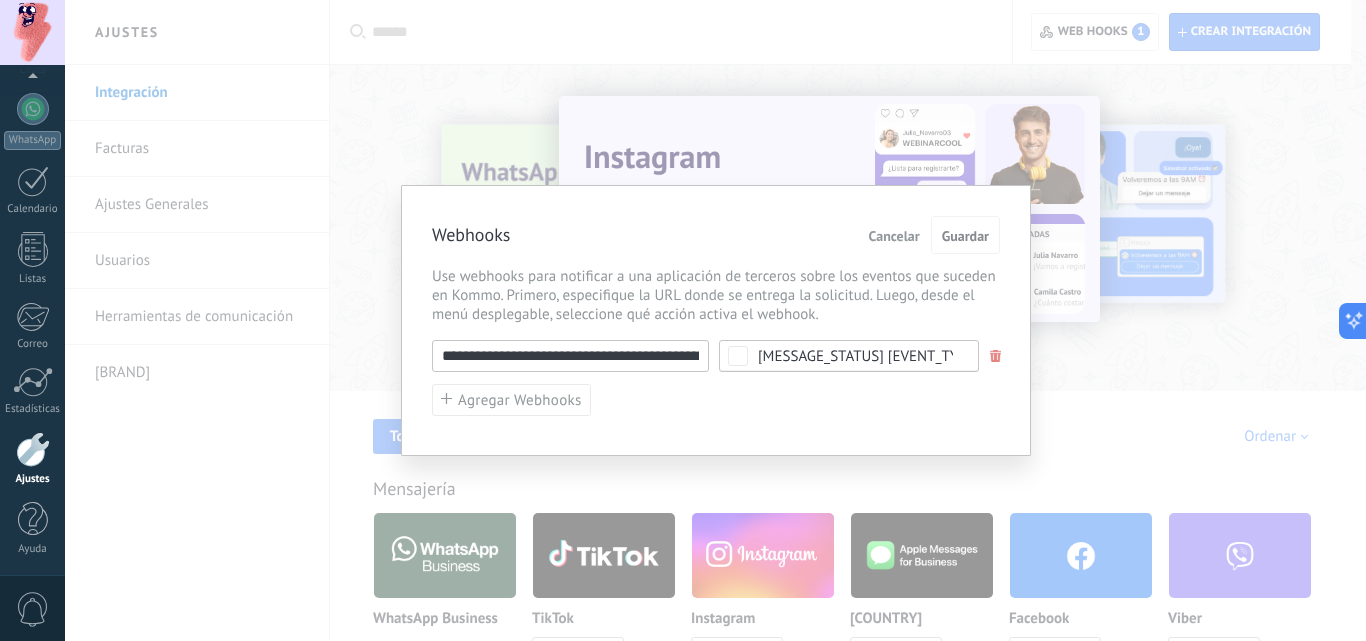 click at bounding box center (996, 356) 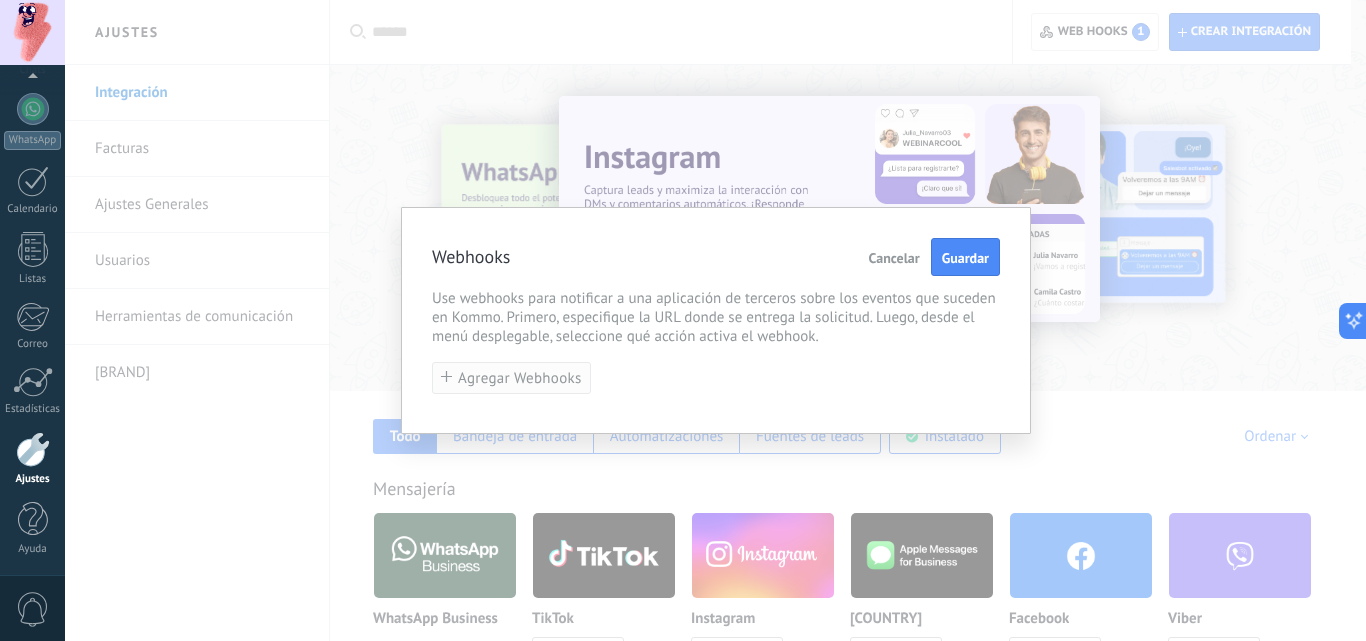 click on "Agregar Webhooks" at bounding box center [520, 378] 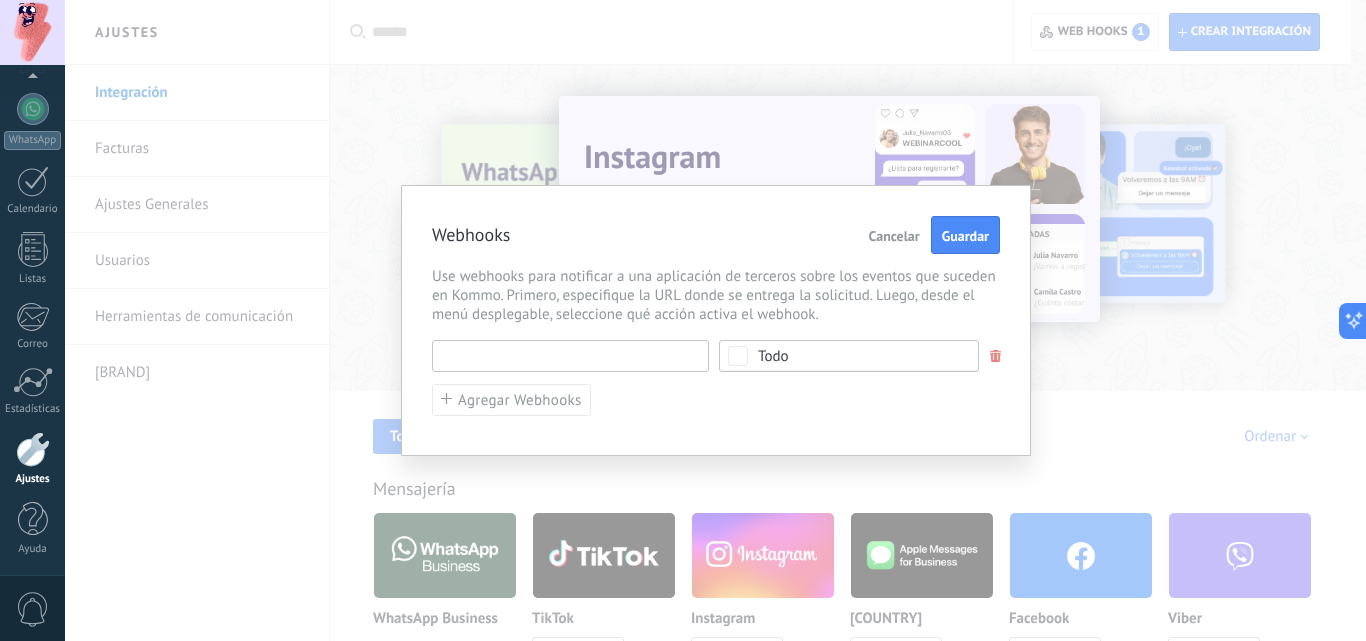 click at bounding box center [570, 356] 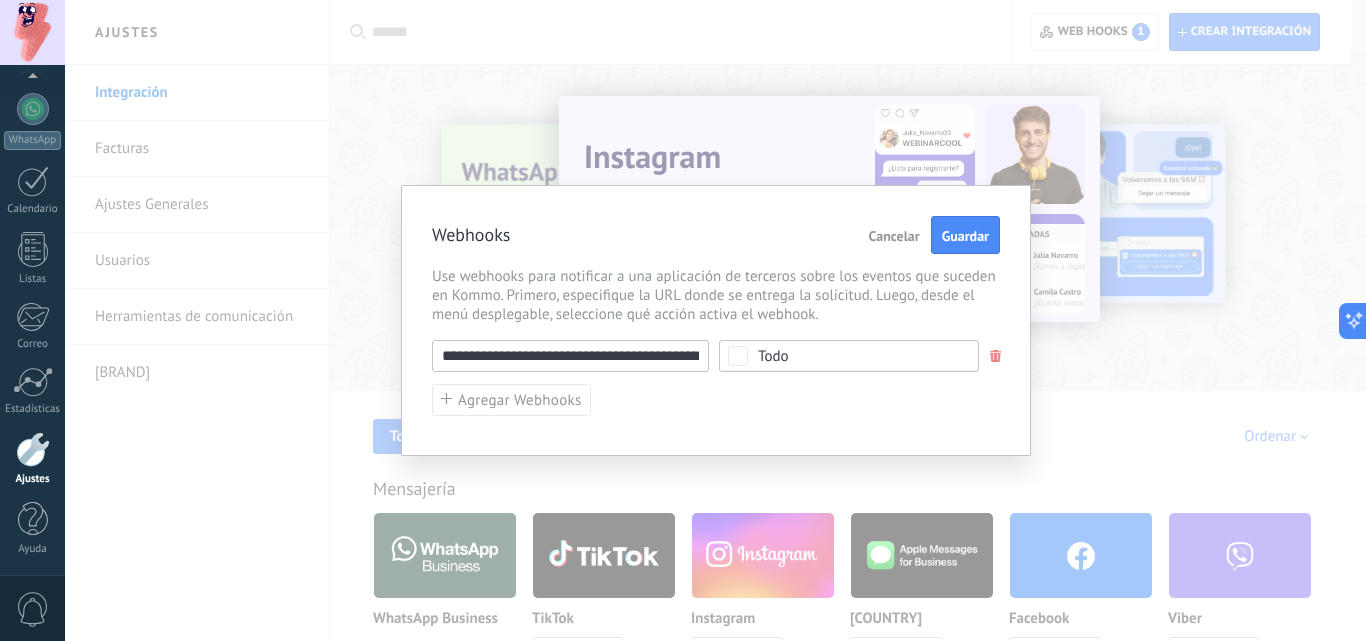 scroll, scrollTop: 0, scrollLeft: 97, axis: horizontal 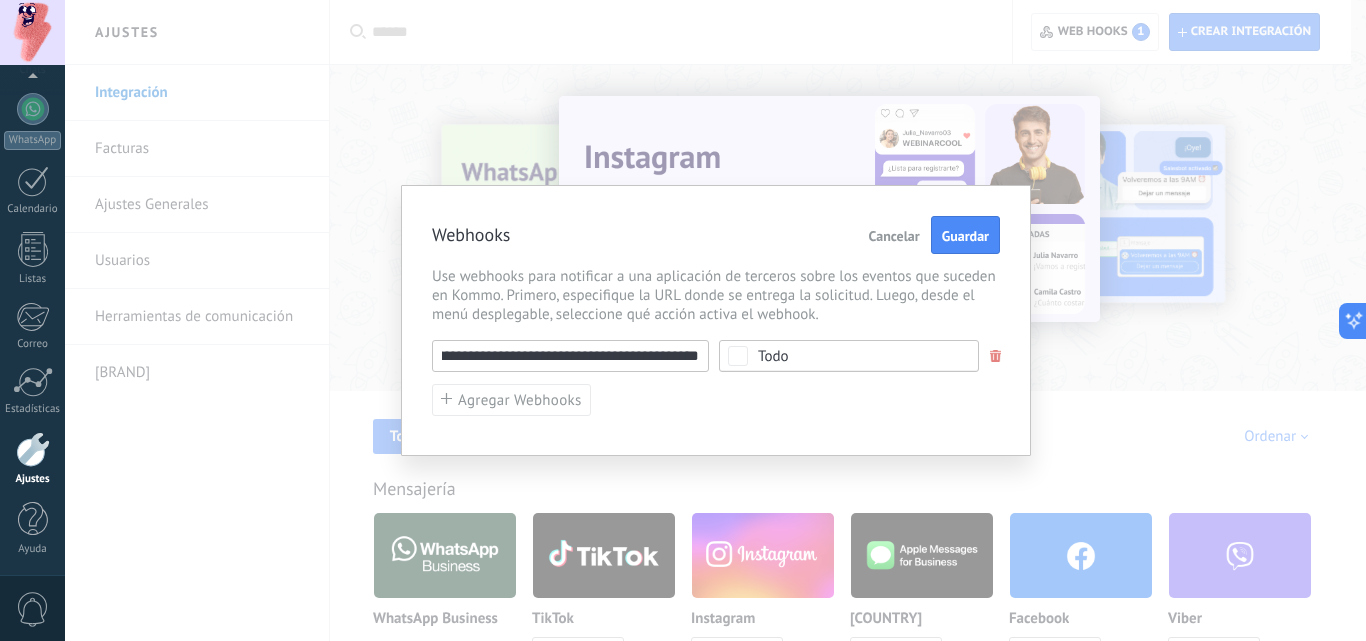 type on "**********" 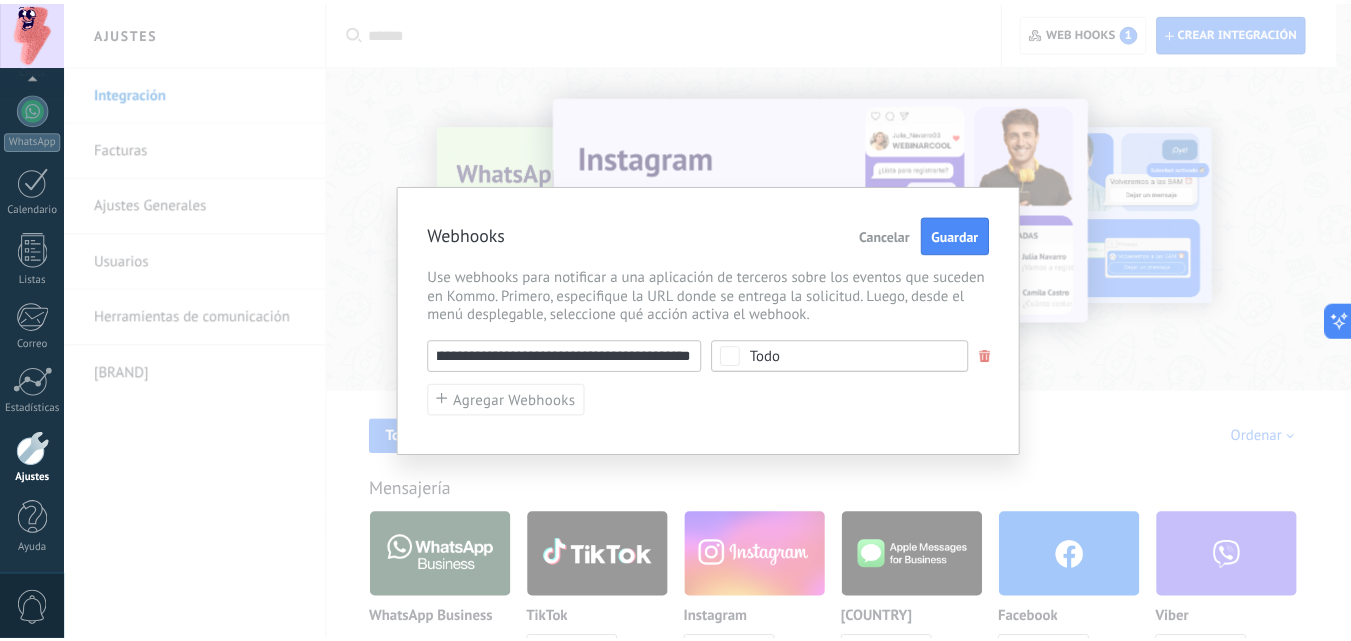 scroll, scrollTop: 0, scrollLeft: 0, axis: both 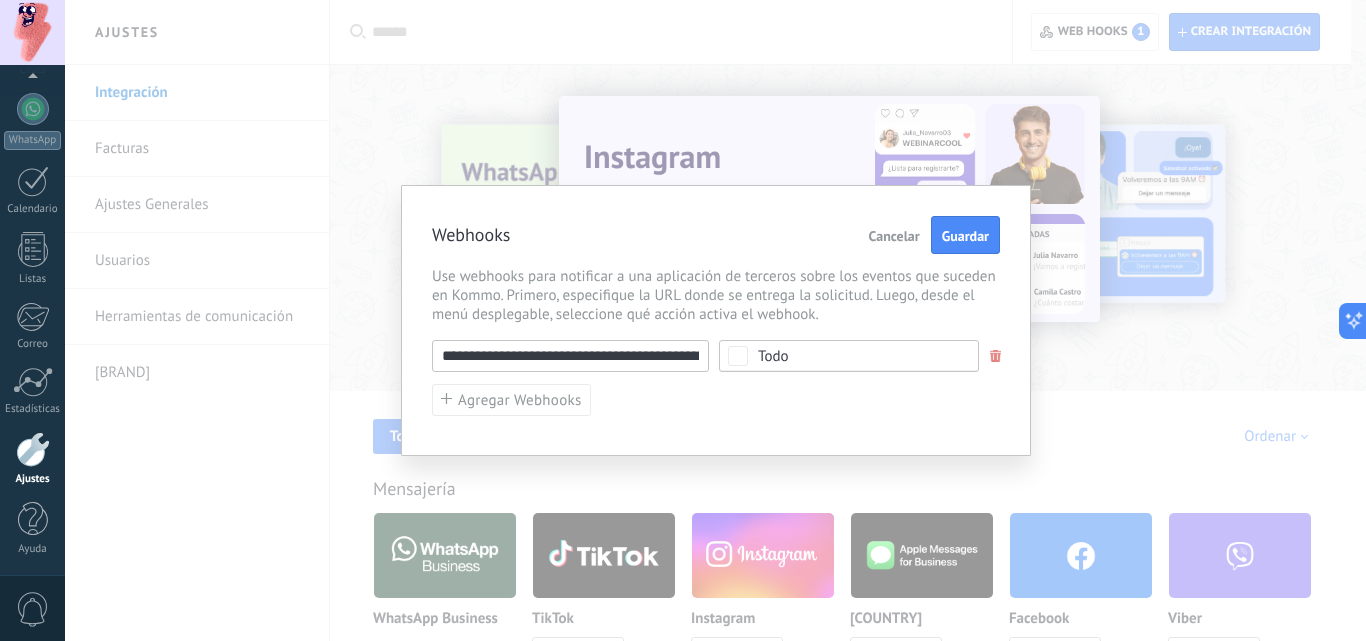 click on "Todo" at bounding box center [855, 356] 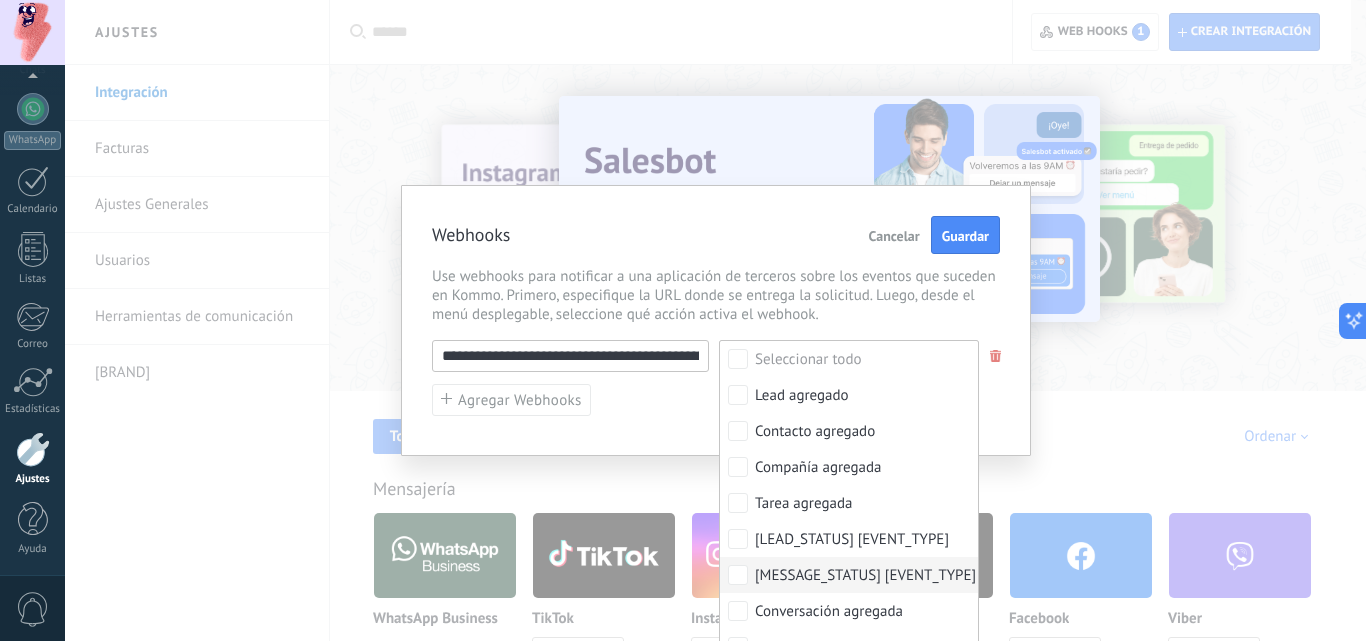 click on "[MESSAGE_STATUS] [EVENT_TYPE]" at bounding box center (808, 360) 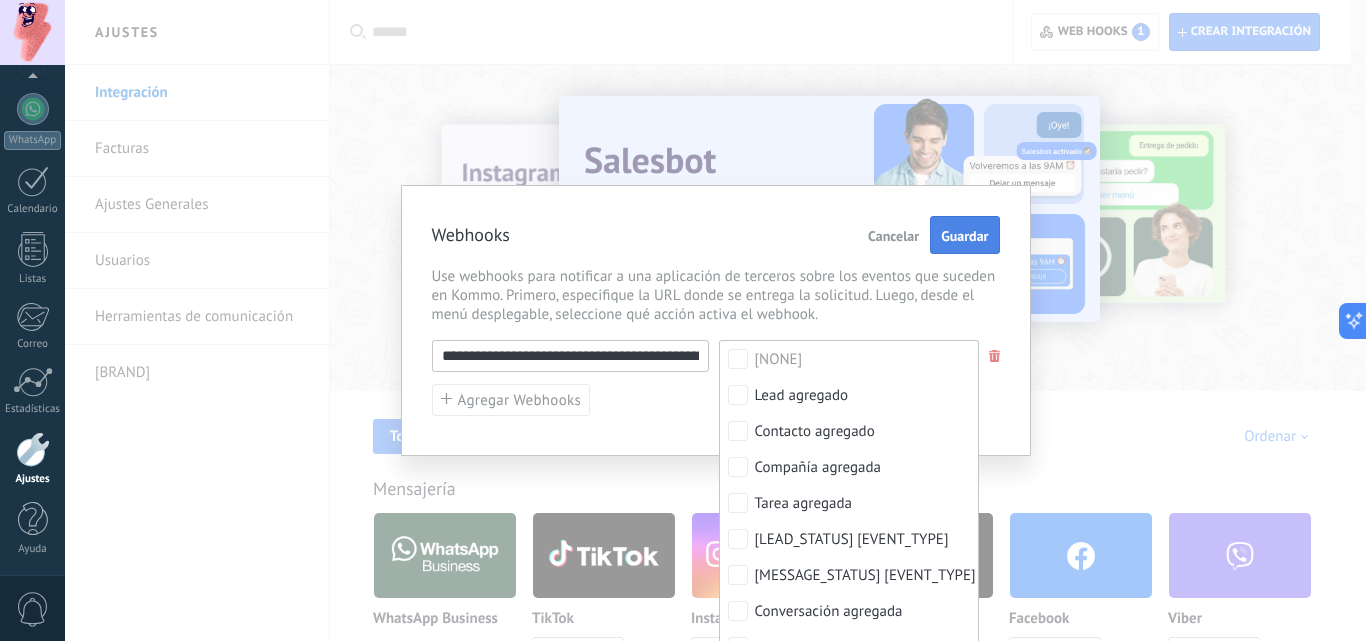 click on "Guardar" at bounding box center (964, 235) 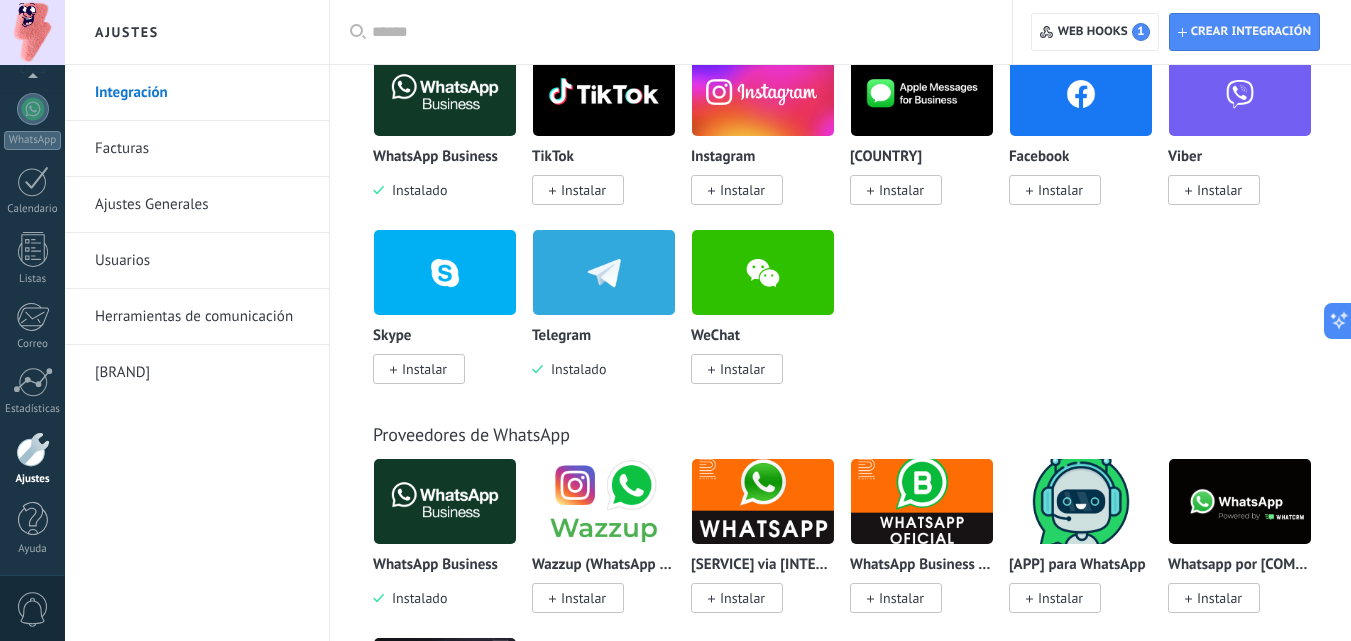 scroll, scrollTop: 0, scrollLeft: 0, axis: both 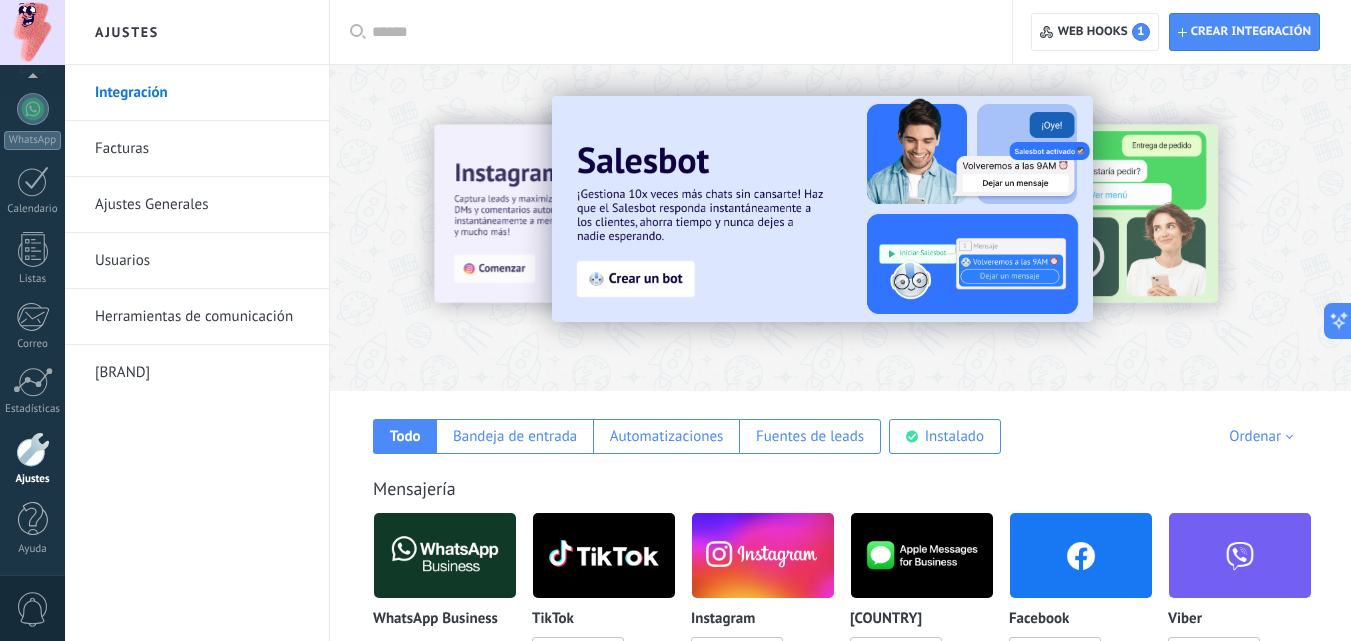 click on "[BRAND]" at bounding box center (202, 373) 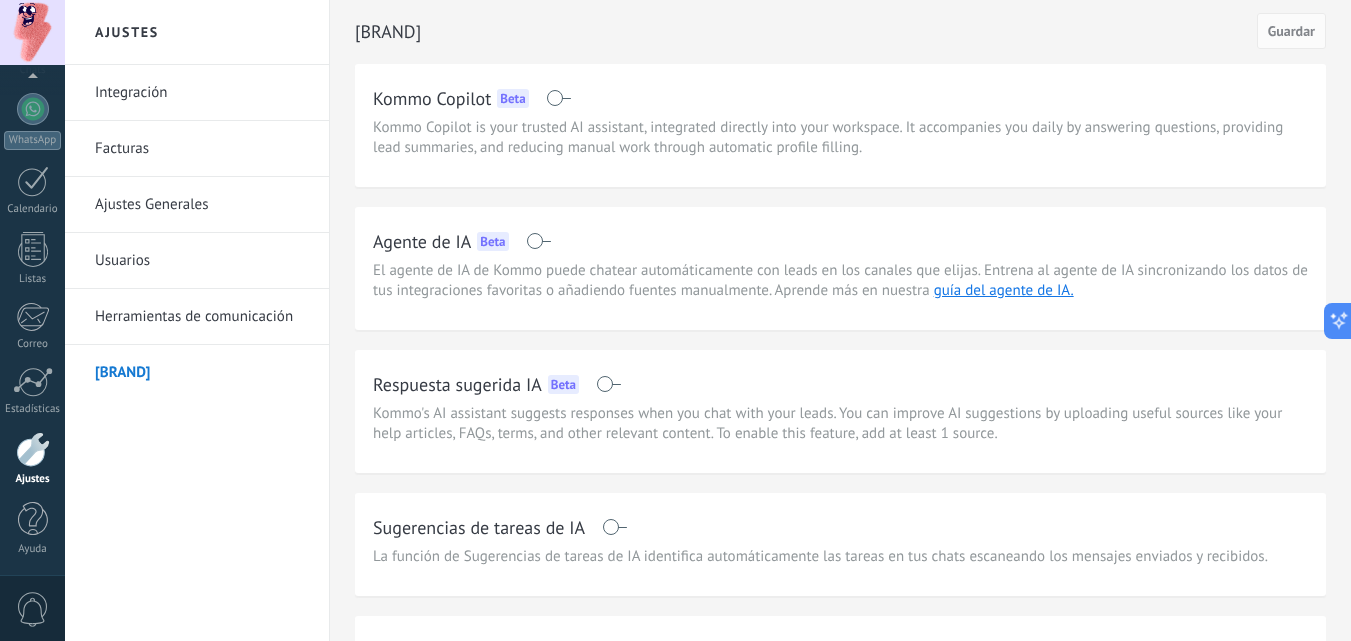 click on "Integración" at bounding box center (202, 93) 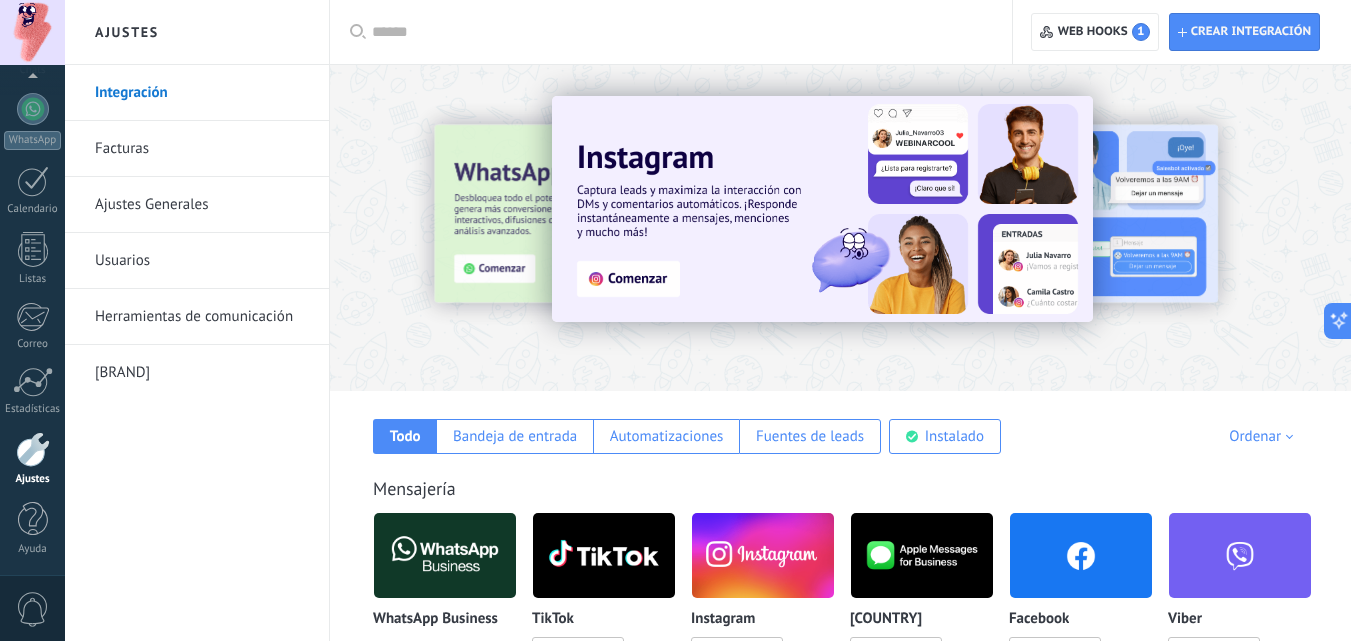 click at bounding box center [840, 222] 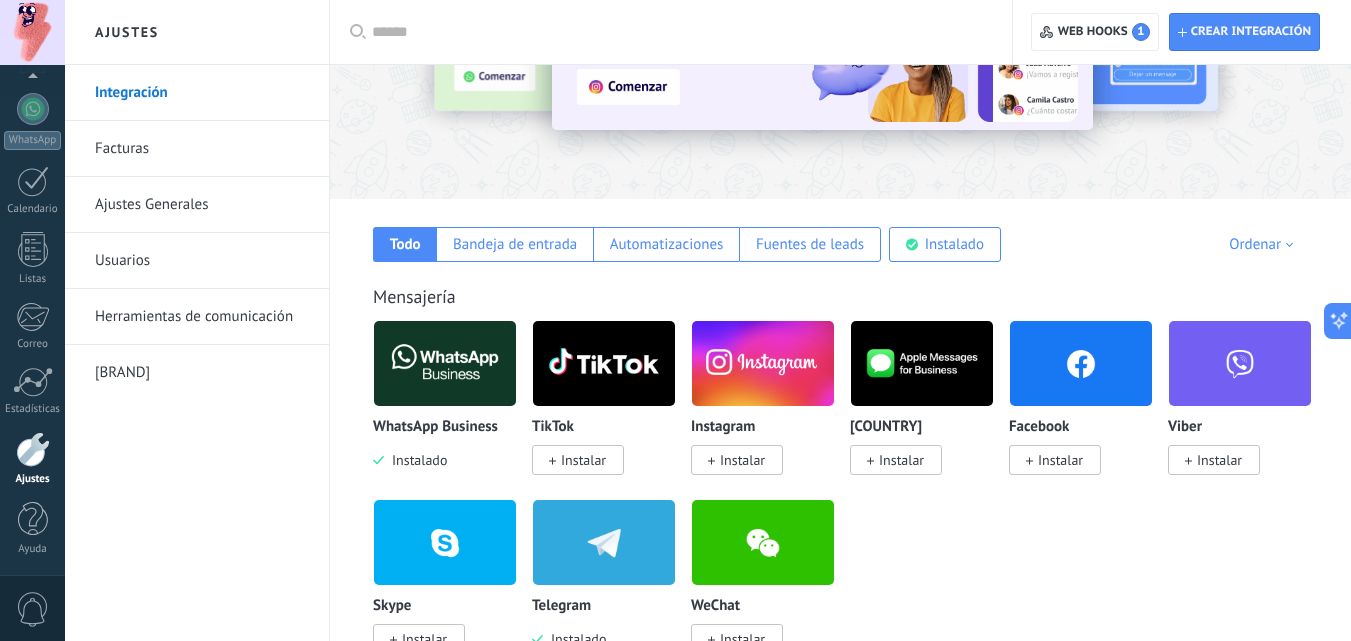 scroll, scrollTop: 193, scrollLeft: 0, axis: vertical 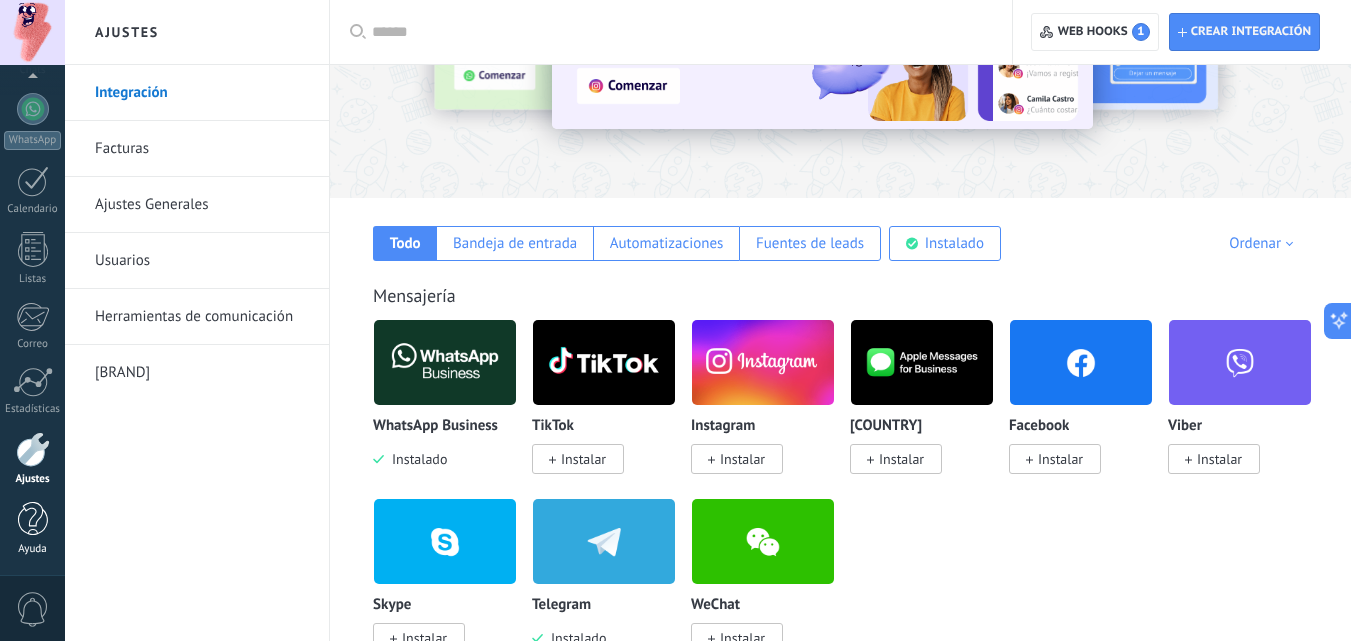 click at bounding box center [33, 519] 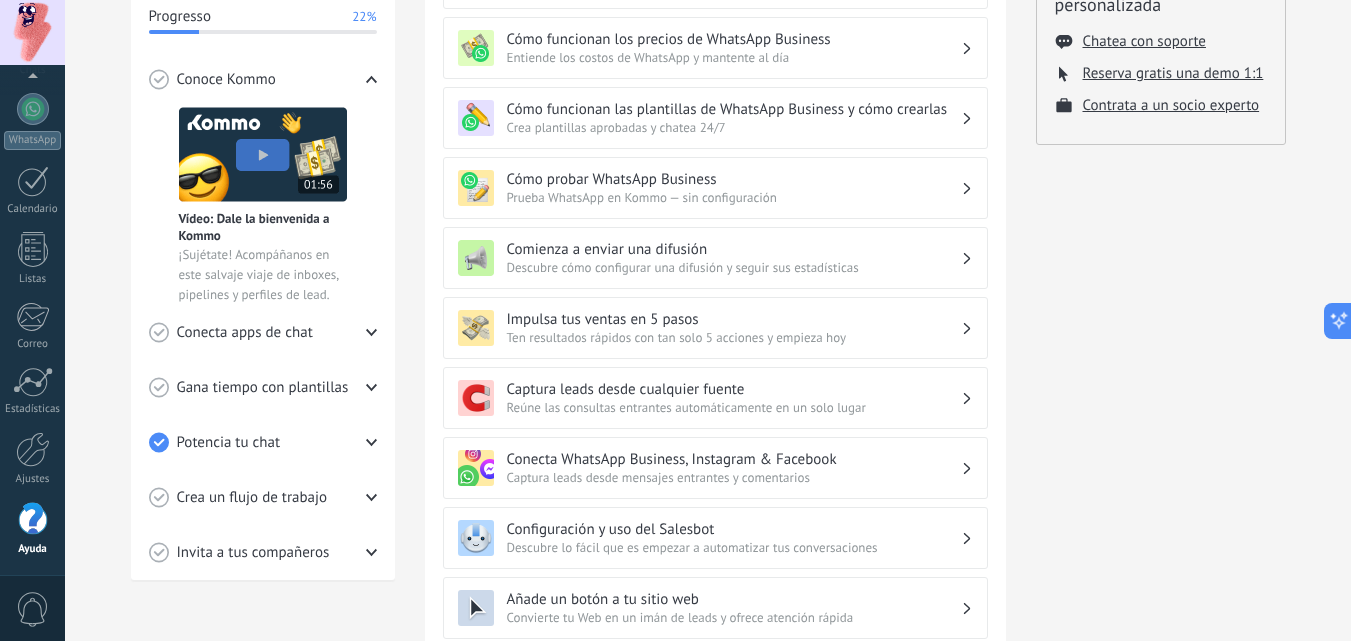 scroll, scrollTop: 329, scrollLeft: 0, axis: vertical 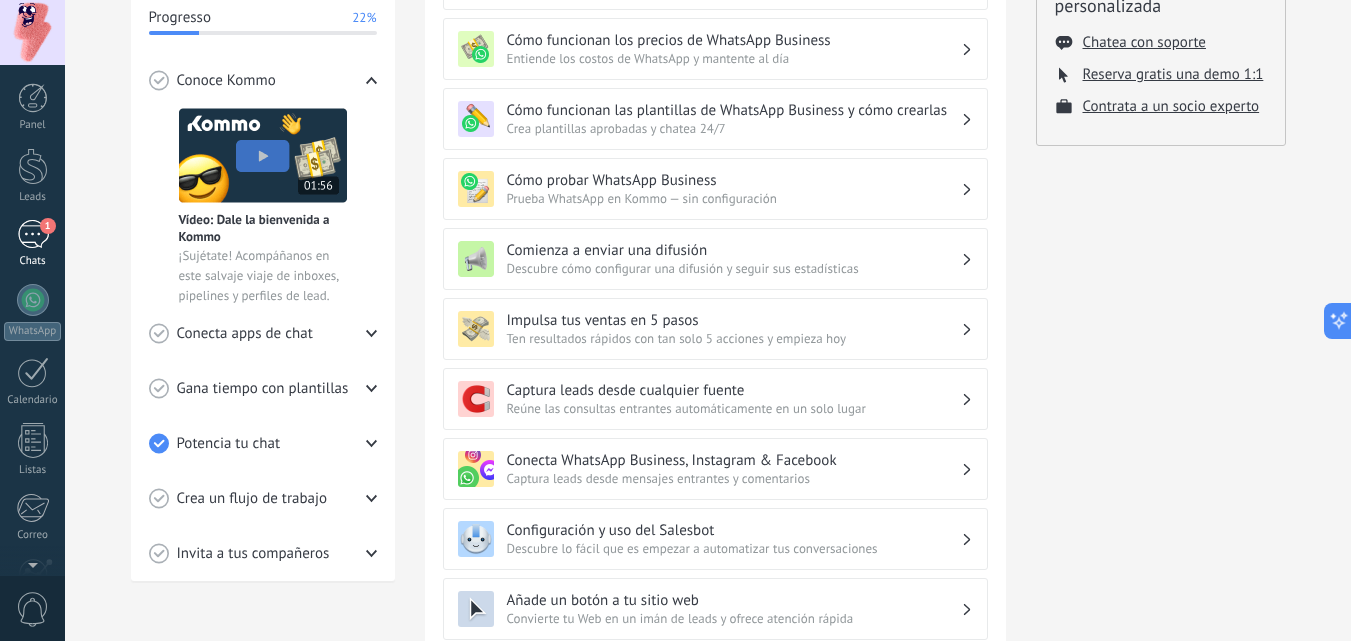 click on "1" at bounding box center (33, 234) 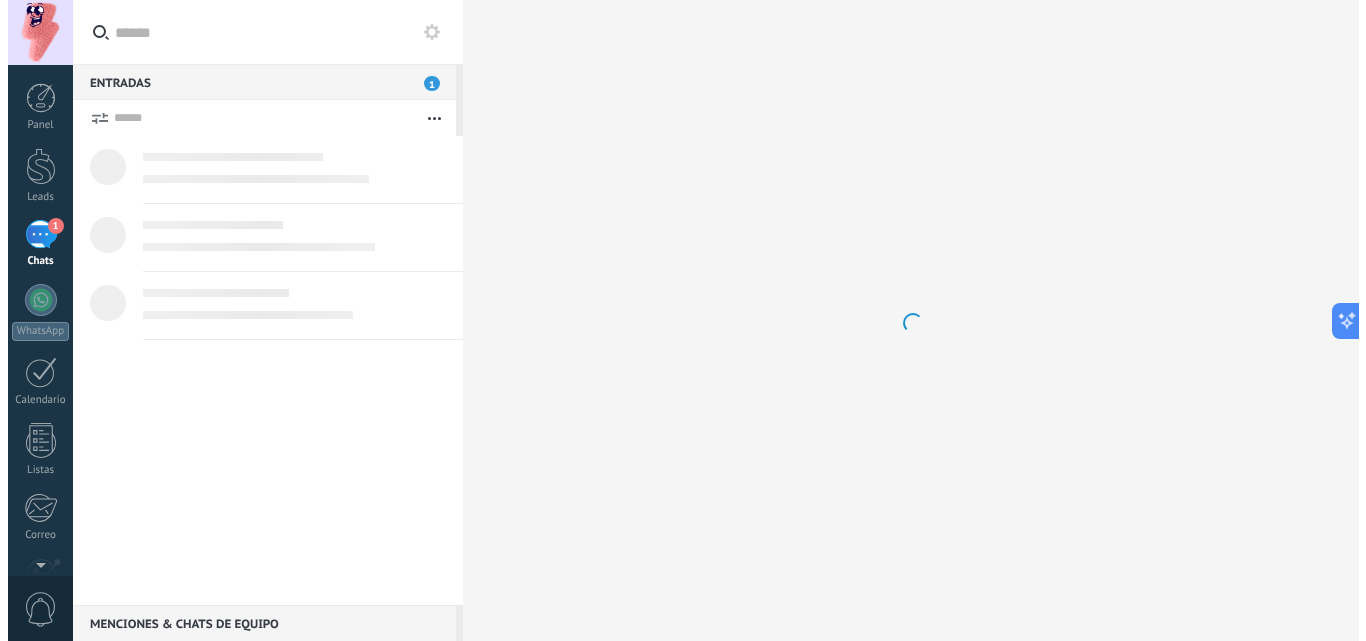 scroll, scrollTop: 0, scrollLeft: 0, axis: both 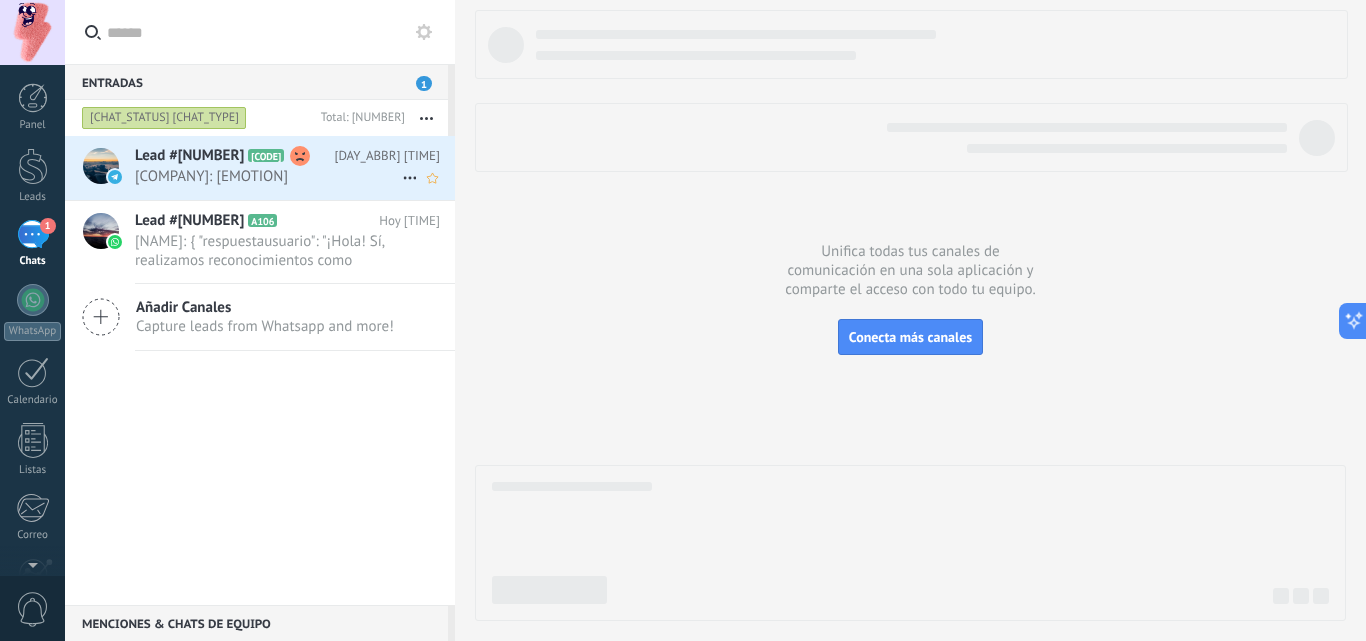 click on "Lead #[NUMBER]
A105" at bounding box center [234, 156] 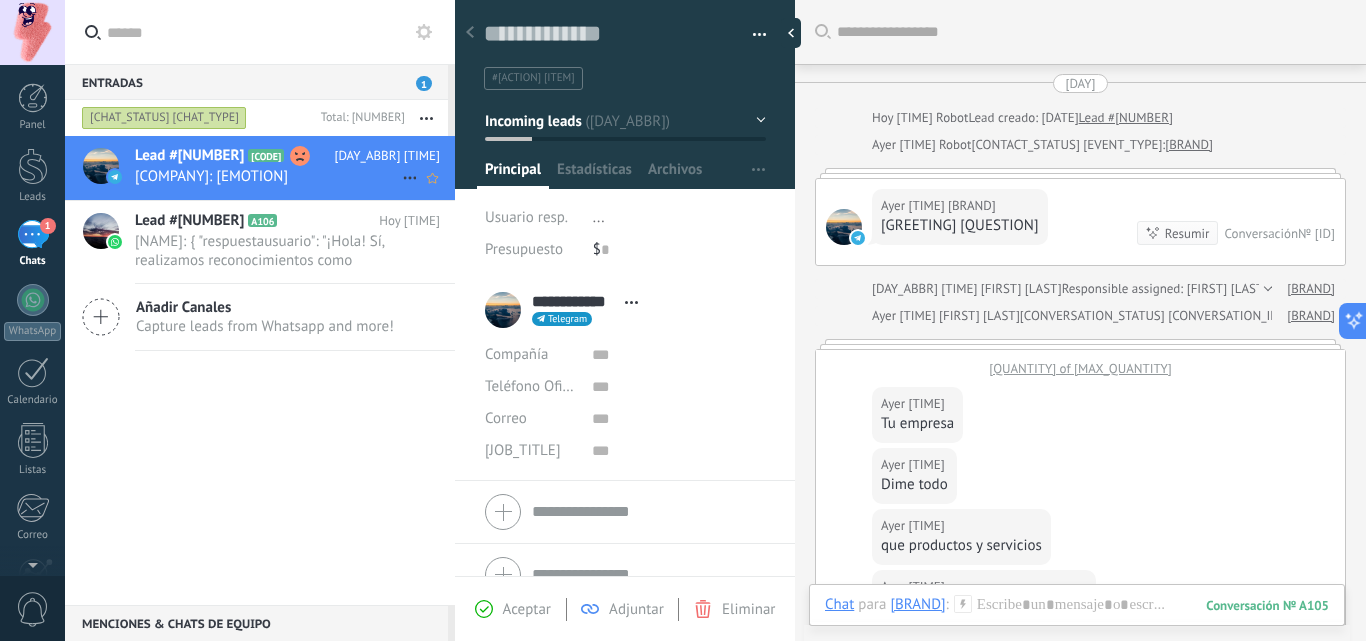 scroll, scrollTop: 30, scrollLeft: 0, axis: vertical 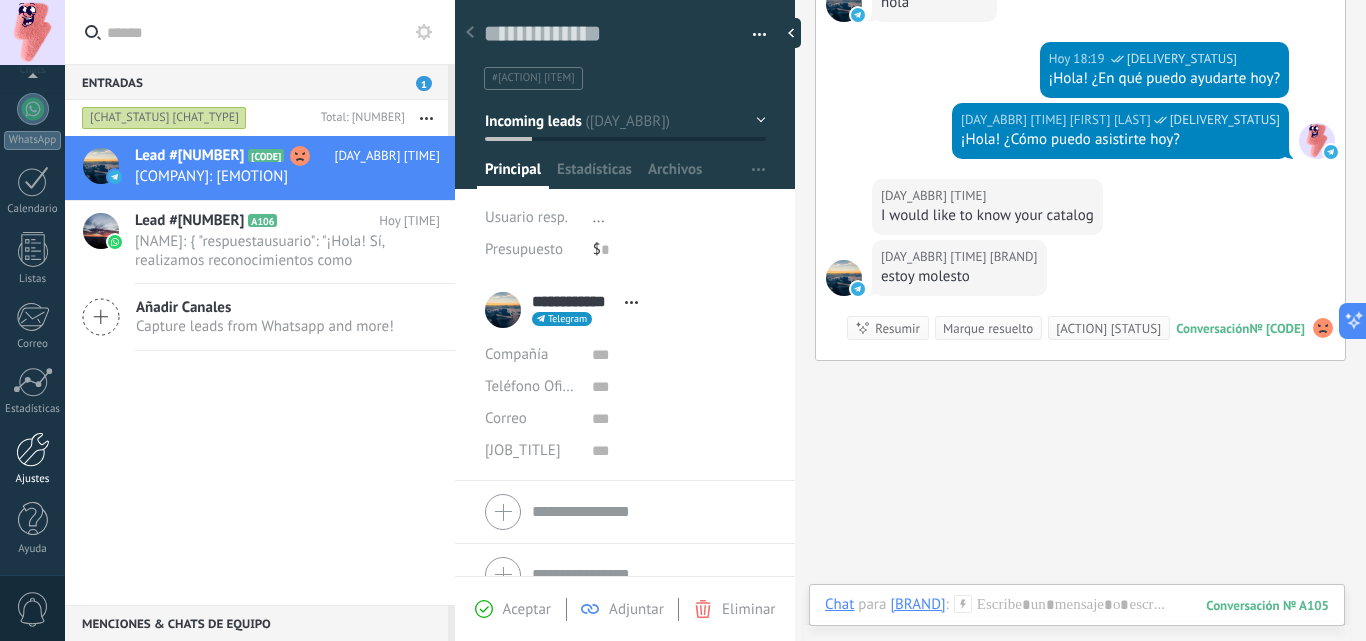 click at bounding box center (33, 449) 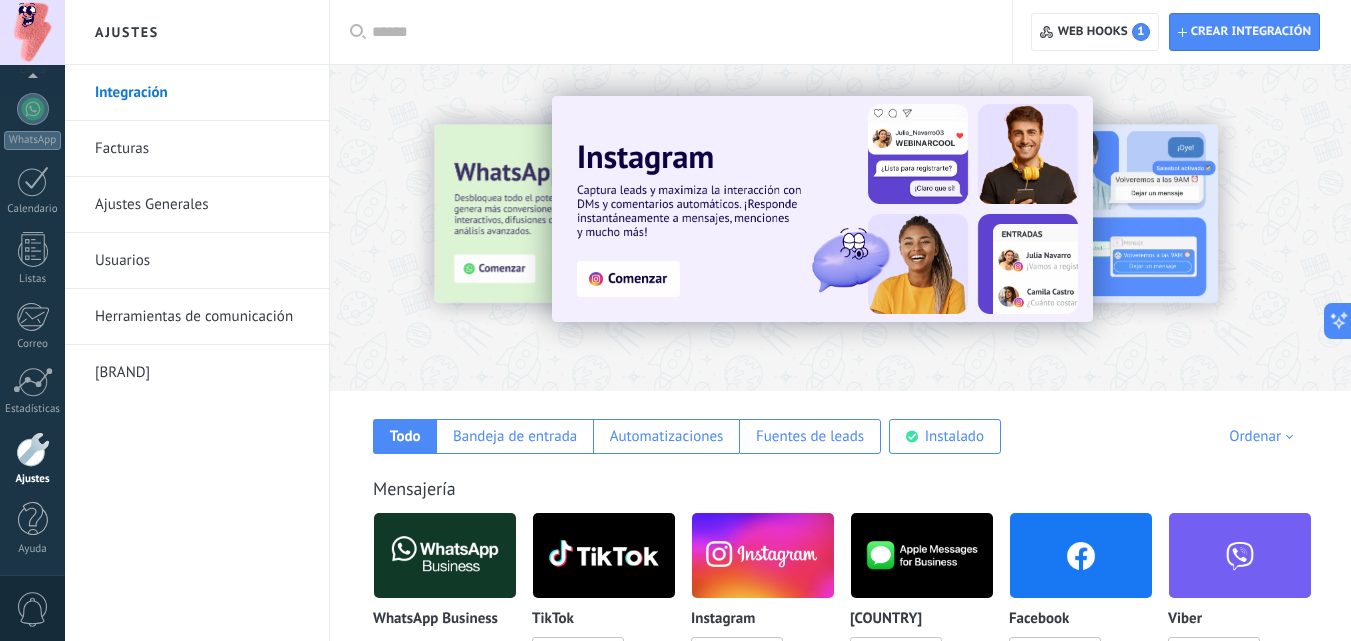 click on "[BRAND]" at bounding box center [202, 373] 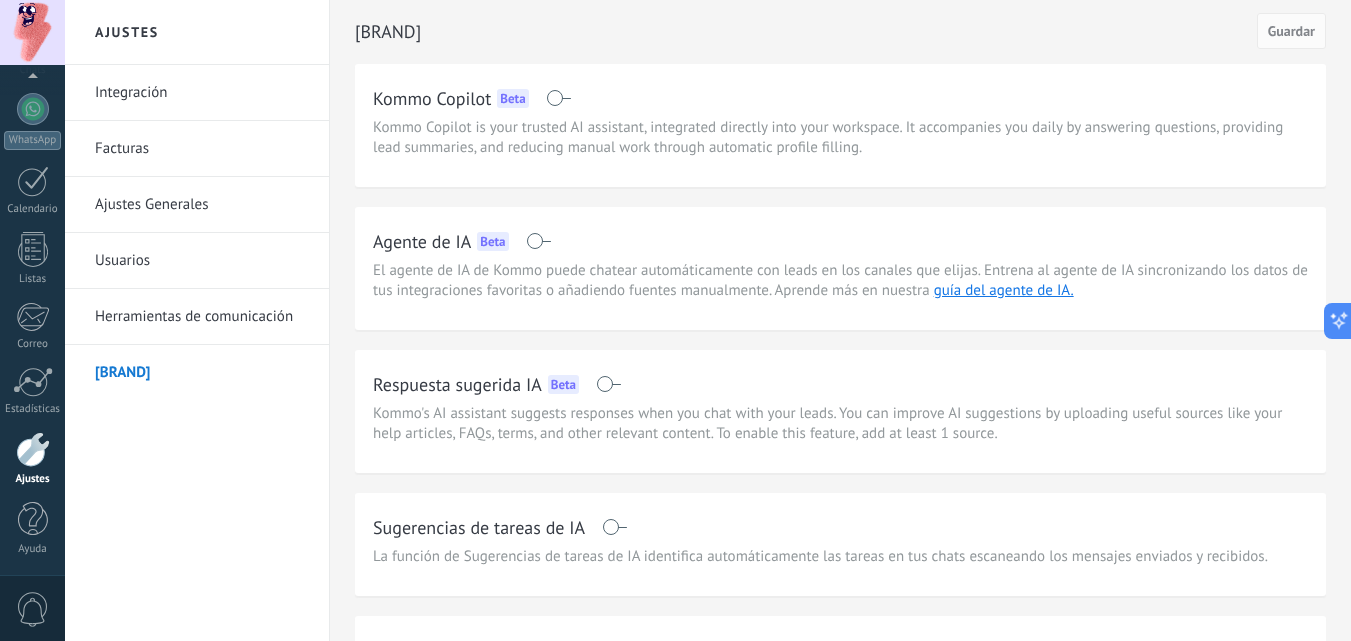 click on "Herramientas de comunicación" at bounding box center (202, 317) 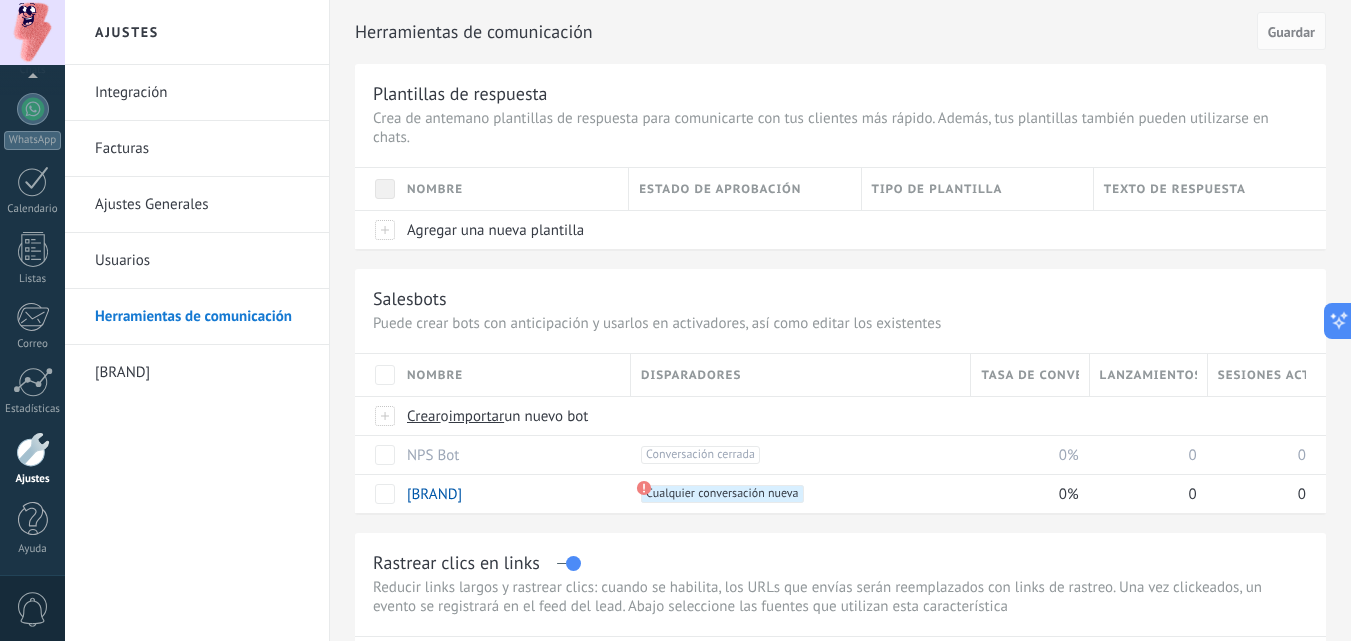 click on "Usuarios" at bounding box center (202, 261) 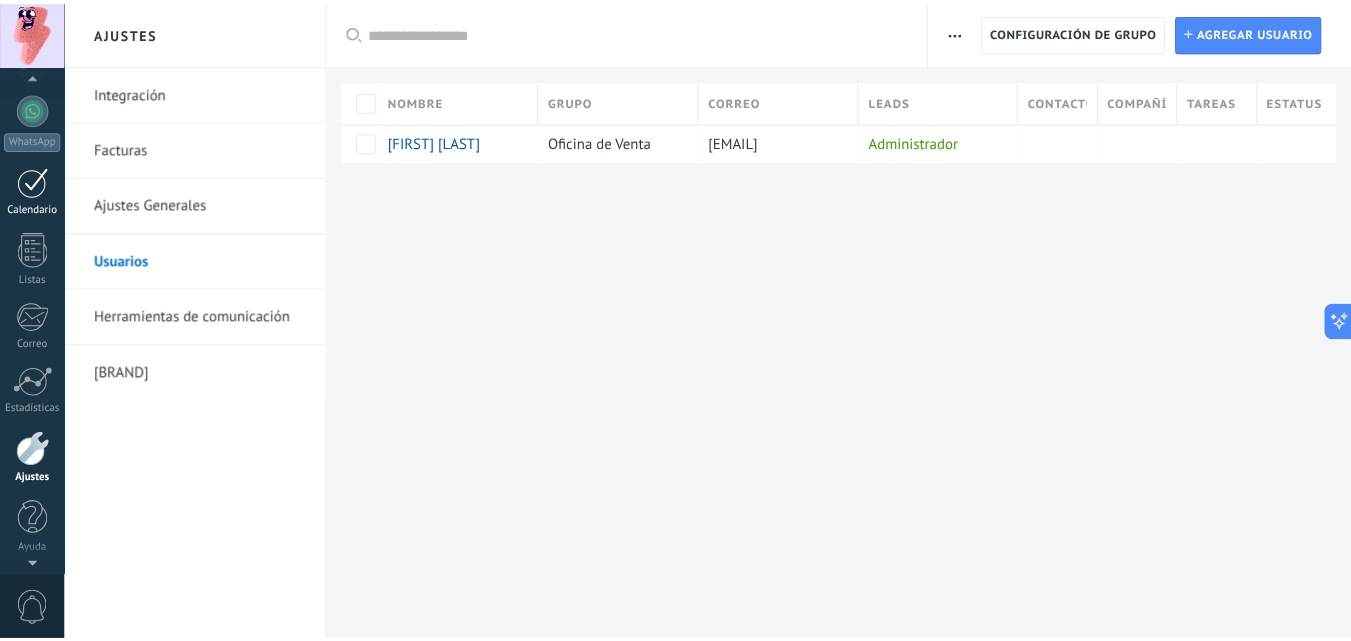 scroll, scrollTop: 0, scrollLeft: 0, axis: both 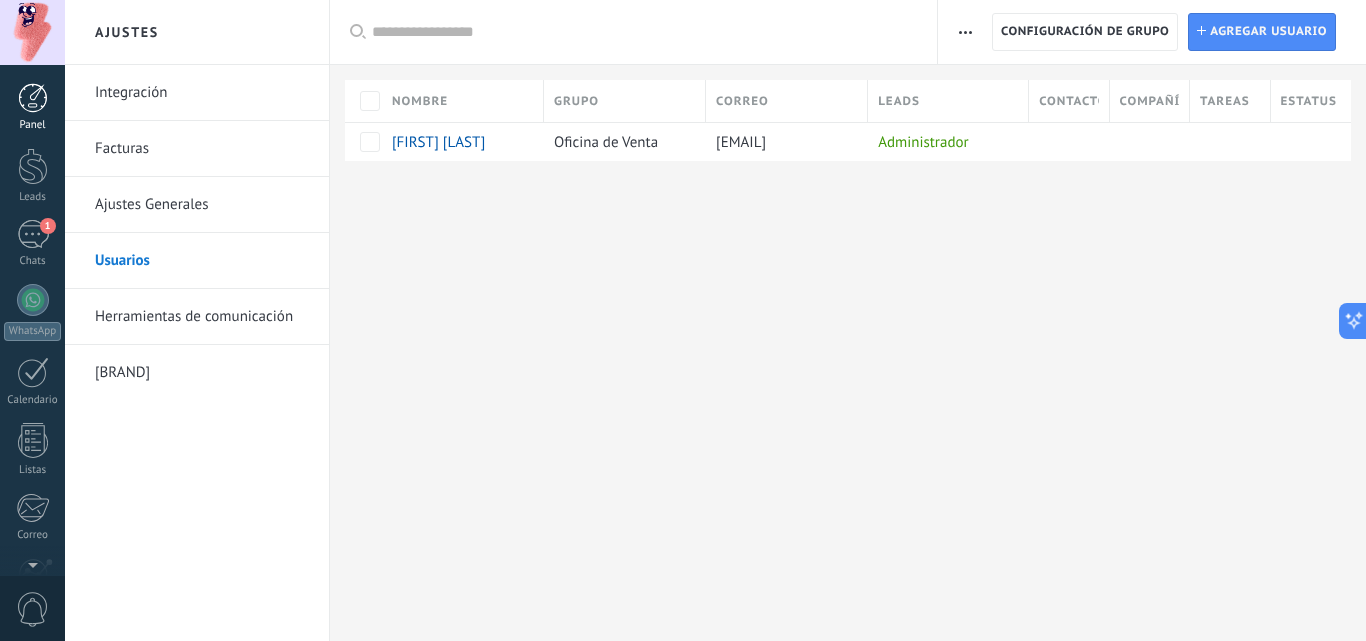 click at bounding box center [33, 98] 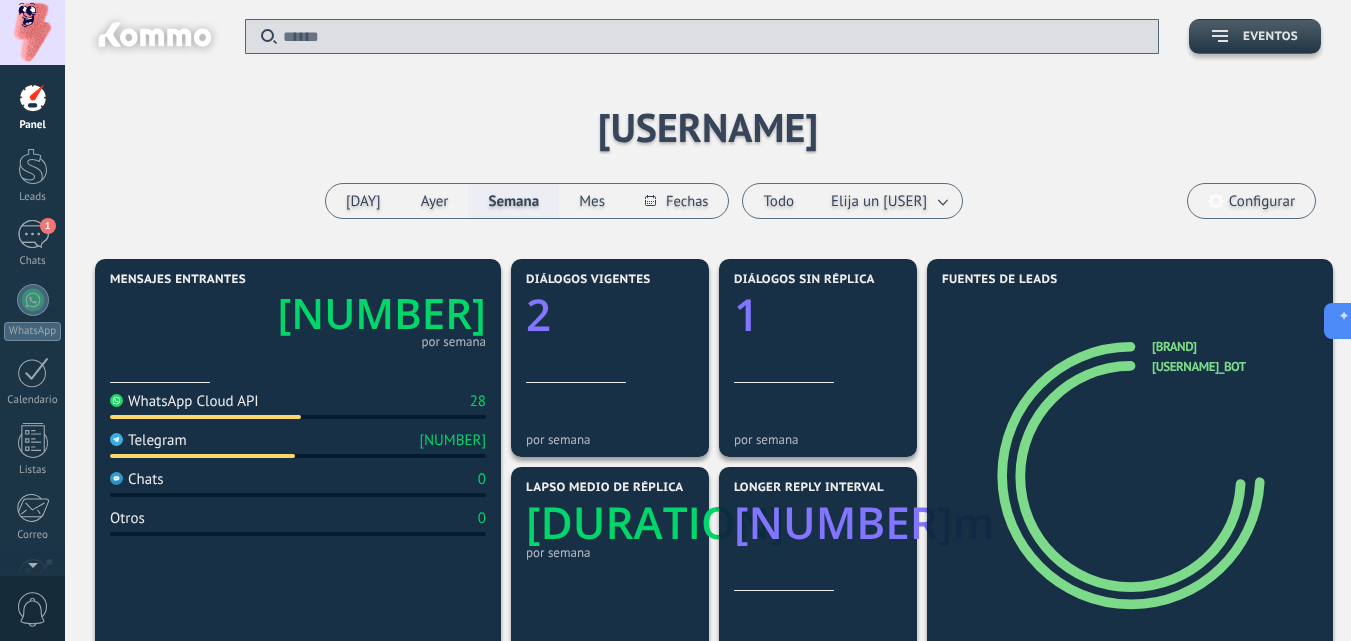 click at bounding box center (1220, 36) 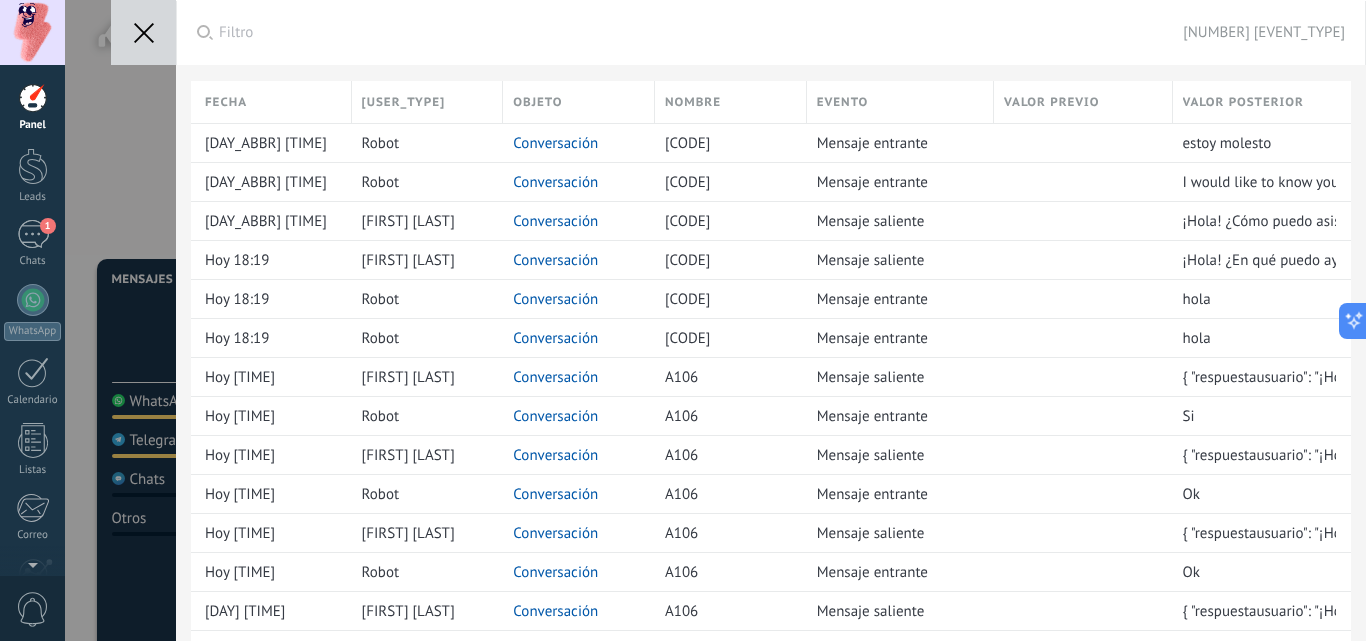 click at bounding box center [143, 32] 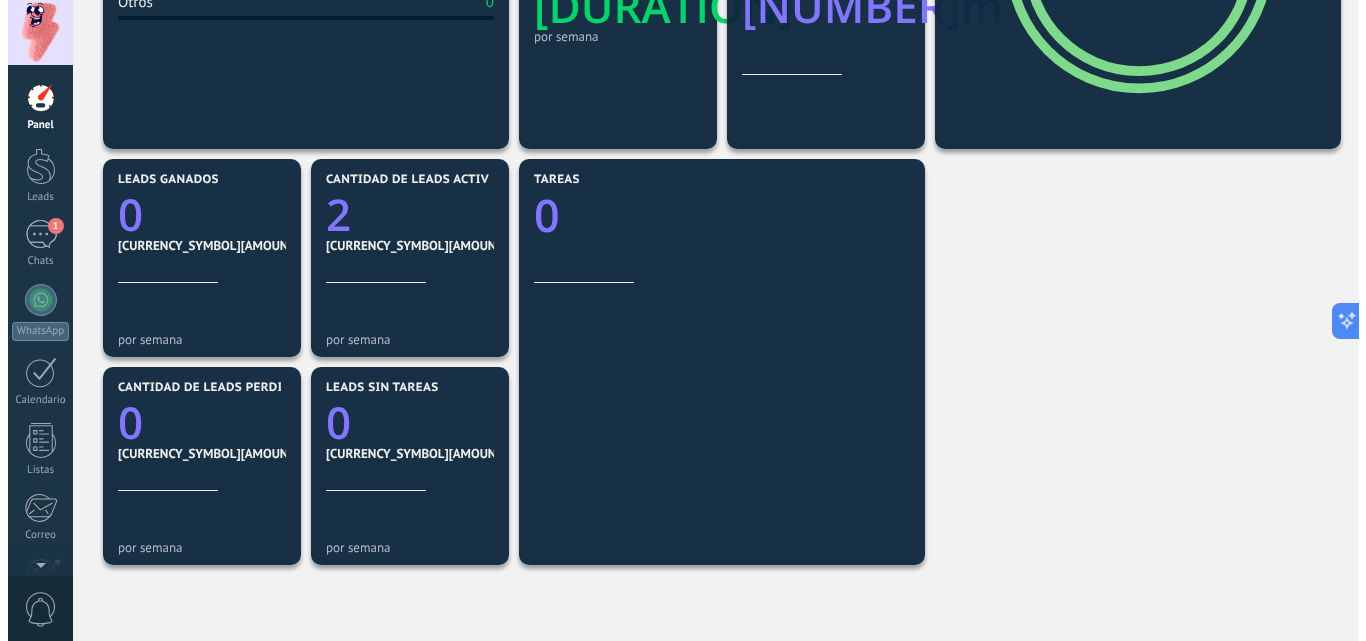 scroll, scrollTop: 714, scrollLeft: 0, axis: vertical 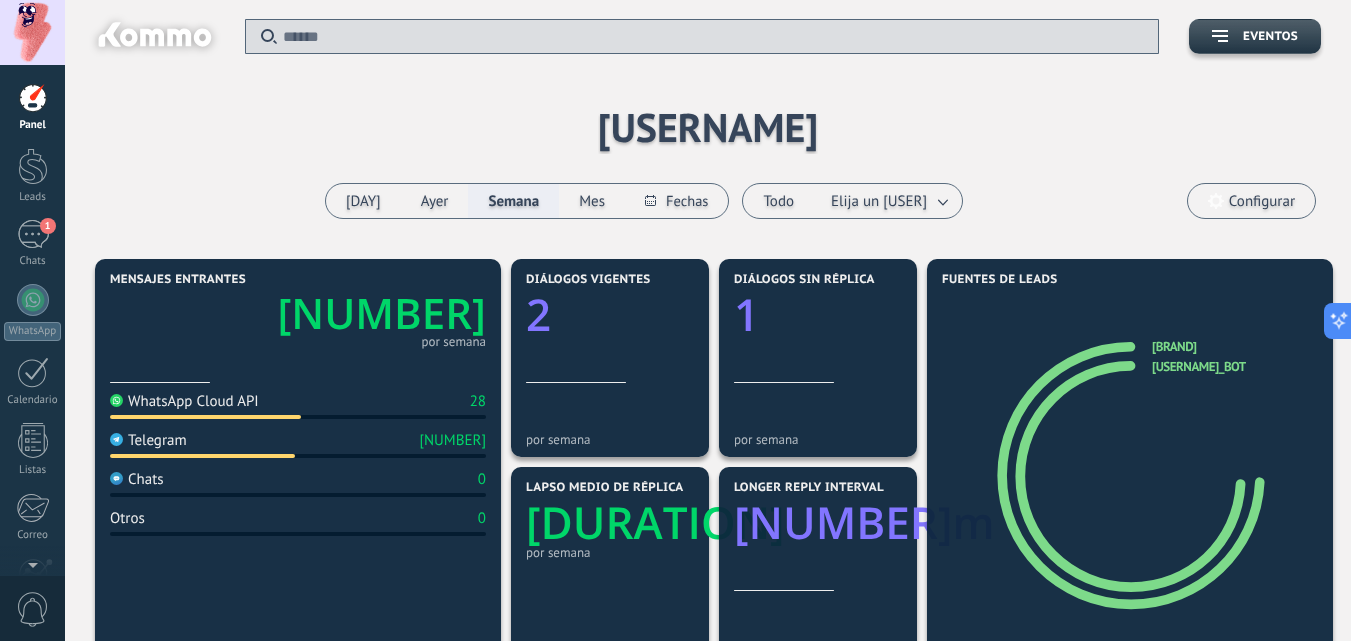 click on "Aplicar Eventos studiojerez Hoy Ayer Semana Mes Todo Elija un usuario Configurar" at bounding box center [708, 127] 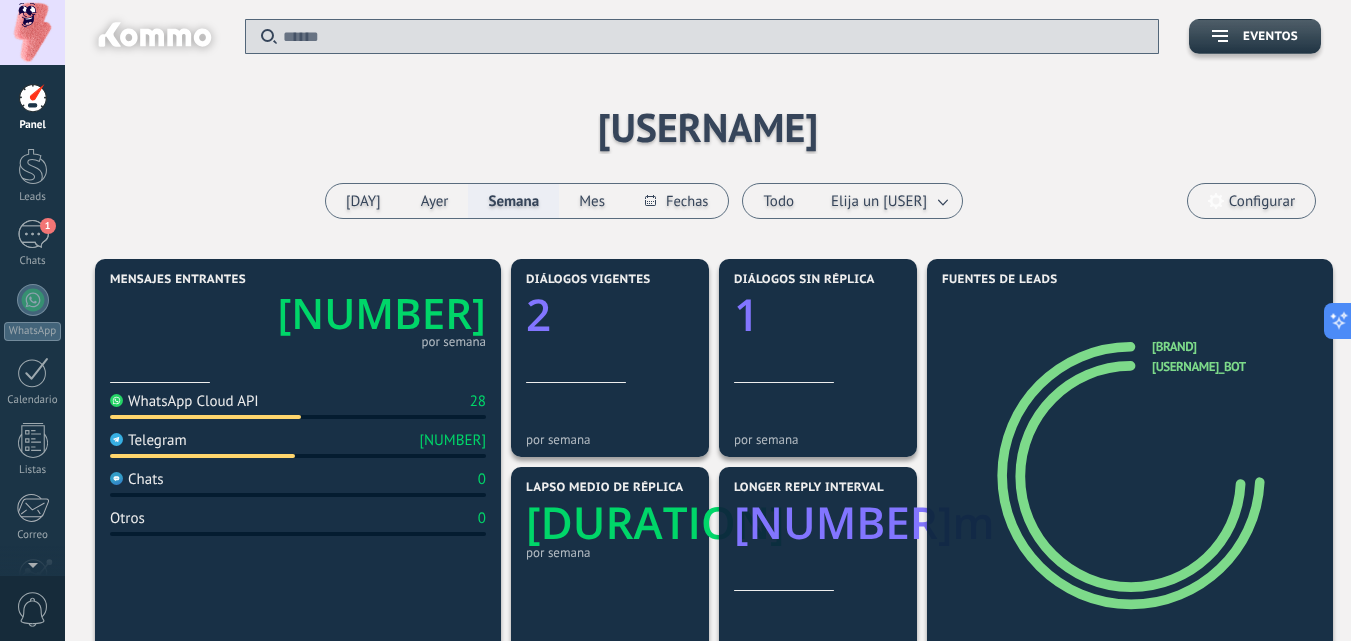 click at bounding box center (153, 38) 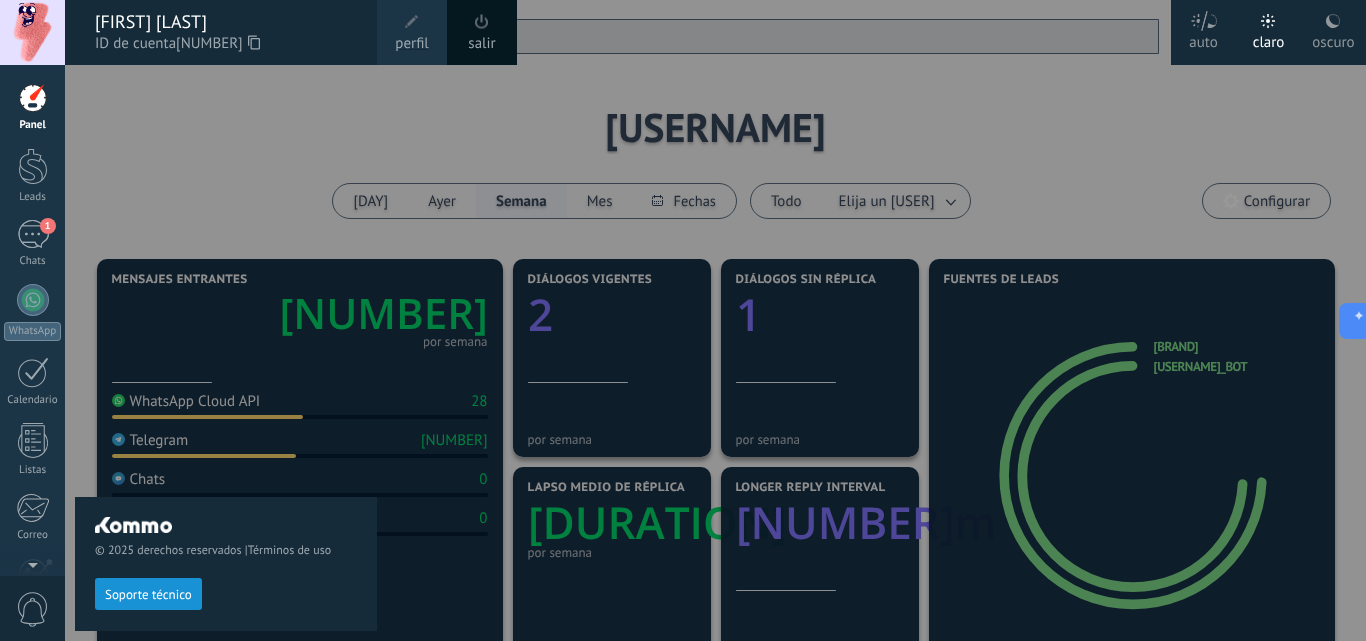 click on "Soporte técnico" at bounding box center (148, 594) 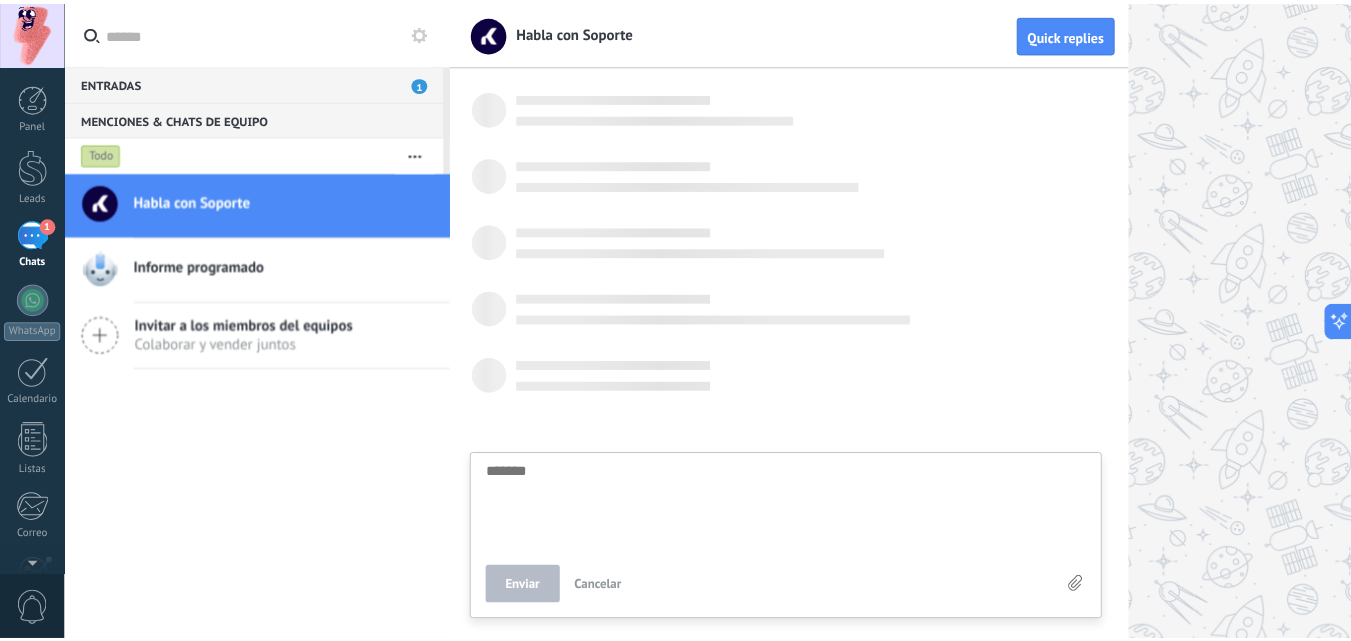 scroll, scrollTop: 19, scrollLeft: 0, axis: vertical 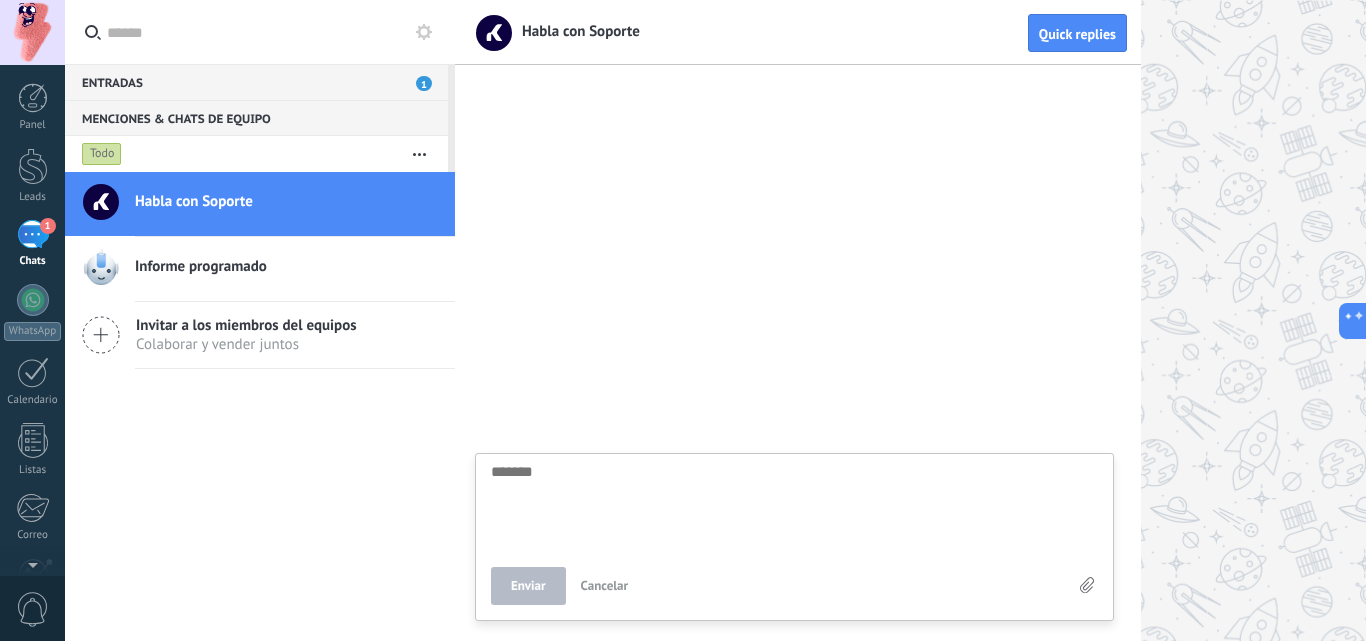 click on "Entradas [NUMBER]" at bounding box center (256, 82) 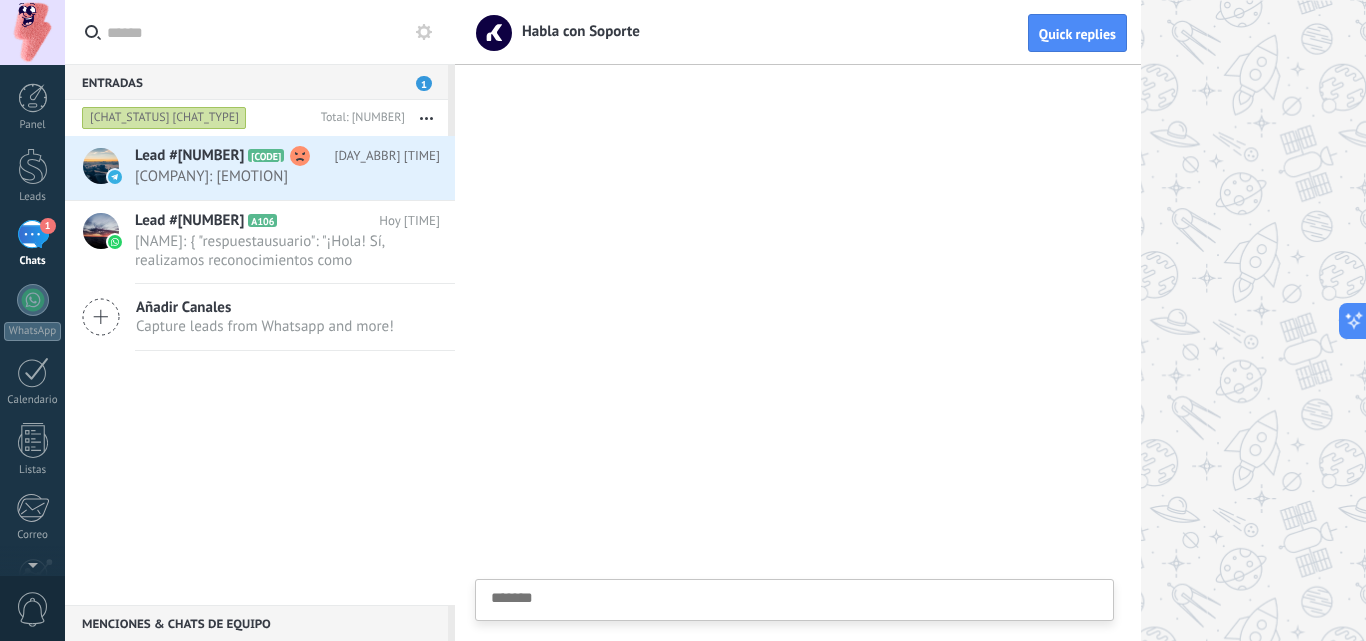 click on "Entradas [NUMBER]" at bounding box center (256, 82) 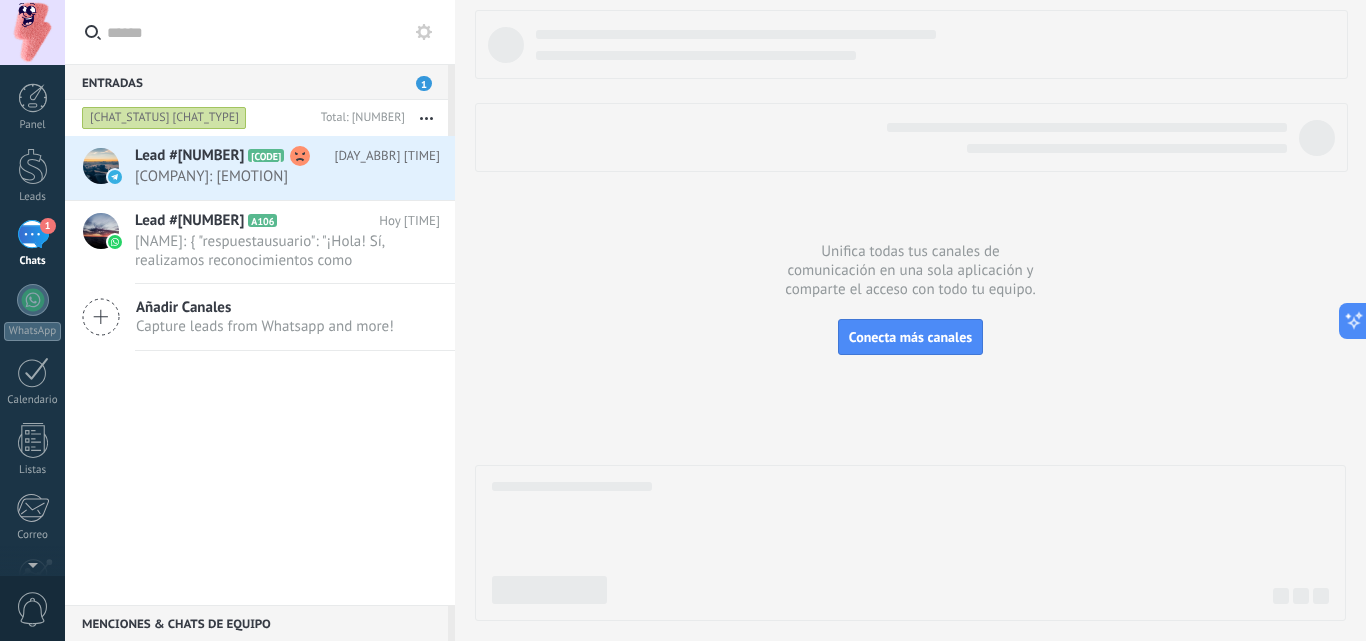 click on "[CHAT_STATUS] [CHAT_TYPE]" at bounding box center [164, 118] 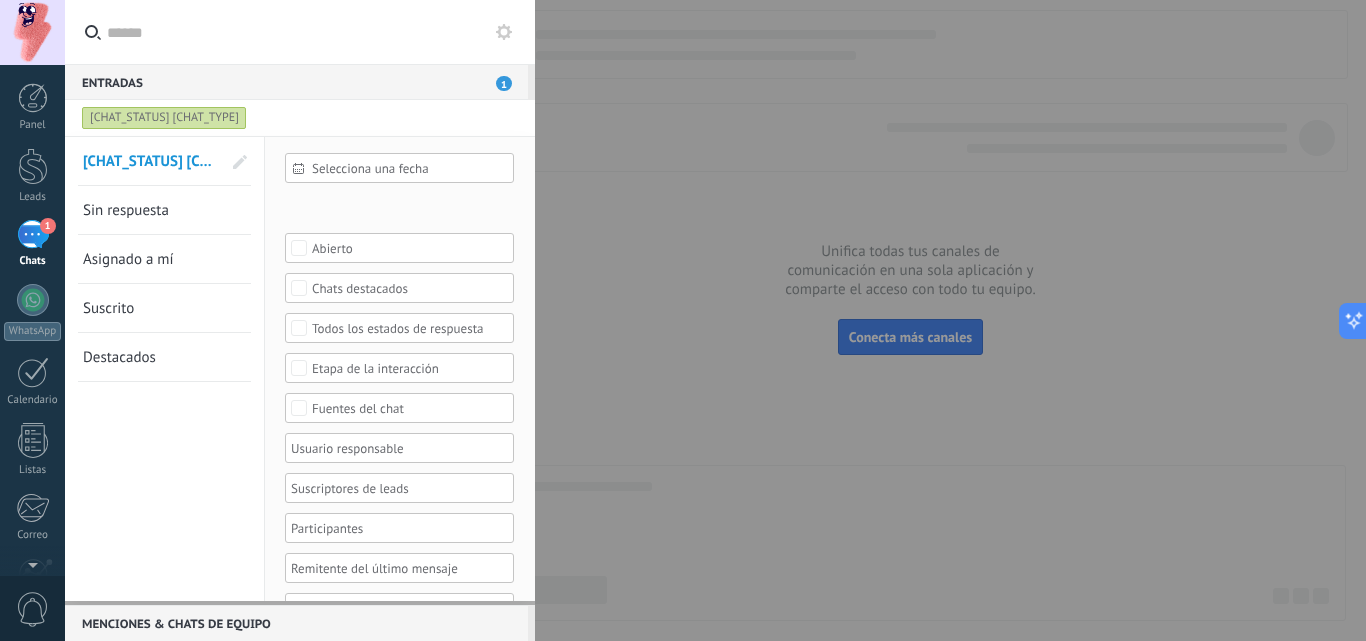 click on "[CHAT_STATUS] [CHAT_TYPE]" at bounding box center (164, 118) 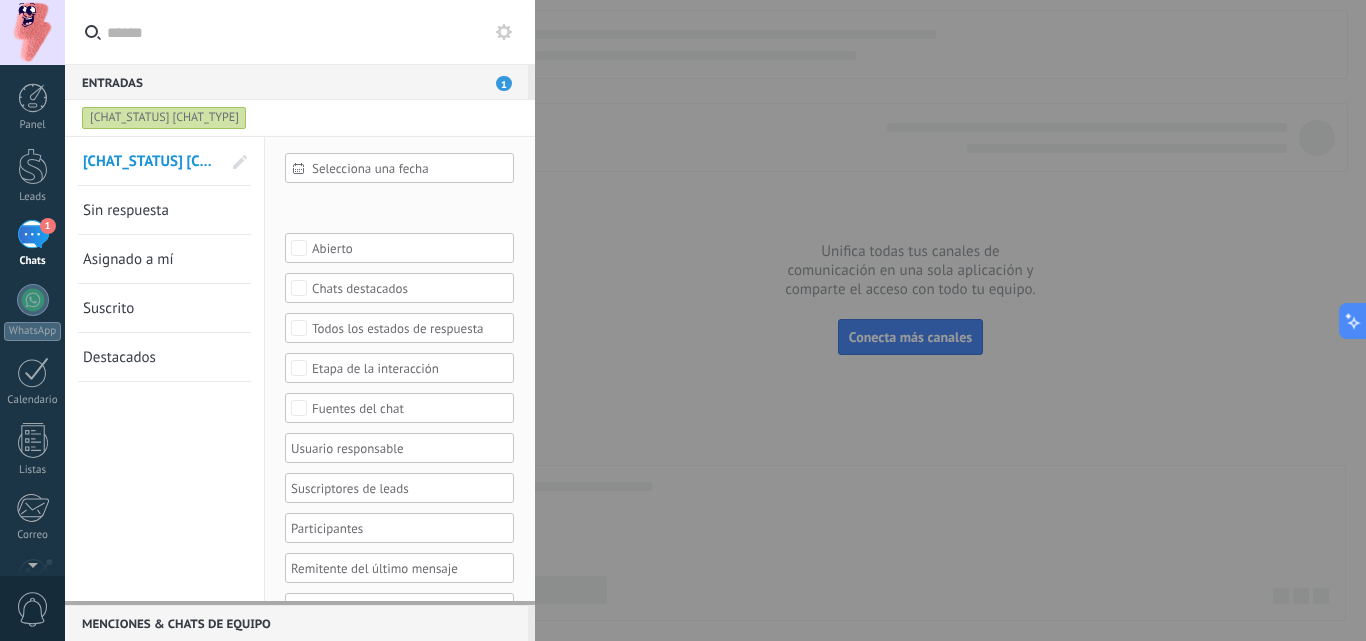 click on "[CHAT_STATUS] [CHAT_TYPE]" at bounding box center (164, 118) 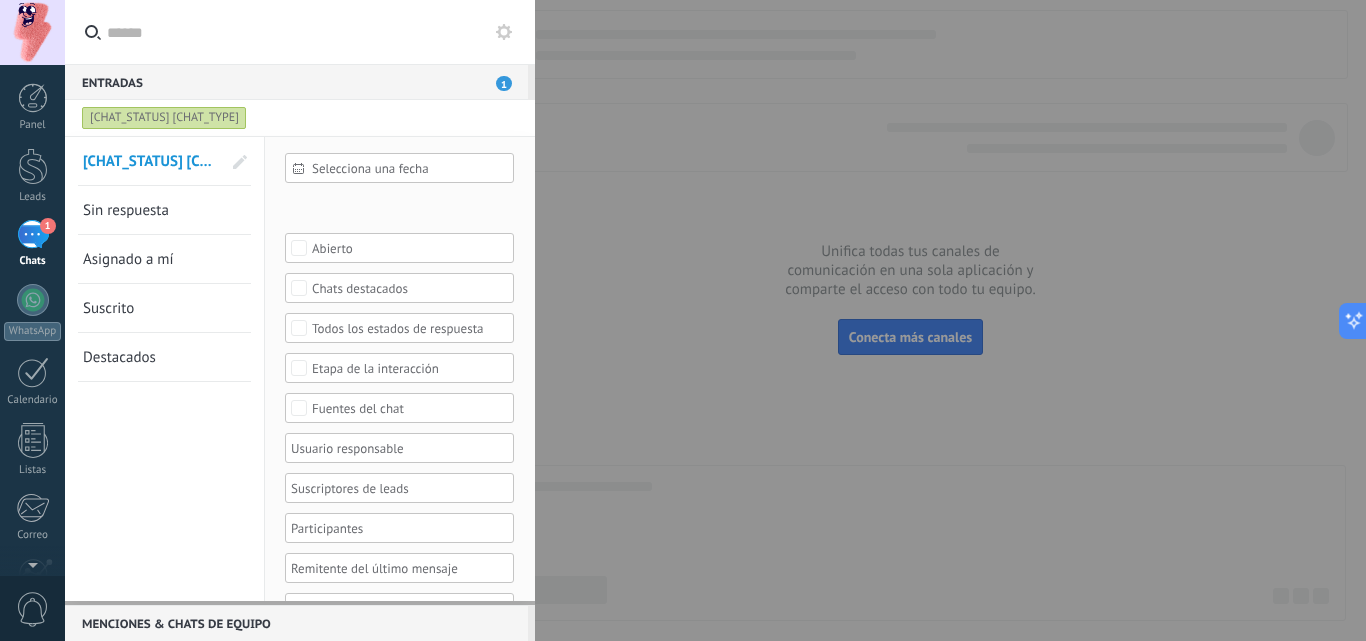 click on "[CHAT_STATUS] [CHAT_TYPE]" at bounding box center [164, 118] 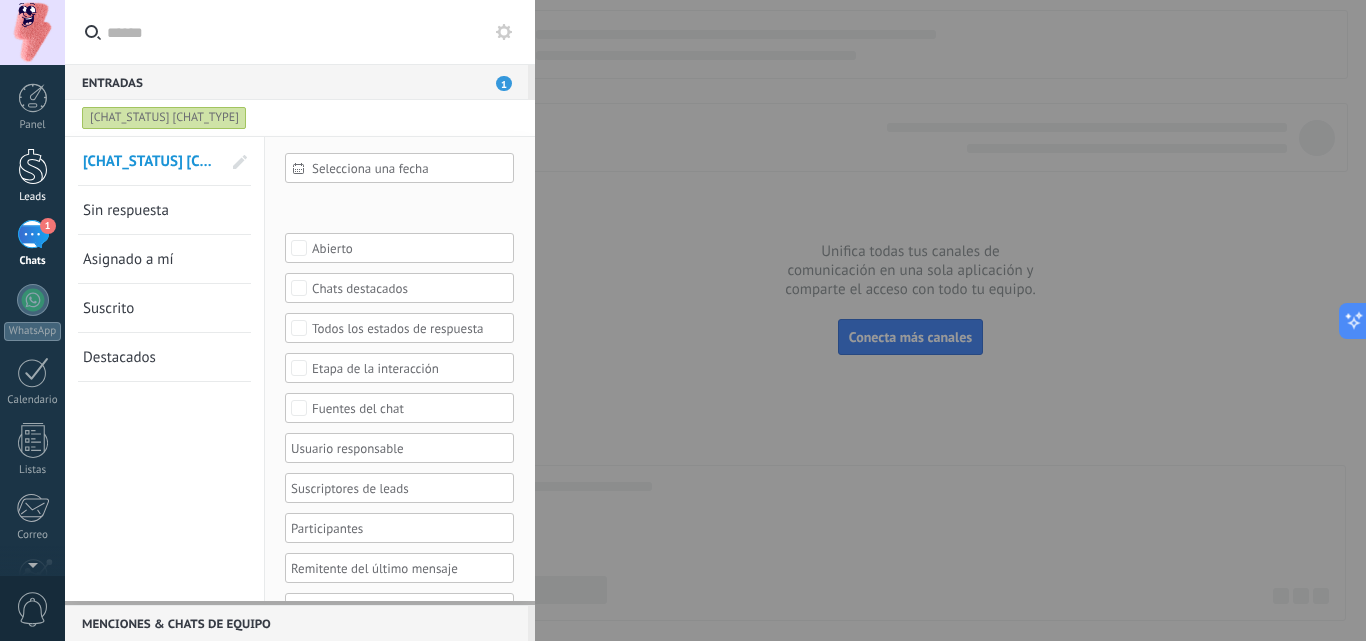 click at bounding box center [33, 166] 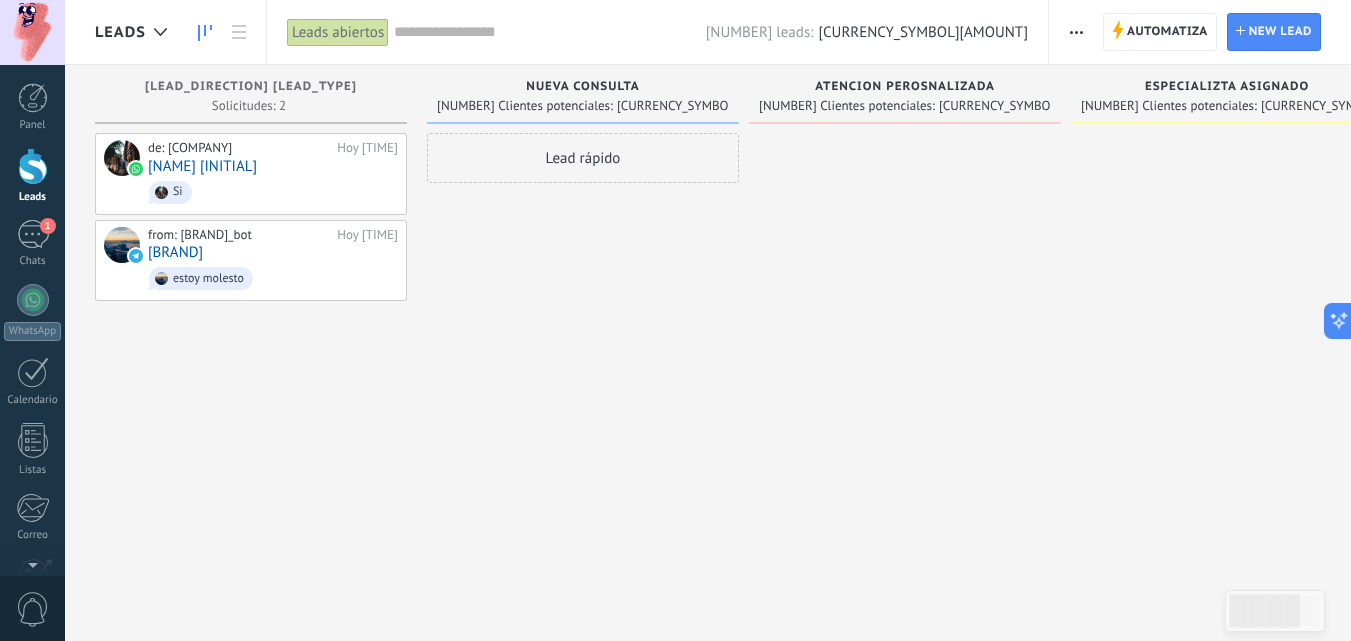 click at bounding box center [32, 32] 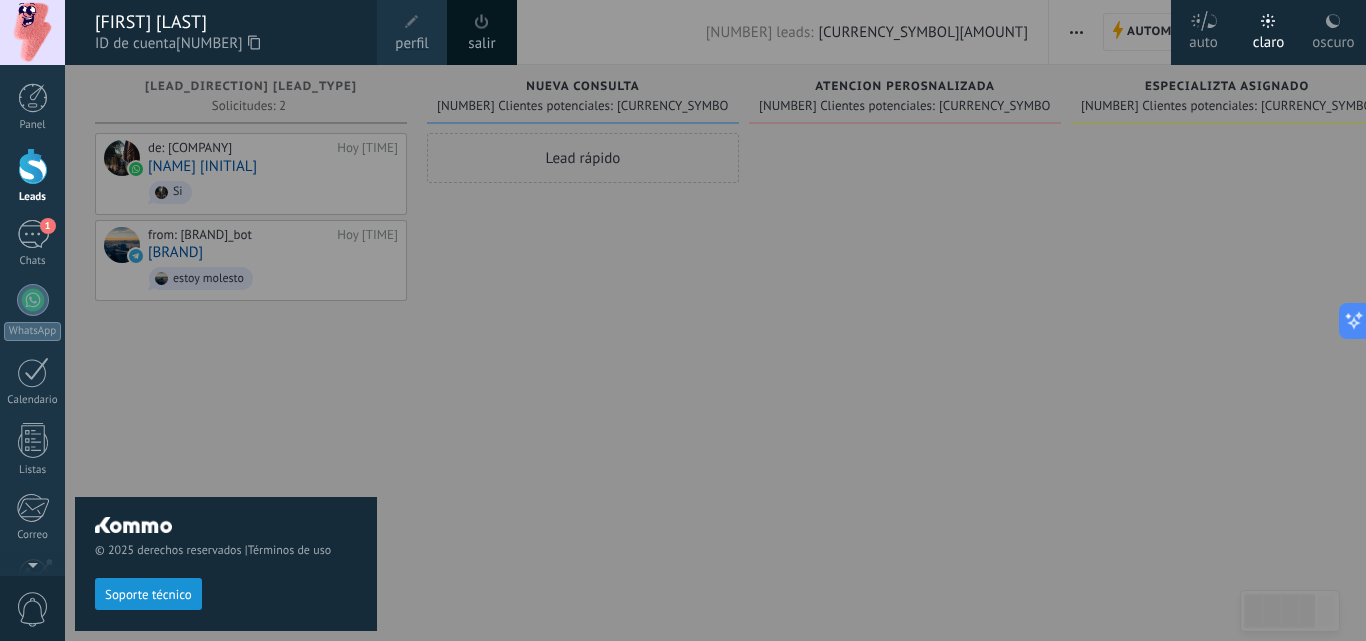 click at bounding box center [32, 32] 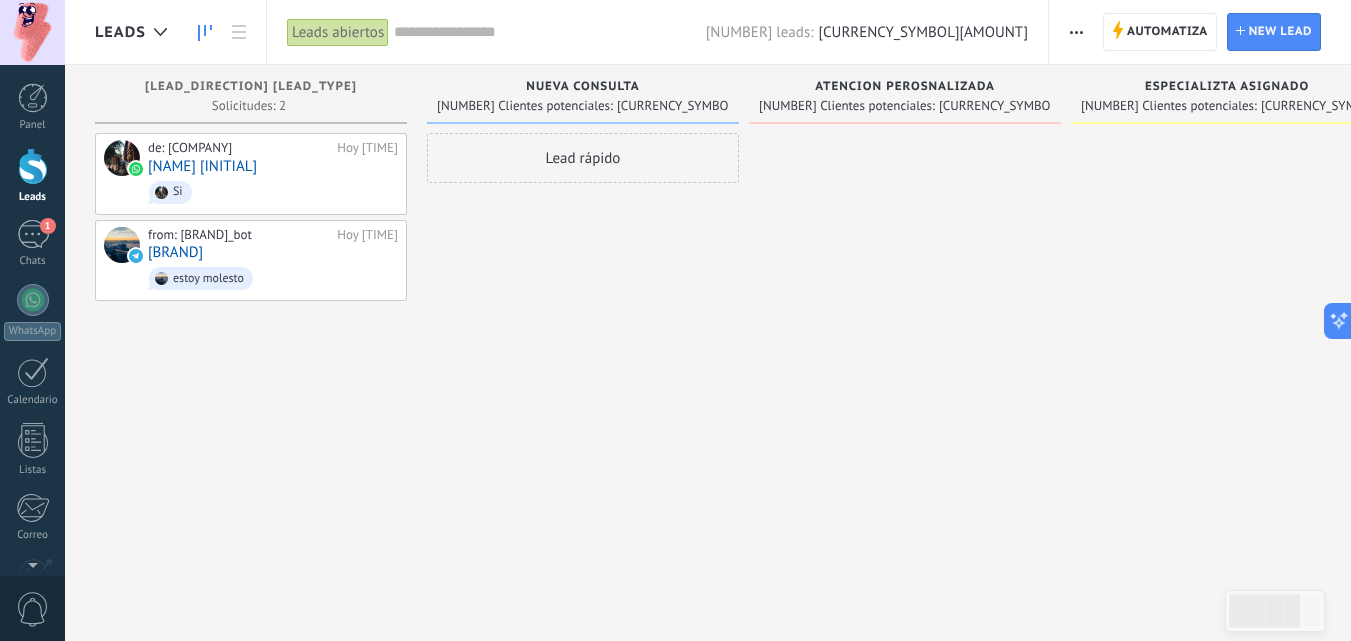 click at bounding box center [32, 32] 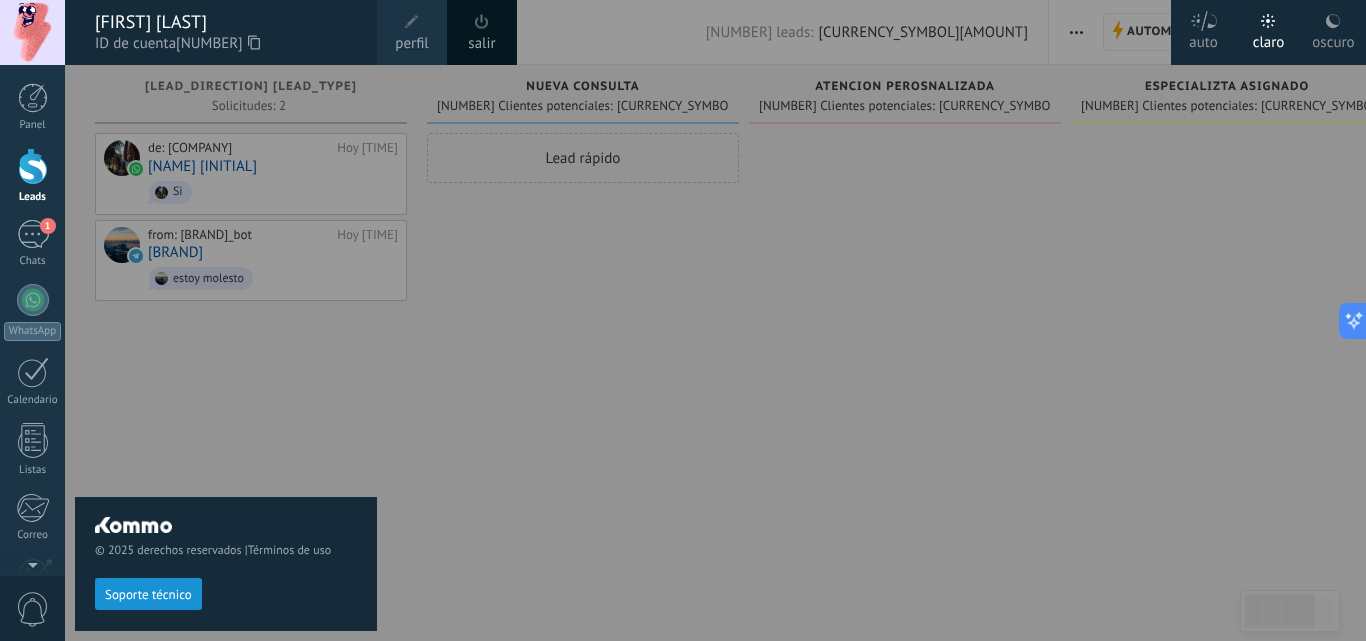 click on "[FIRST] [LAST]" at bounding box center (226, 22) 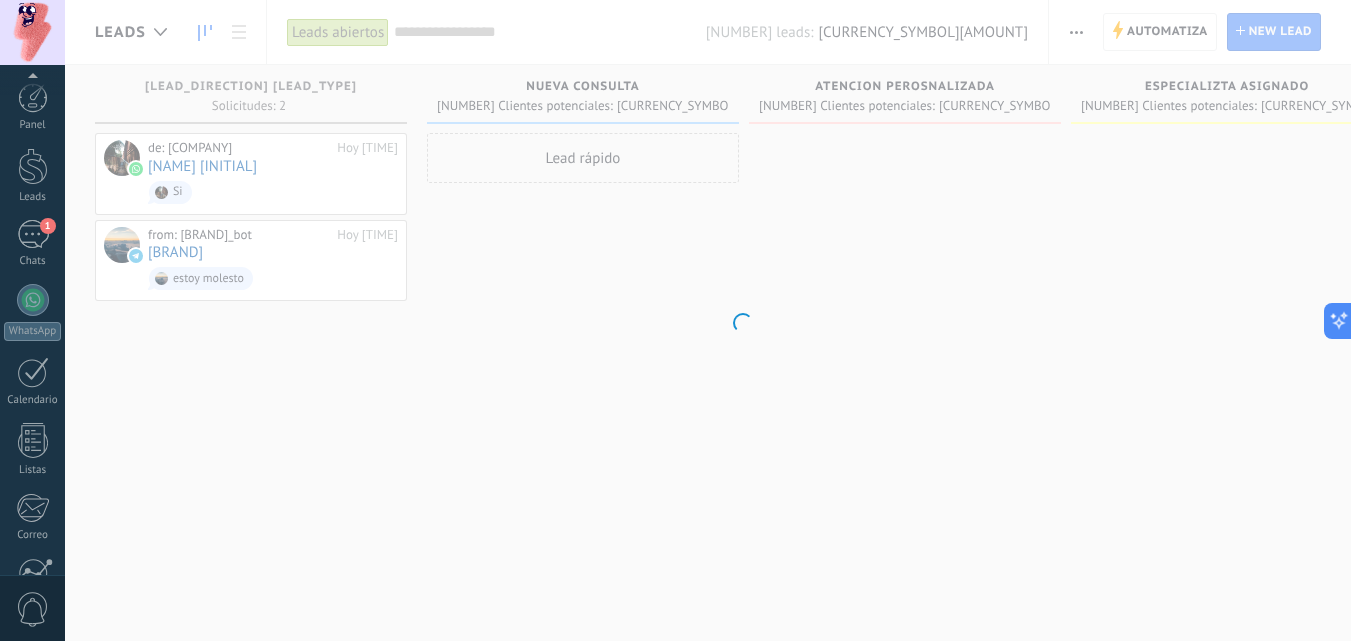 scroll, scrollTop: 191, scrollLeft: 0, axis: vertical 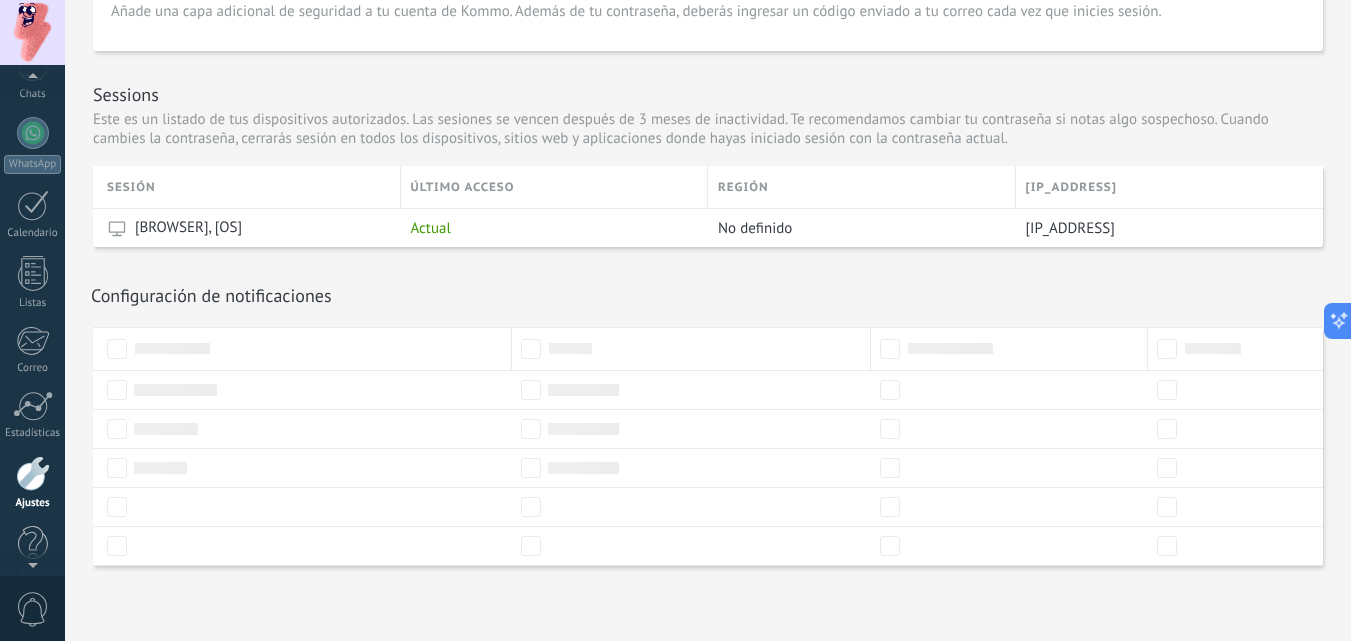 click at bounding box center [32, 32] 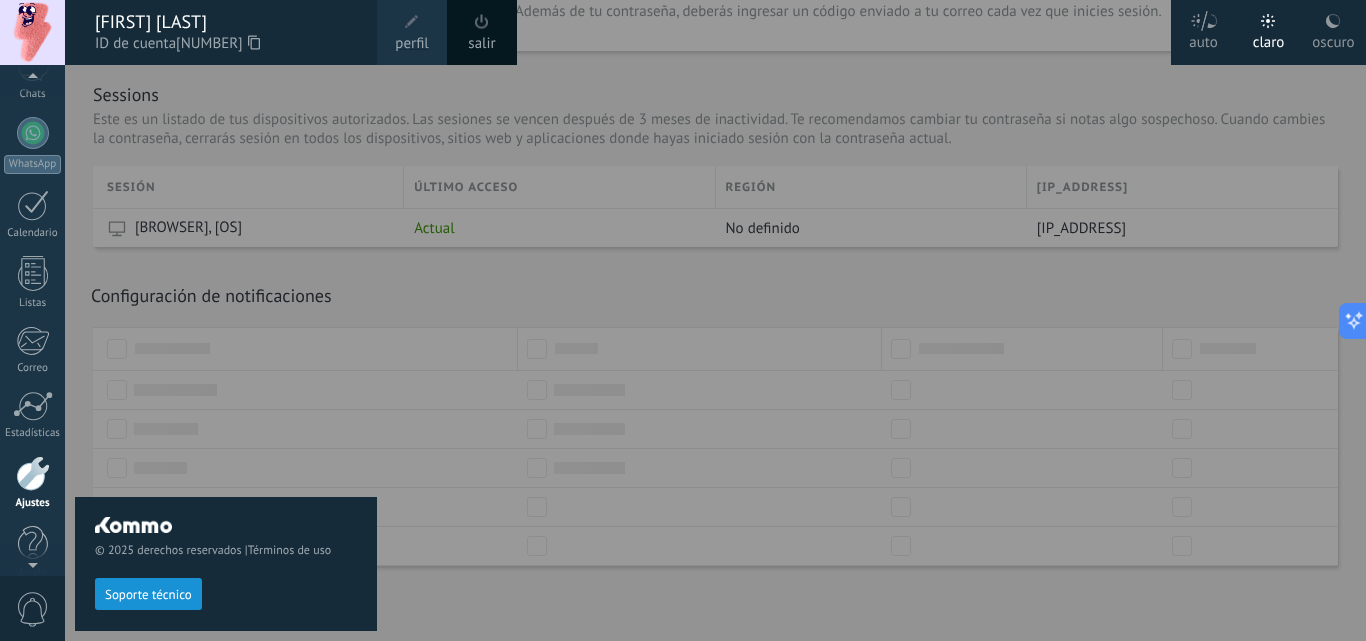 click at bounding box center (32, 32) 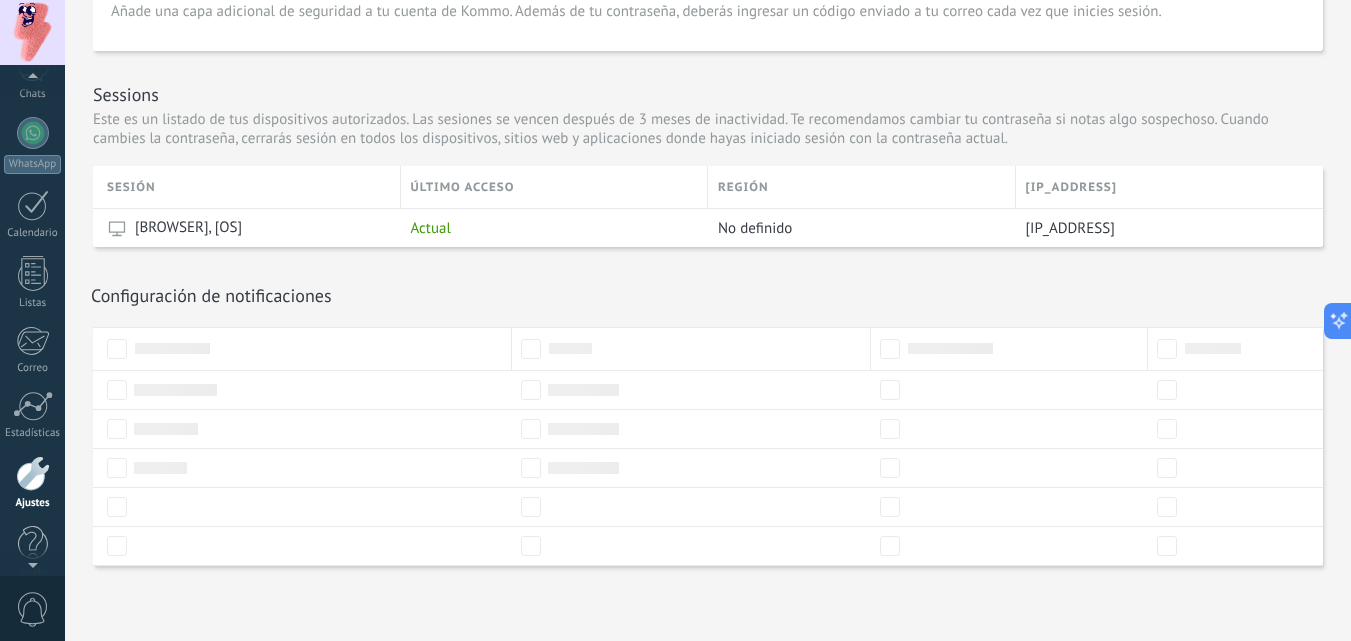 click at bounding box center (32, 32) 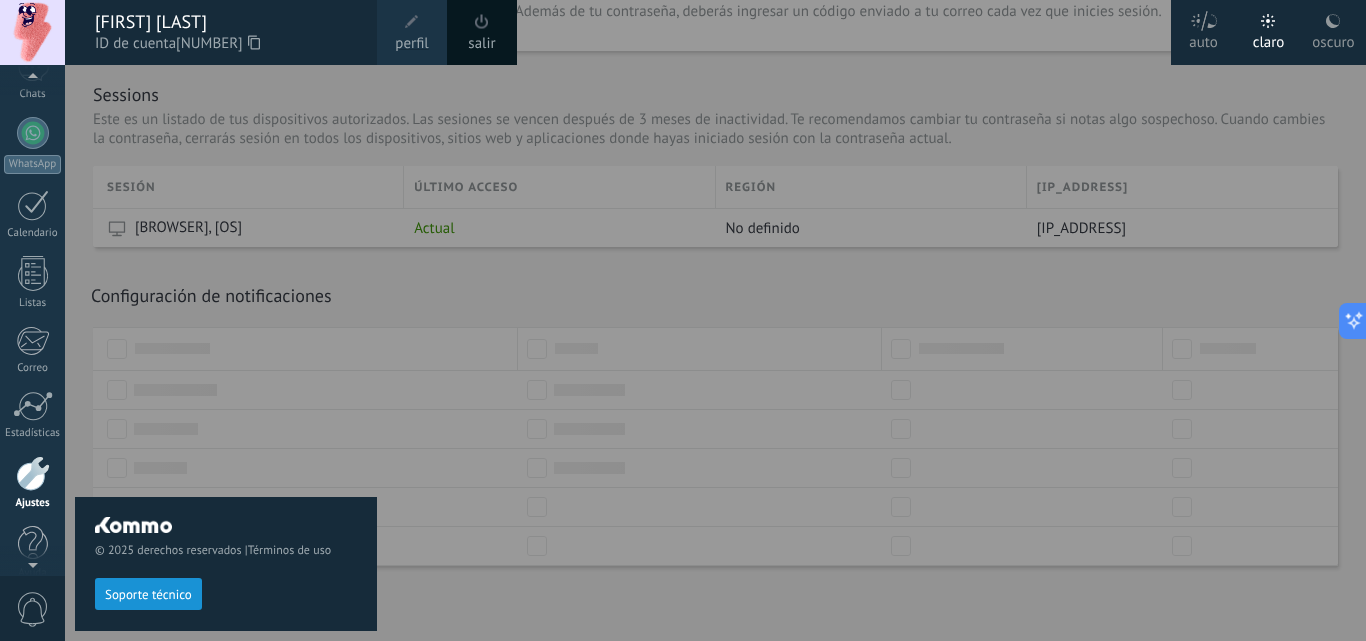 click at bounding box center (412, 22) 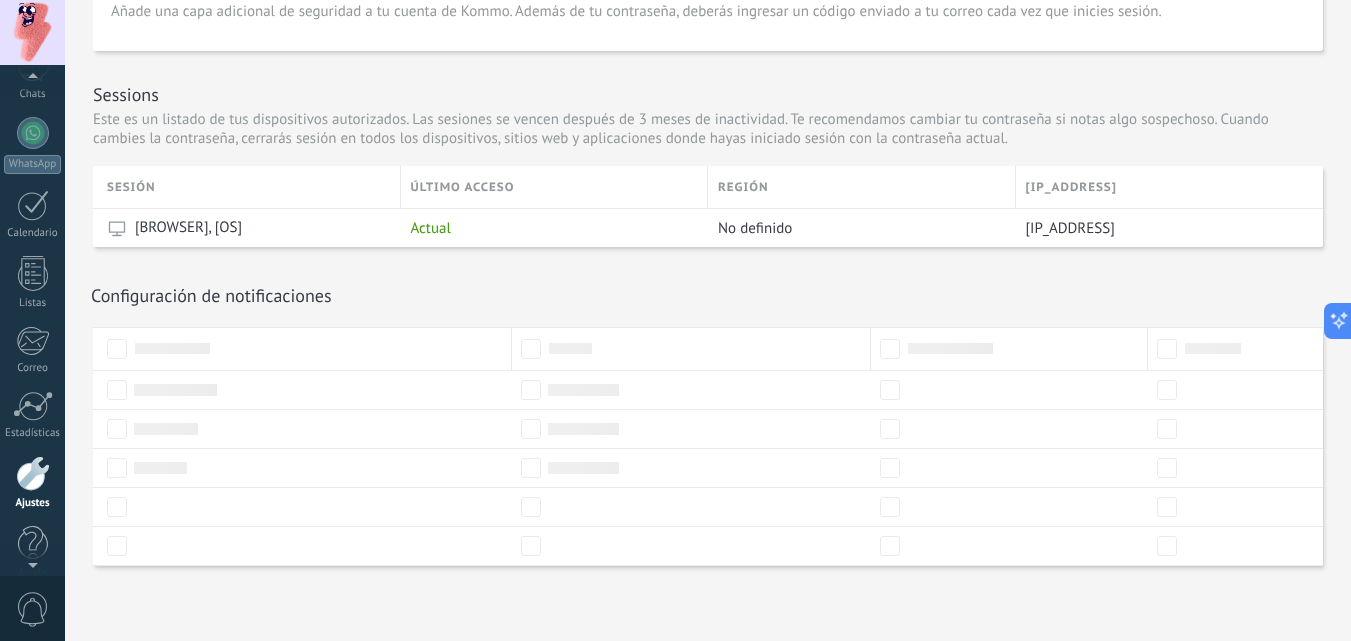 scroll, scrollTop: 191, scrollLeft: 0, axis: vertical 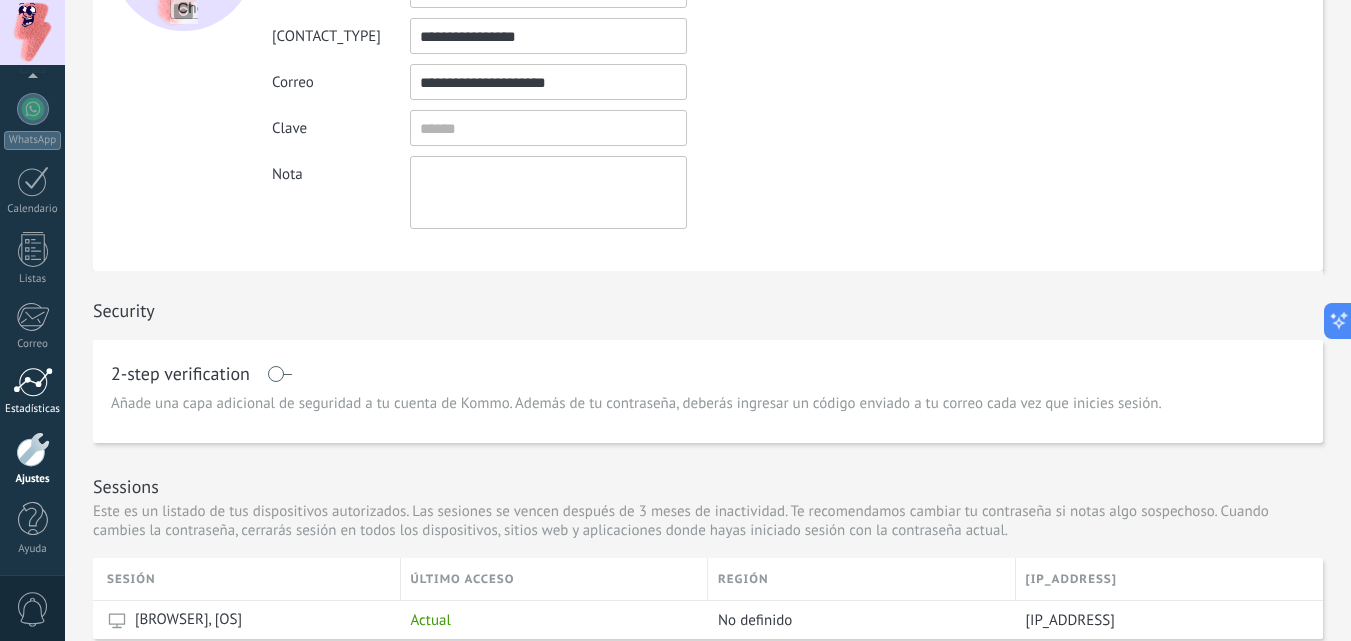 click at bounding box center [33, 382] 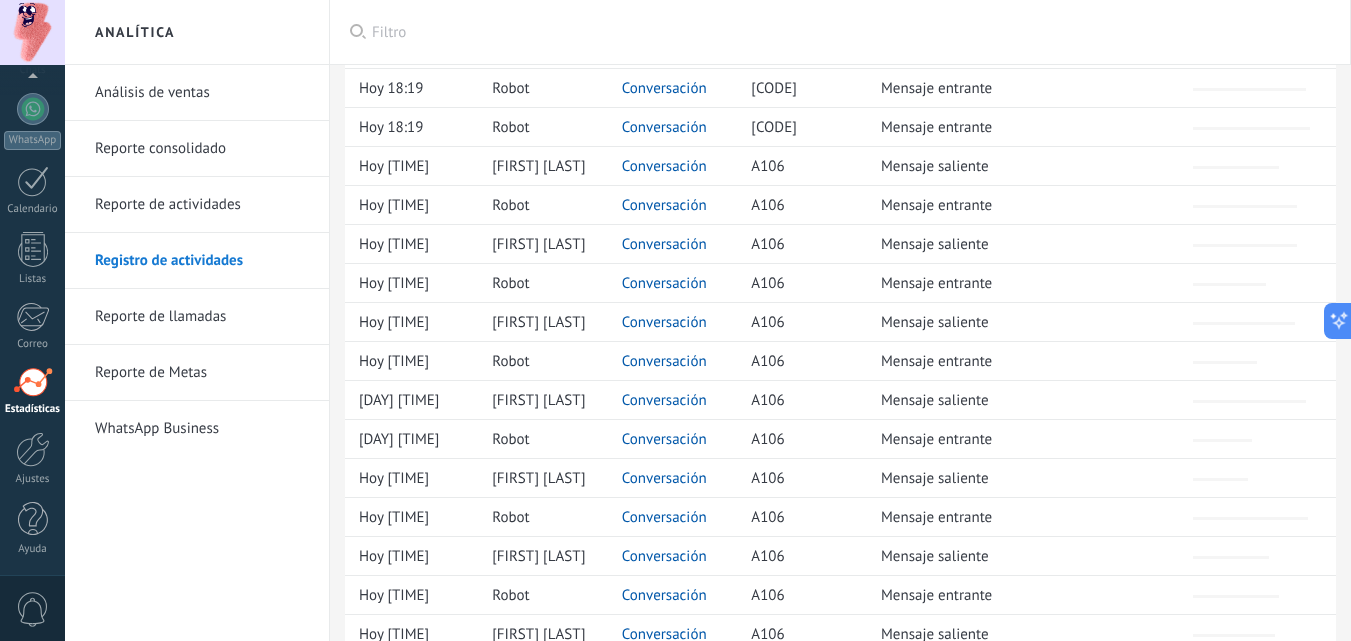 scroll, scrollTop: 0, scrollLeft: 0, axis: both 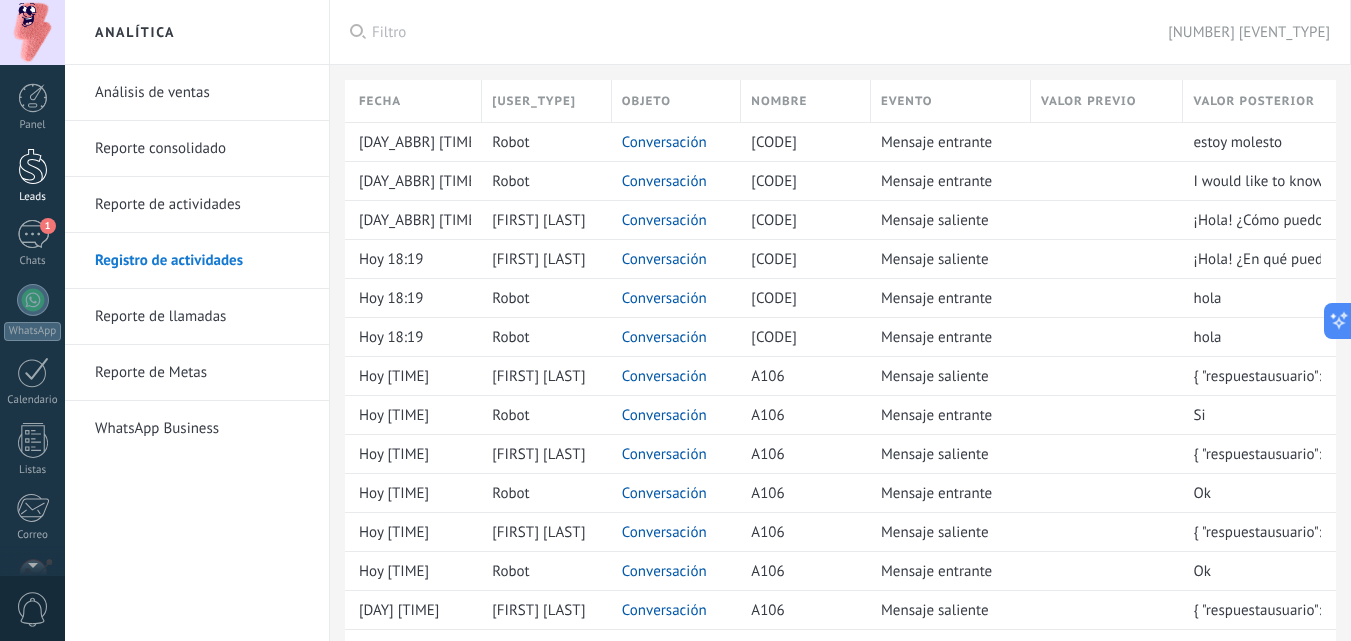 click at bounding box center (33, 166) 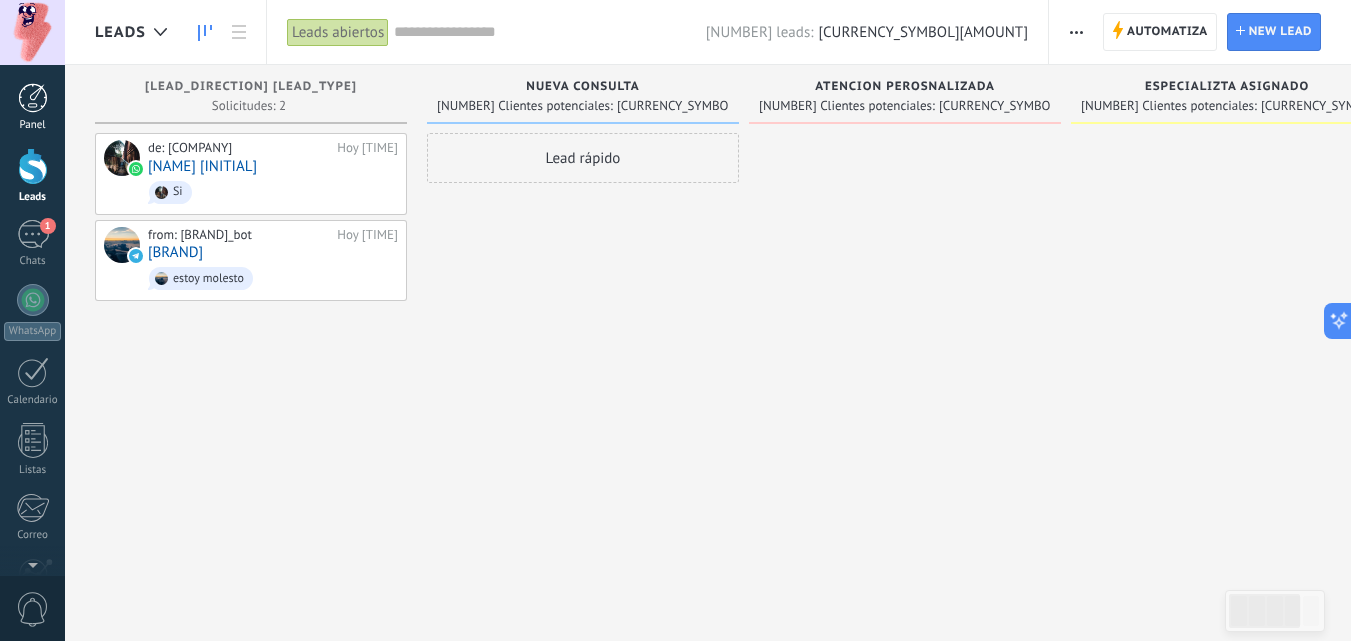 click on "Panel" at bounding box center [32, 107] 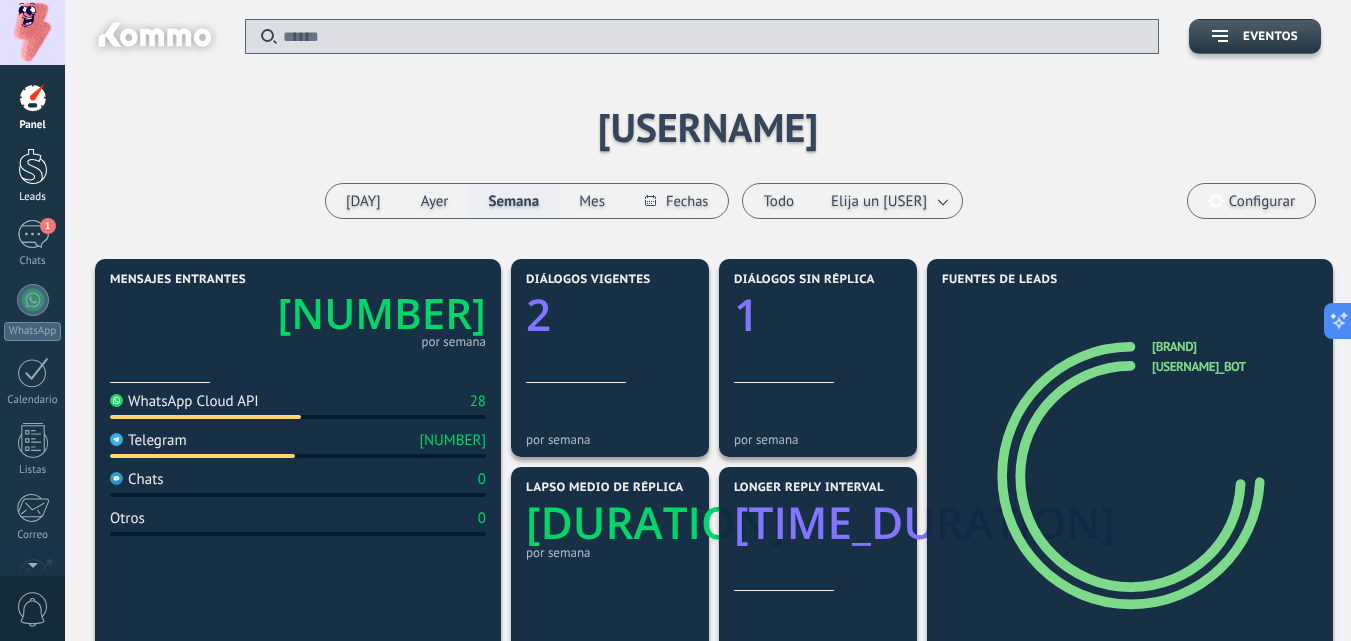 click at bounding box center [33, 166] 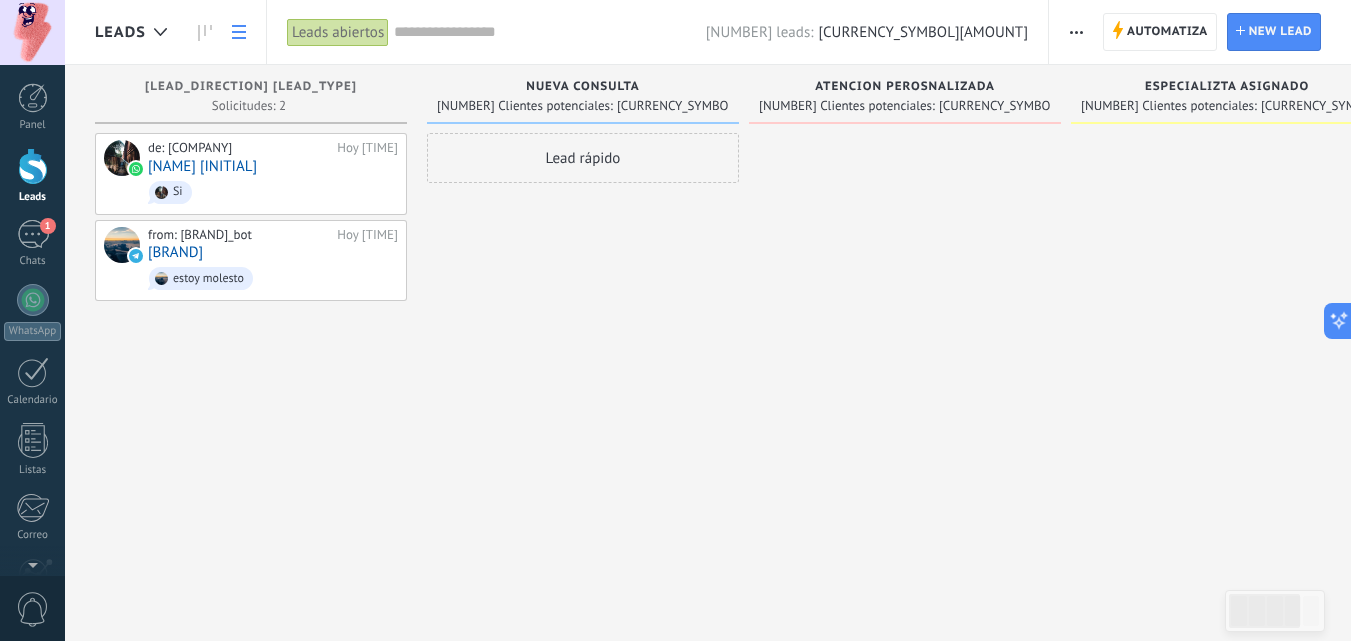 click at bounding box center [239, 32] 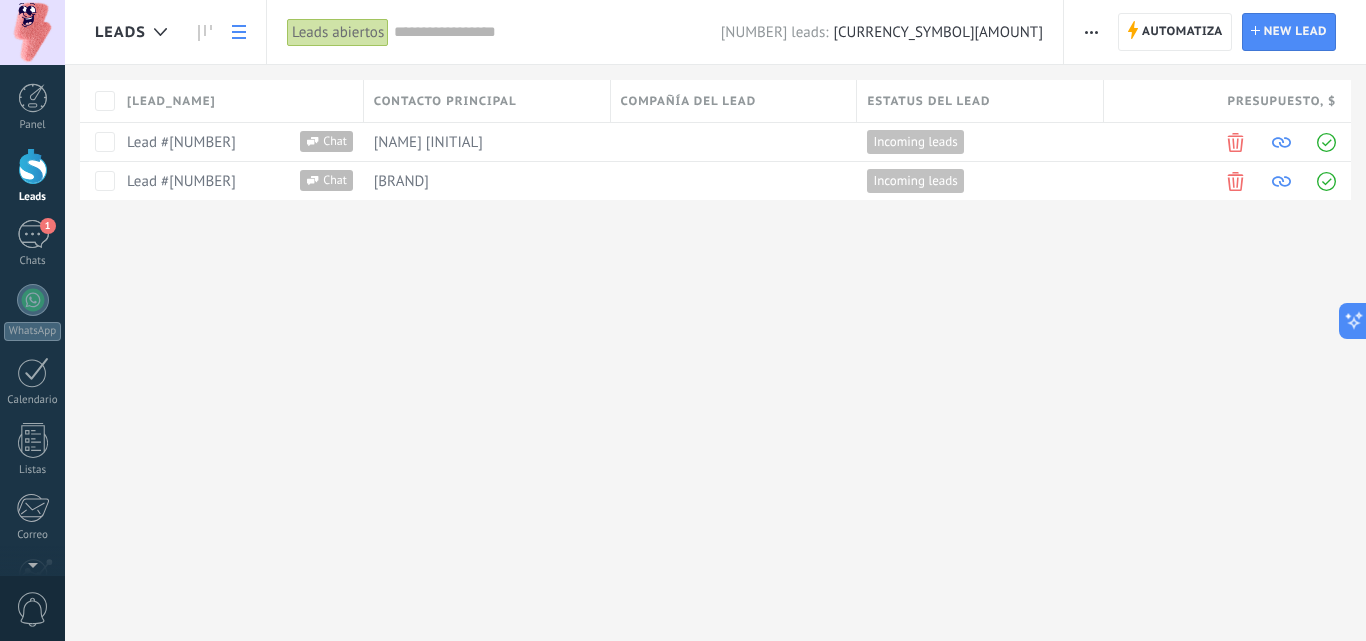click at bounding box center [239, 32] 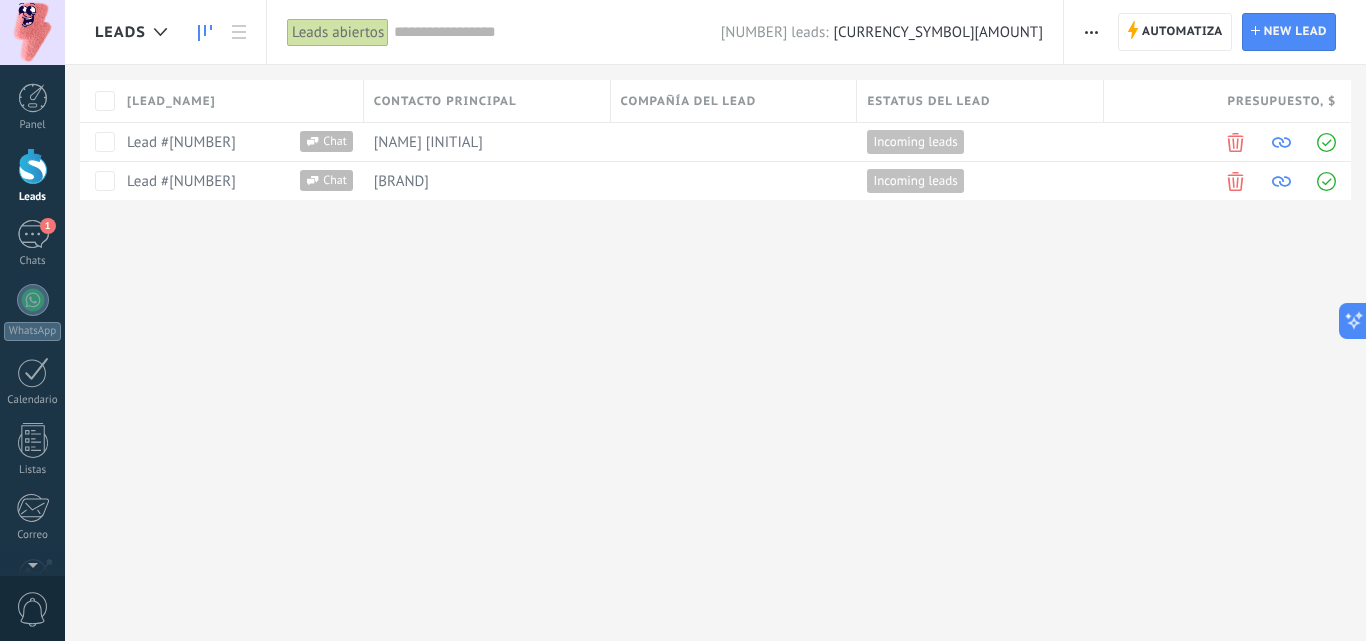 click at bounding box center [205, 33] 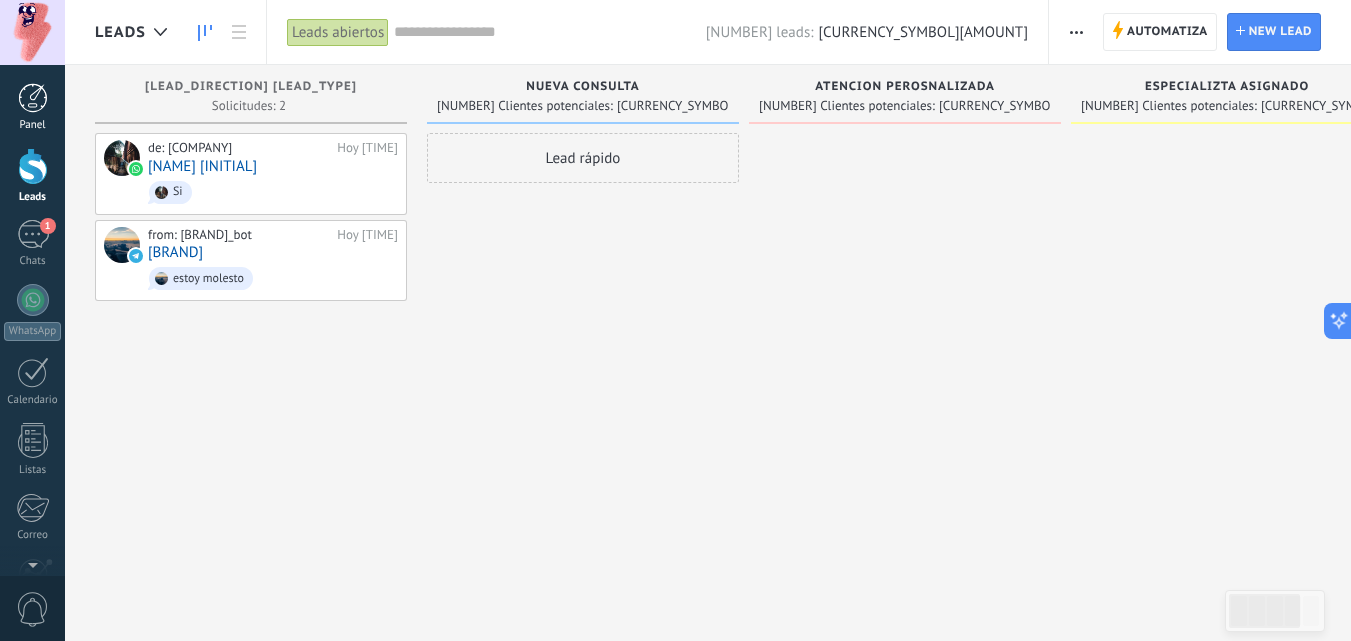 click at bounding box center [33, 98] 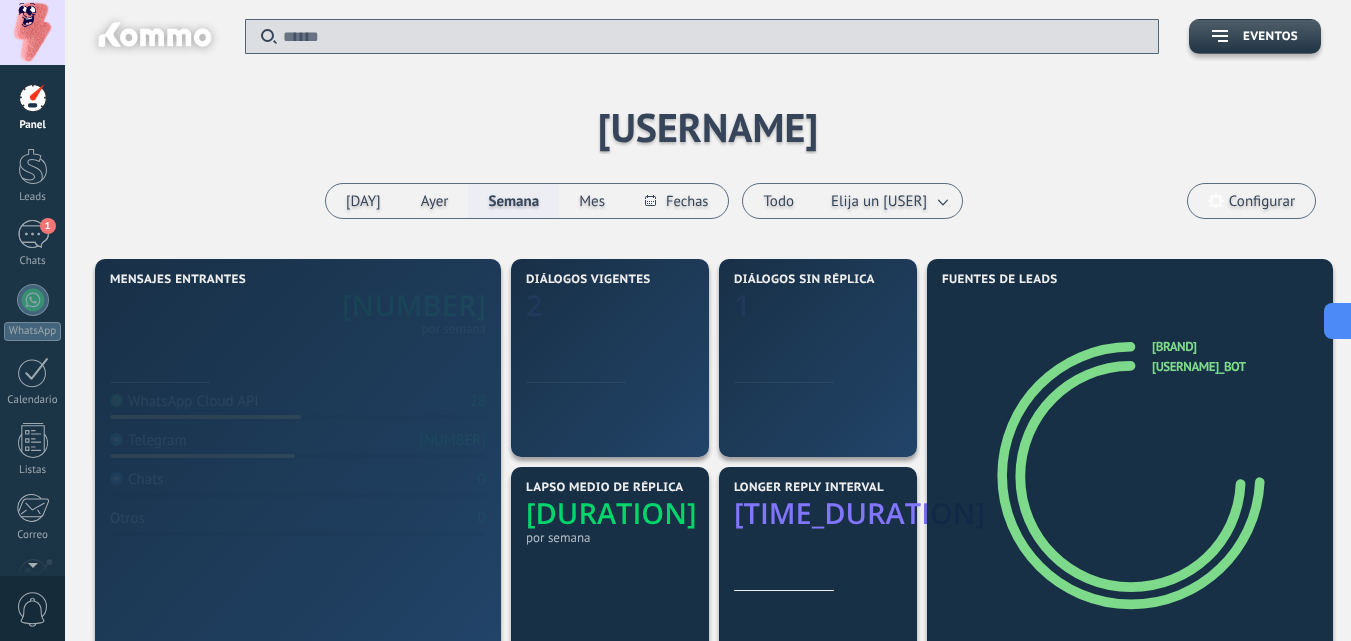 click at bounding box center [33, 98] 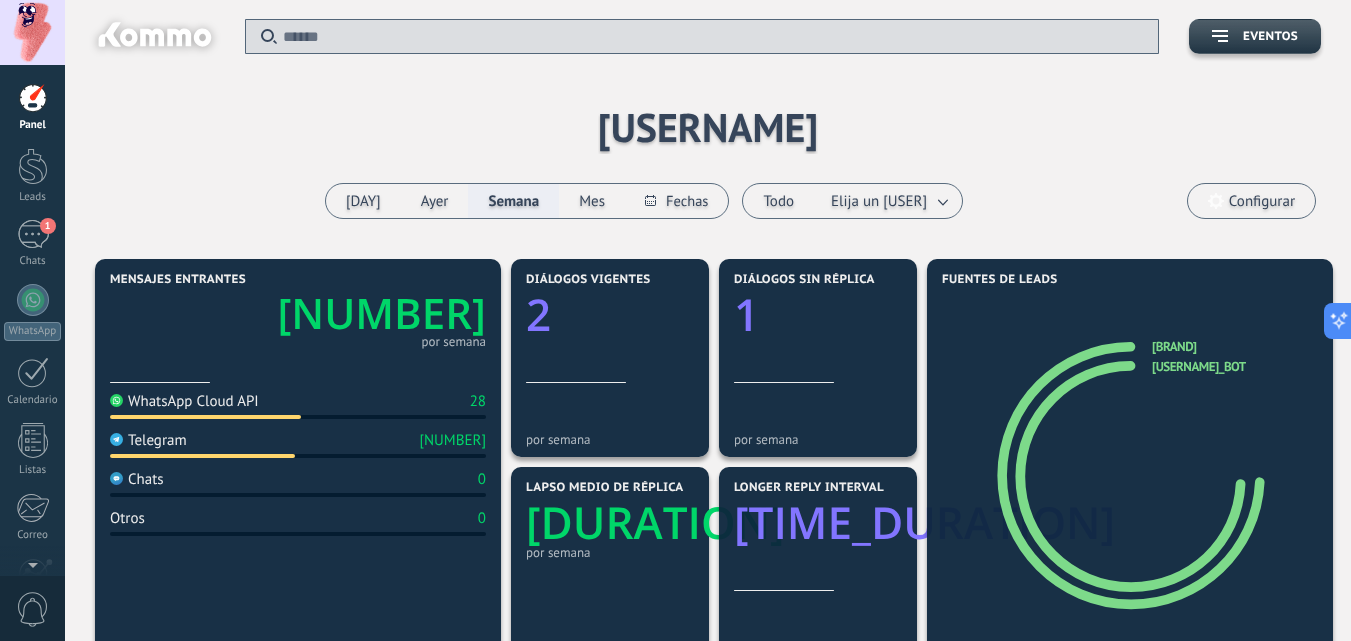 click at bounding box center [153, 38] 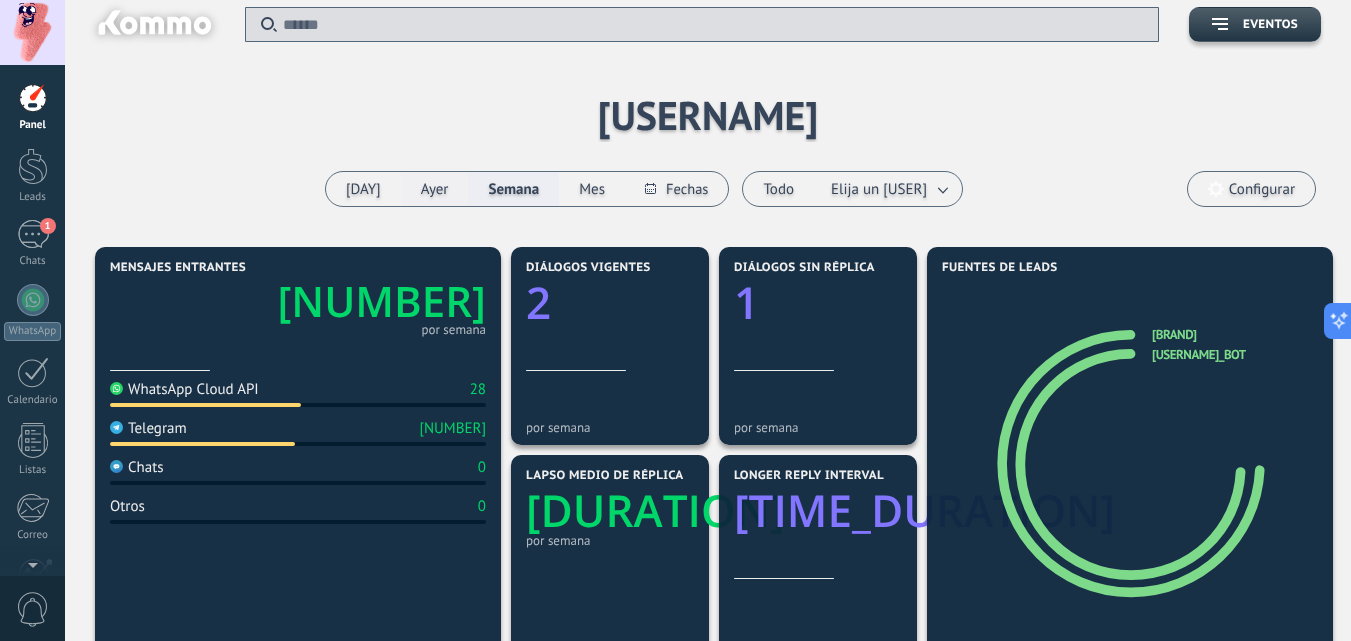 scroll, scrollTop: 0, scrollLeft: 0, axis: both 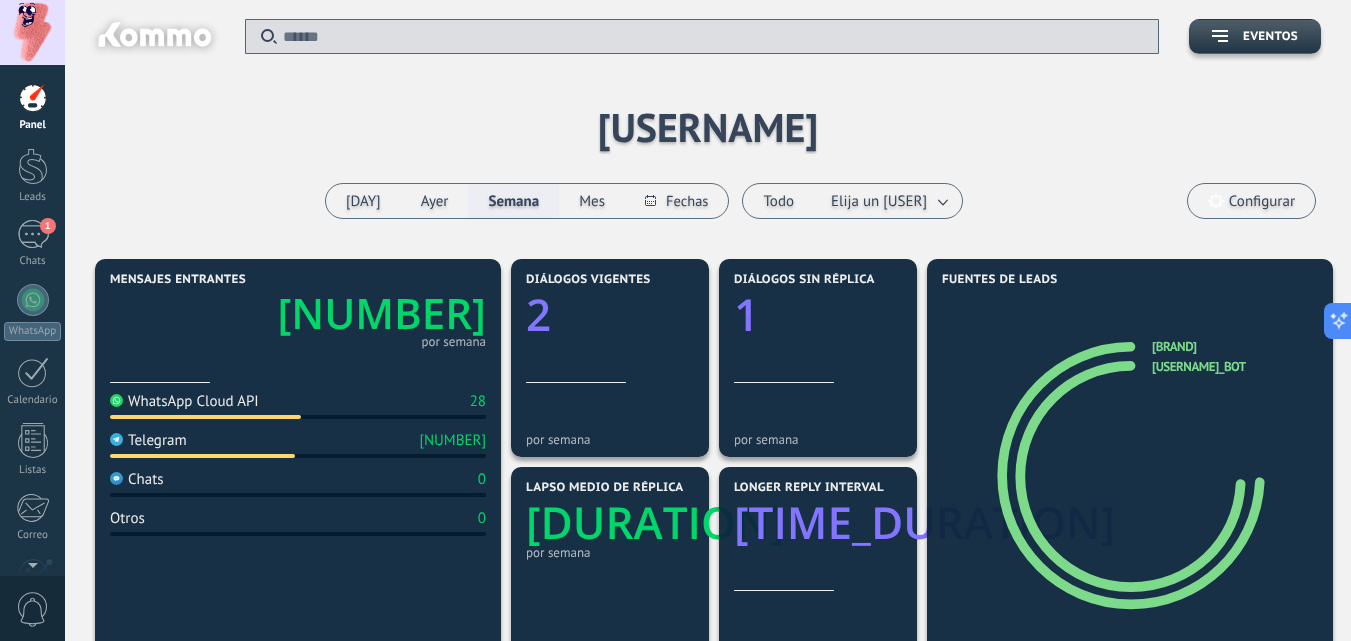 click on "Configurar" at bounding box center [1262, 201] 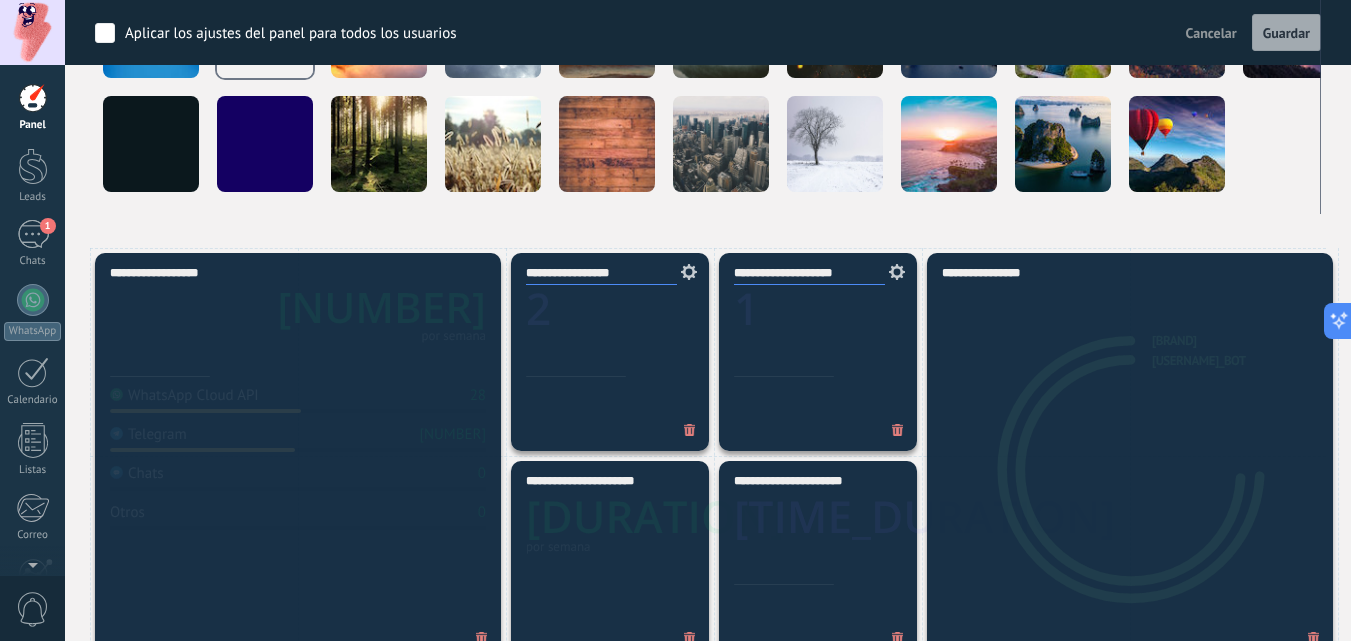 scroll, scrollTop: 0, scrollLeft: 0, axis: both 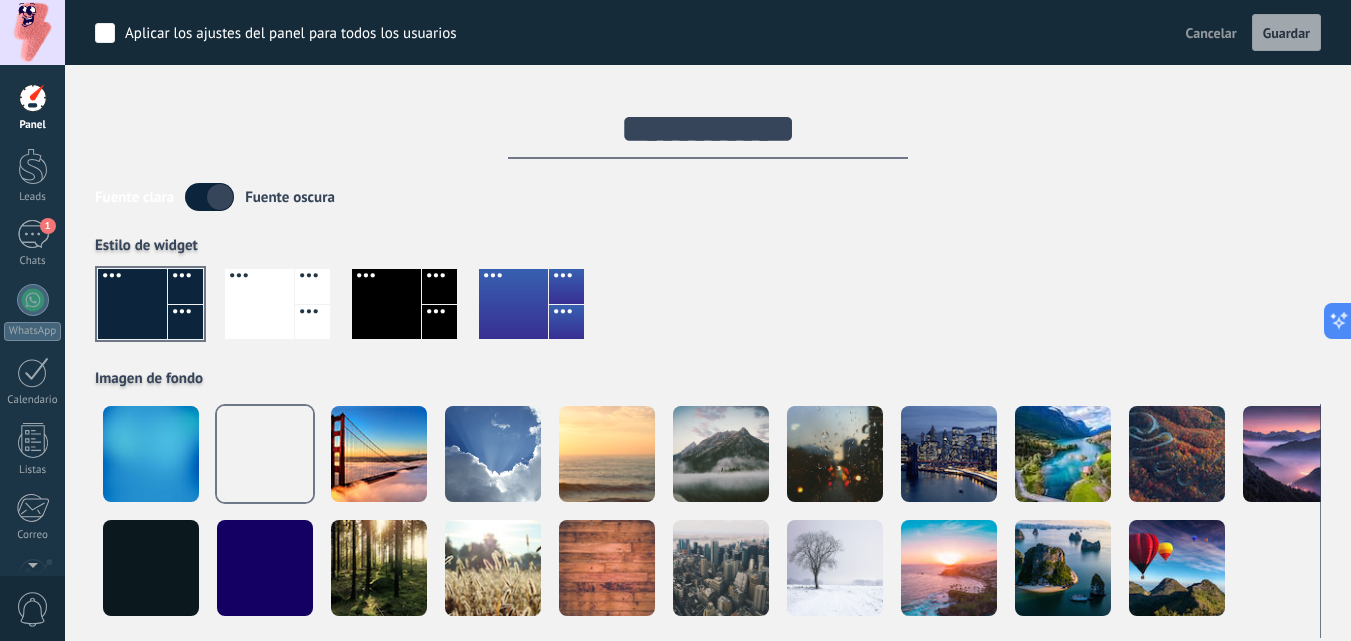 click on "Guardar" at bounding box center (1286, 33) 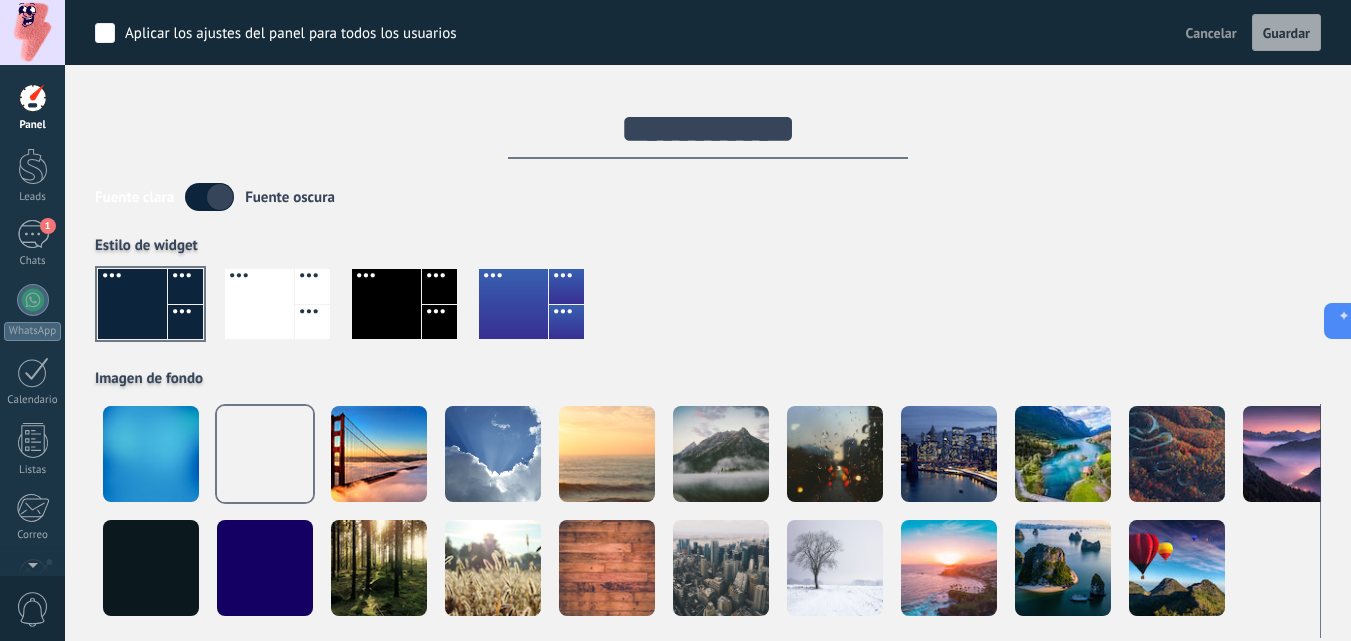 click on "Guardar" at bounding box center (1286, 33) 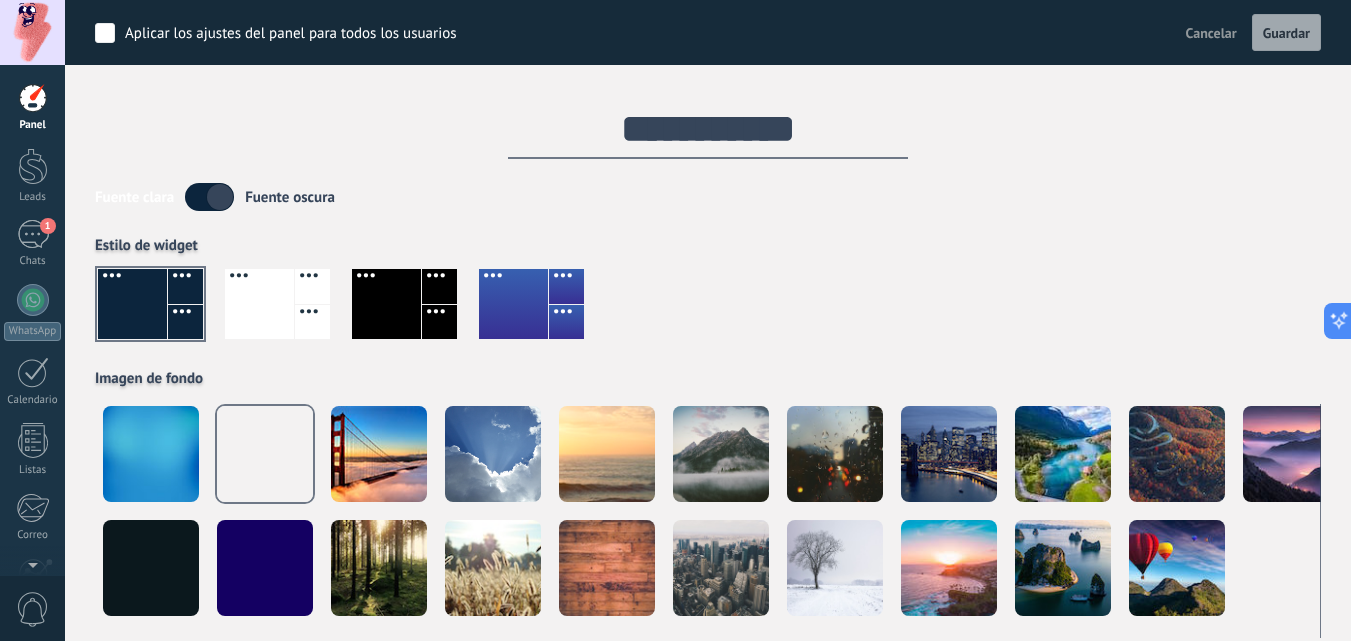 click on "Guardar" at bounding box center [1286, 33] 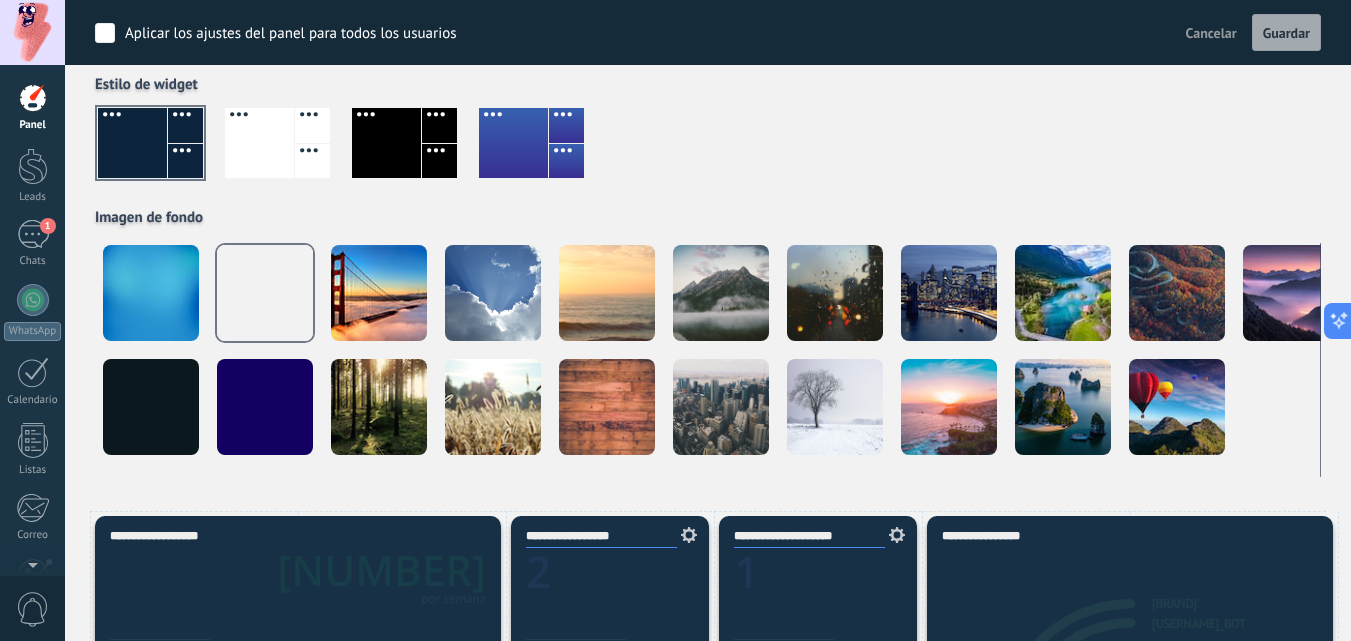scroll, scrollTop: 162, scrollLeft: 0, axis: vertical 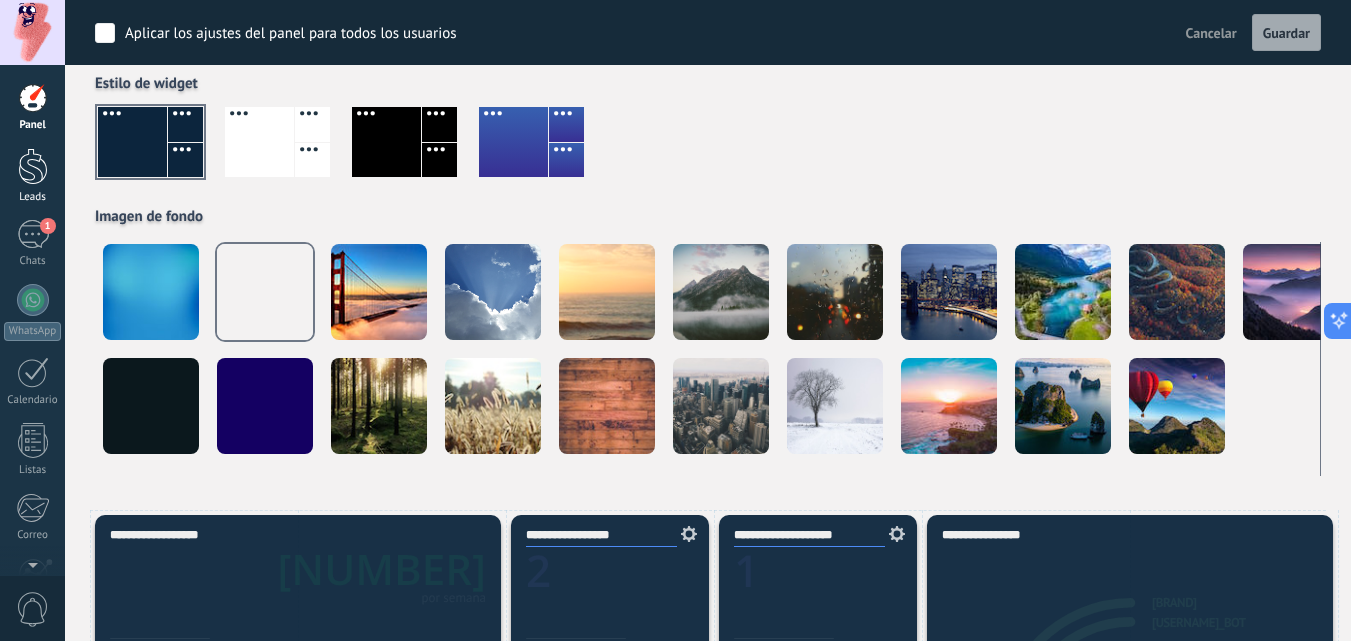 click on "Leads" at bounding box center [32, 176] 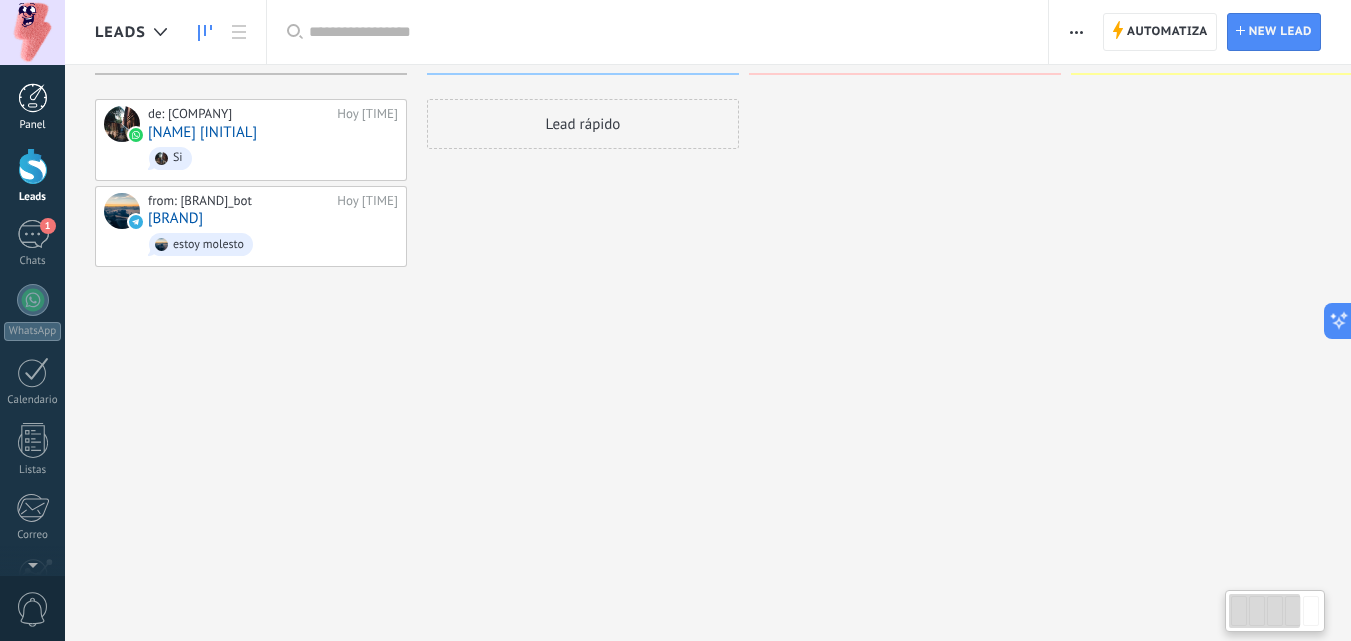 scroll, scrollTop: 0, scrollLeft: 0, axis: both 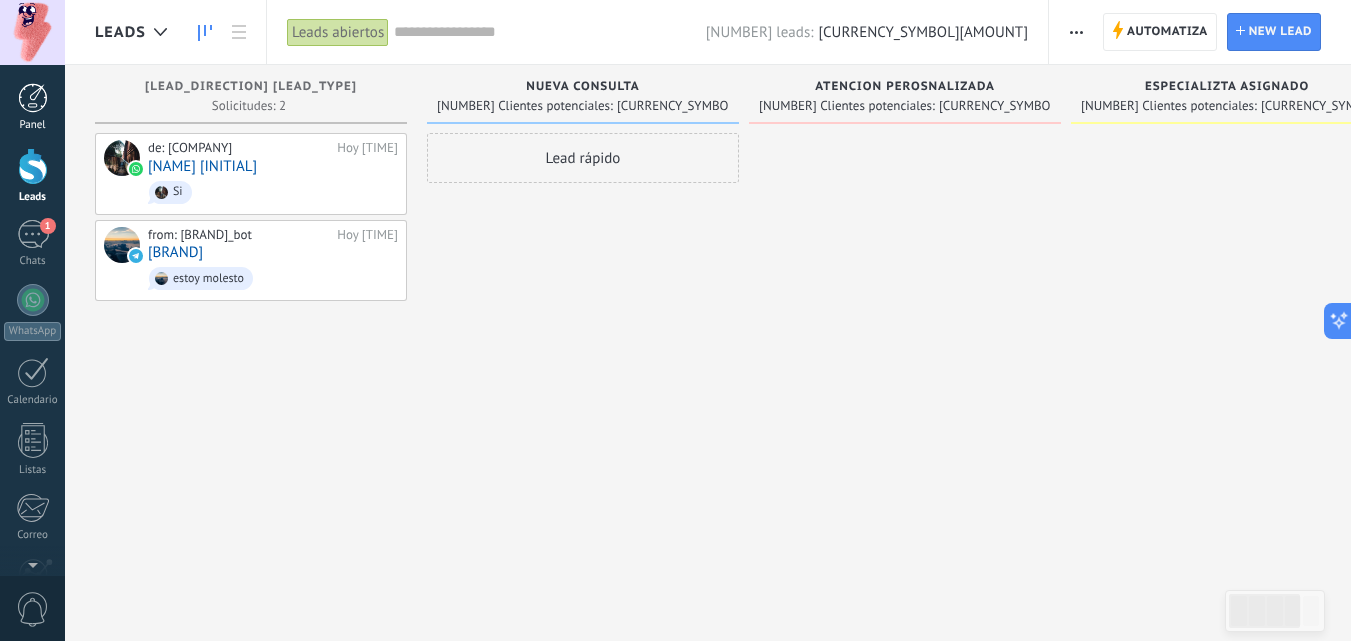 click at bounding box center [33, 98] 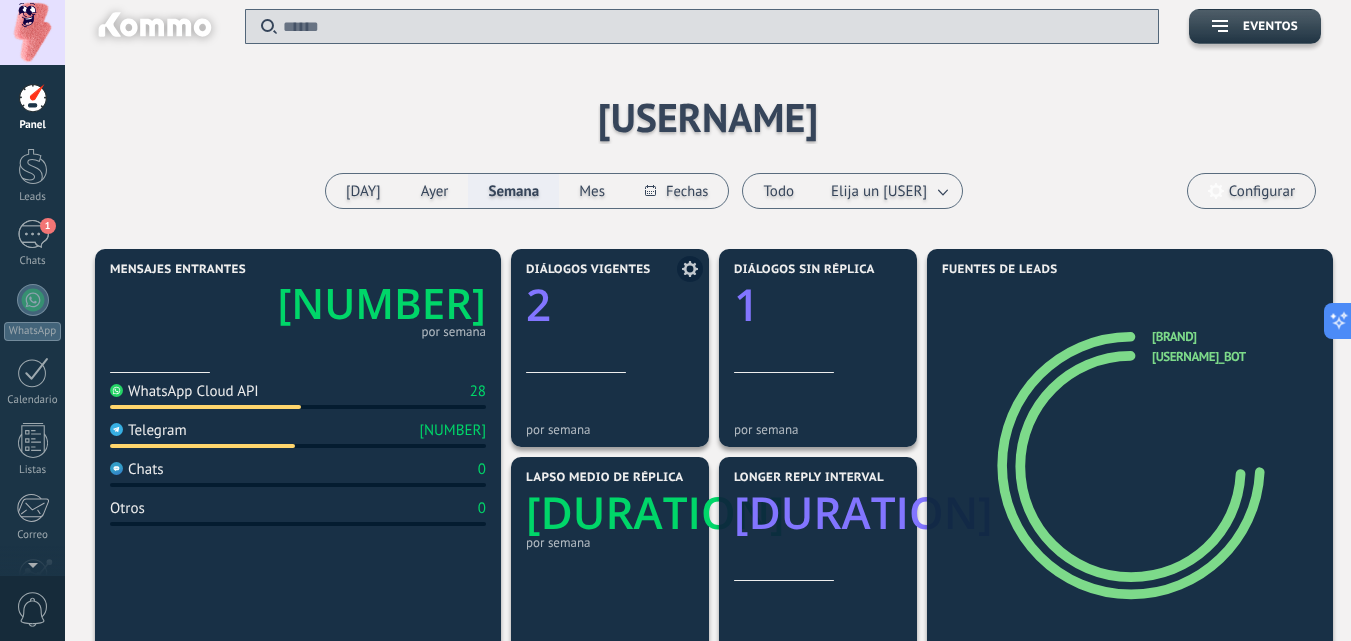 scroll, scrollTop: 0, scrollLeft: 0, axis: both 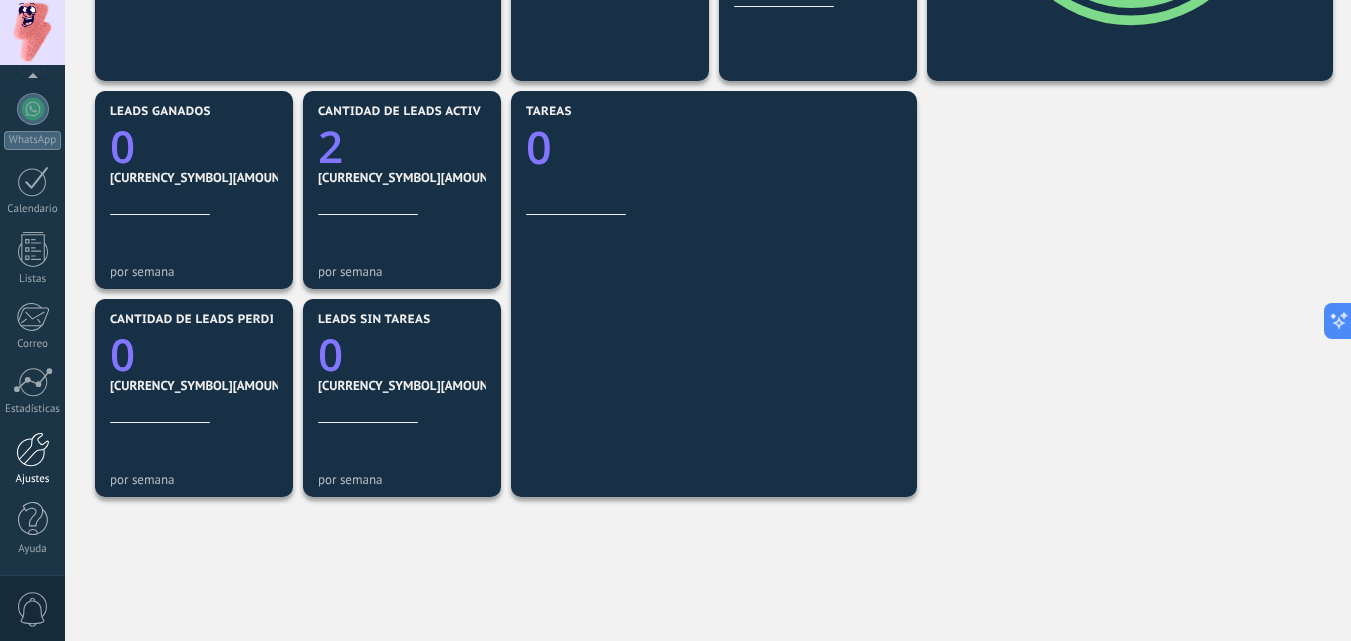 click at bounding box center (33, 449) 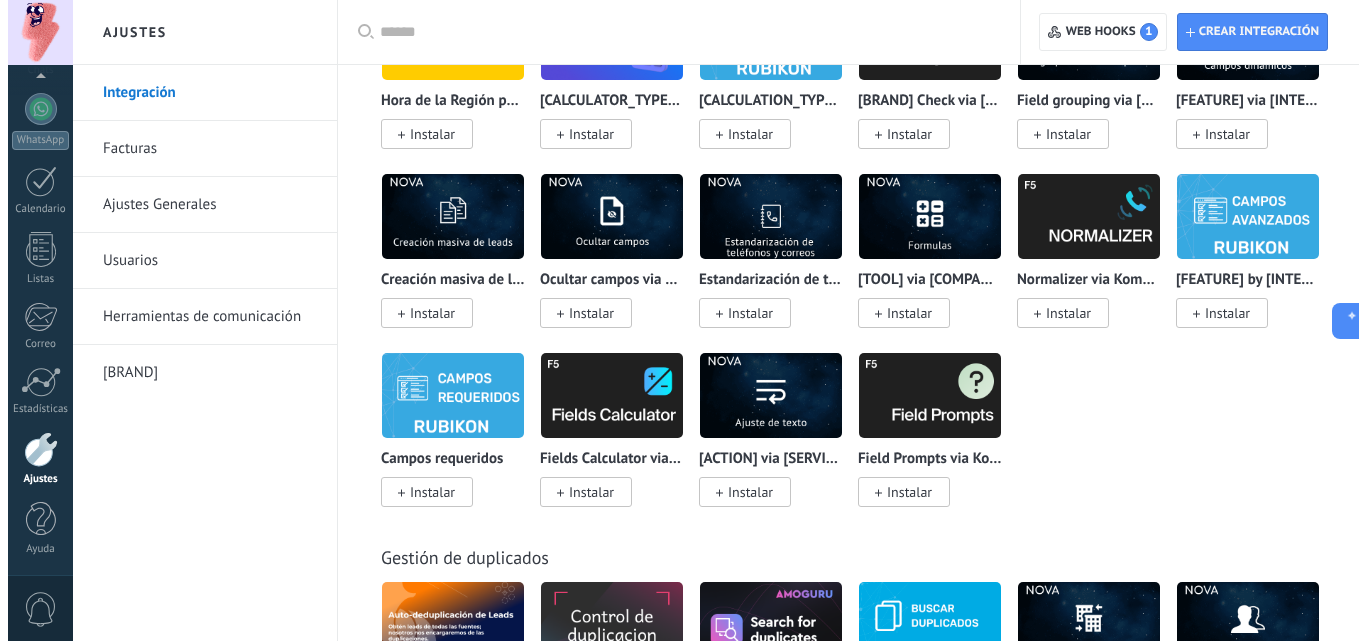 scroll, scrollTop: 7642, scrollLeft: 0, axis: vertical 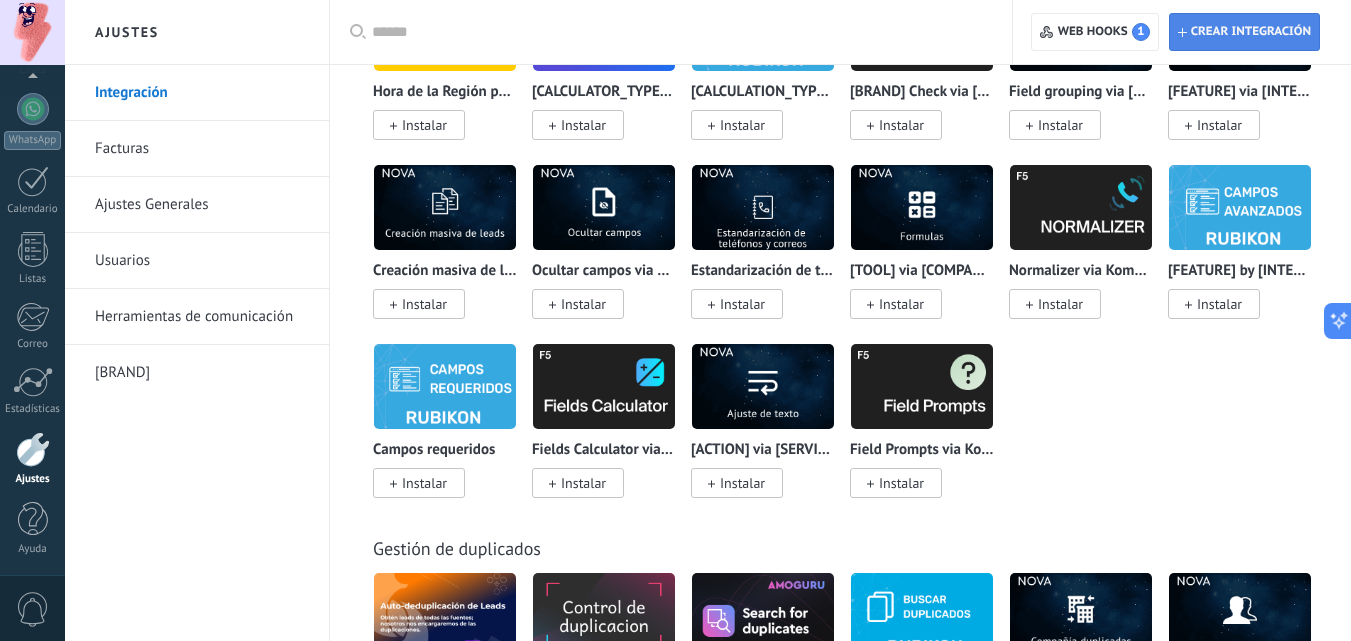 click on "Crear integración" at bounding box center (1251, 32) 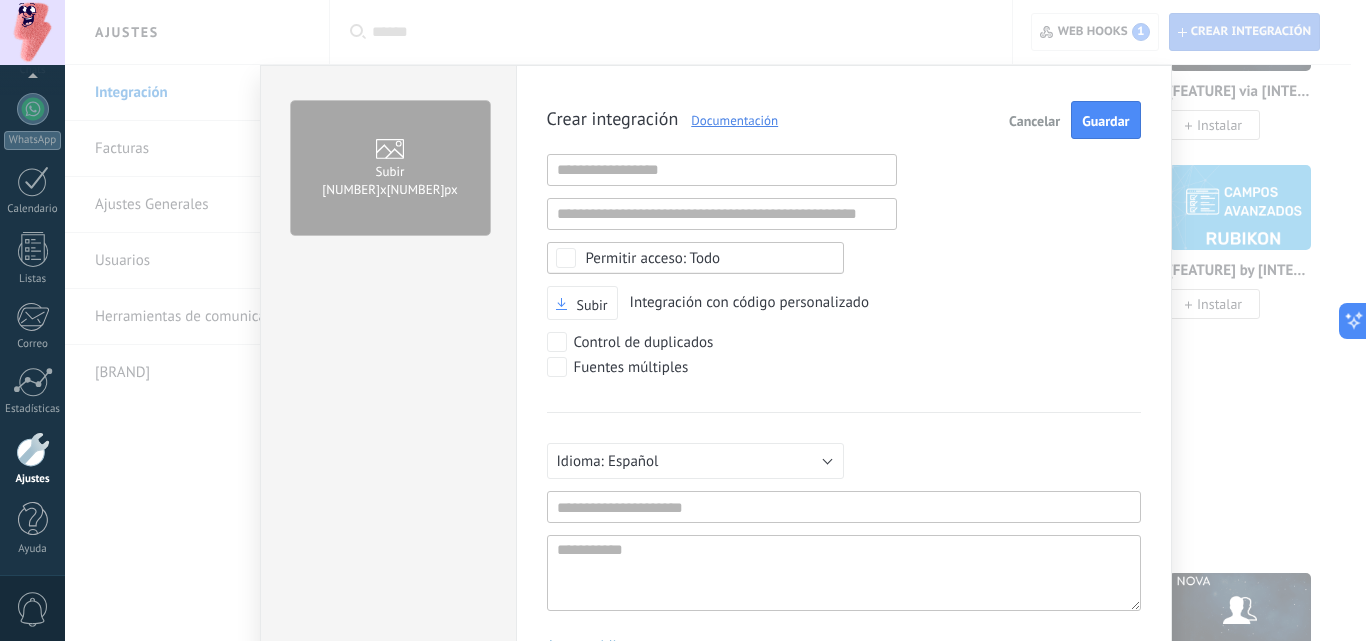 scroll, scrollTop: 19, scrollLeft: 0, axis: vertical 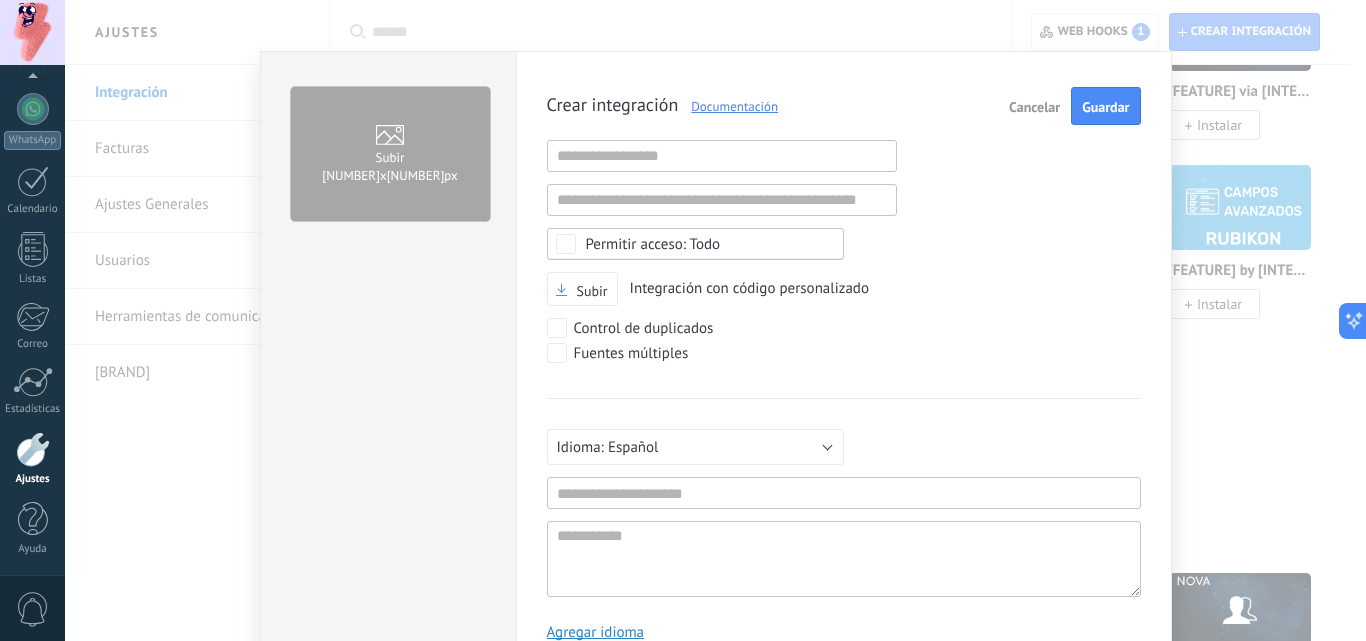 click on "Cancelar" at bounding box center (1034, 107) 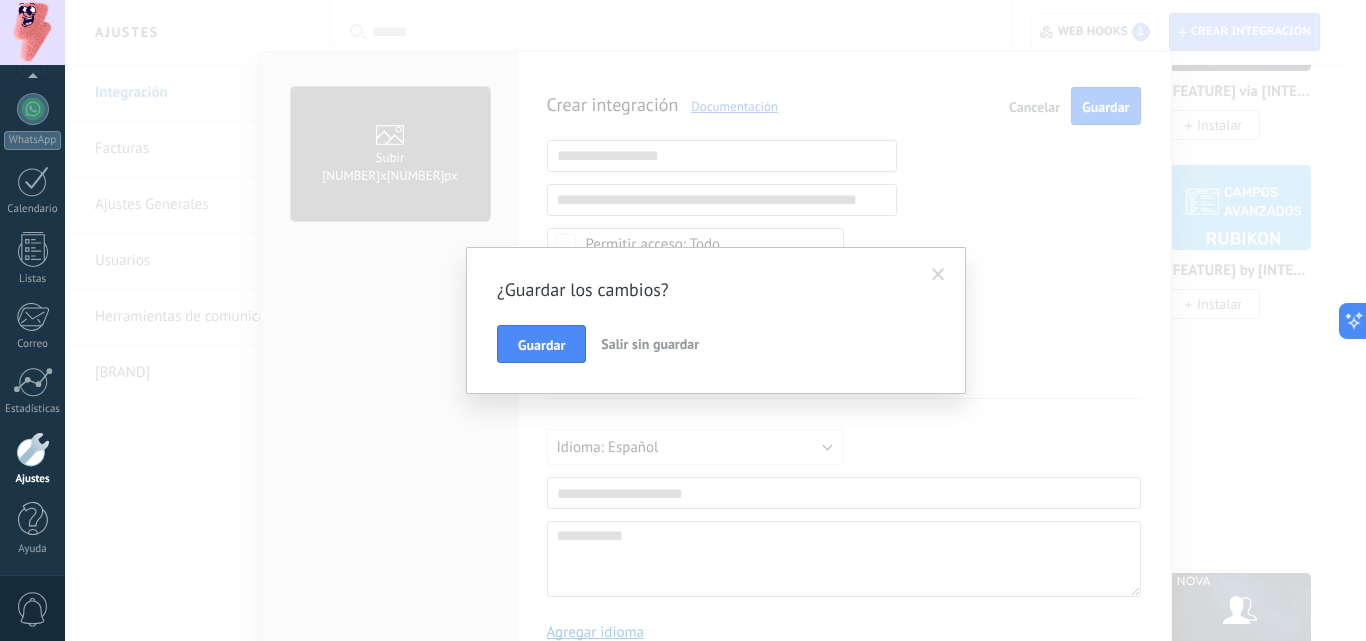 click on "Salir sin guardar" at bounding box center (650, 344) 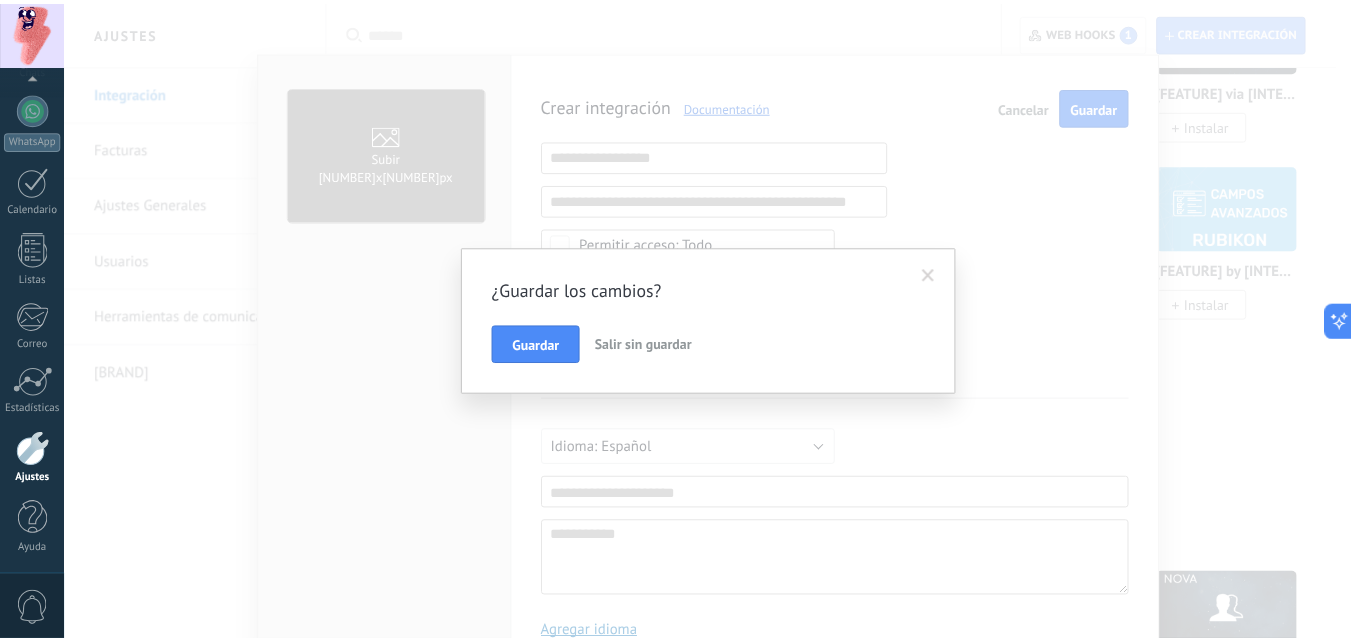 scroll, scrollTop: 0, scrollLeft: 0, axis: both 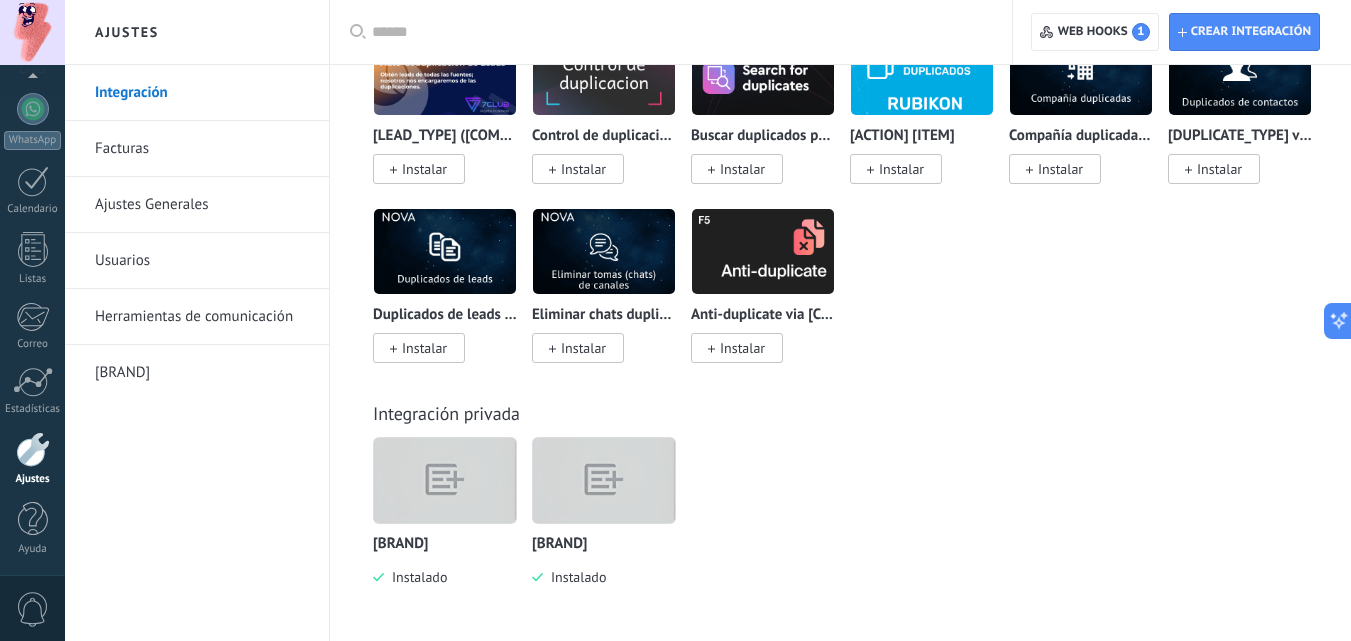 click at bounding box center (445, 480) 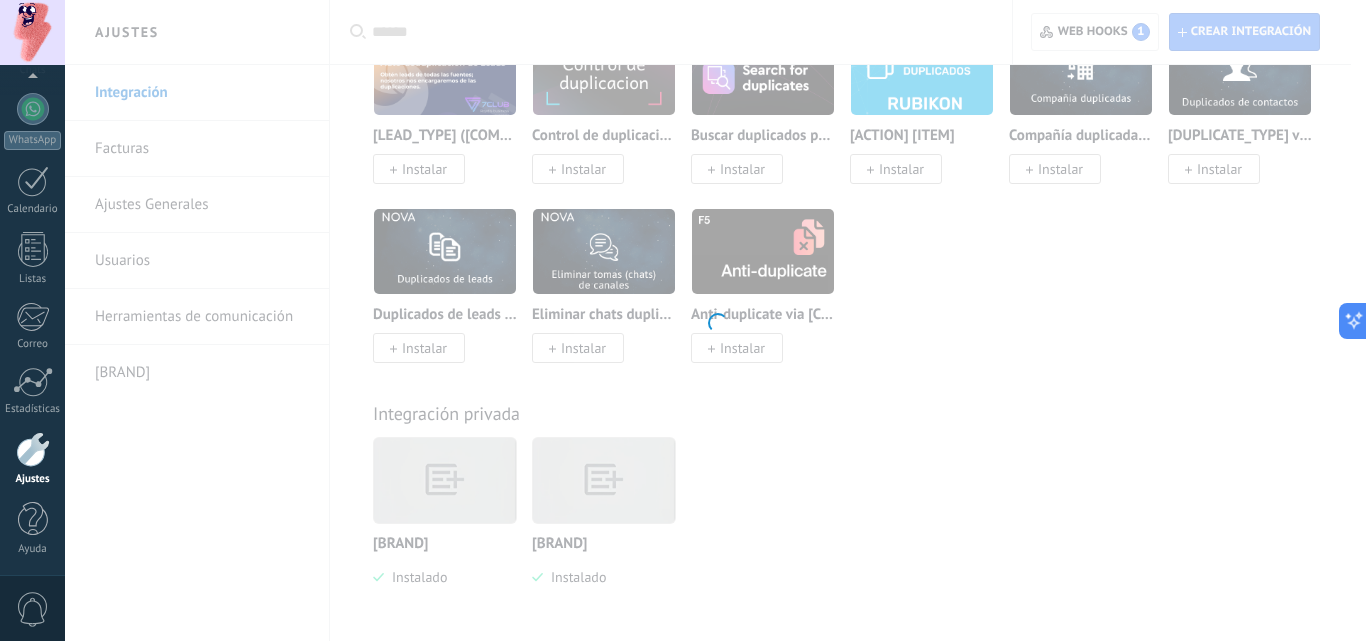 click at bounding box center [715, 320] 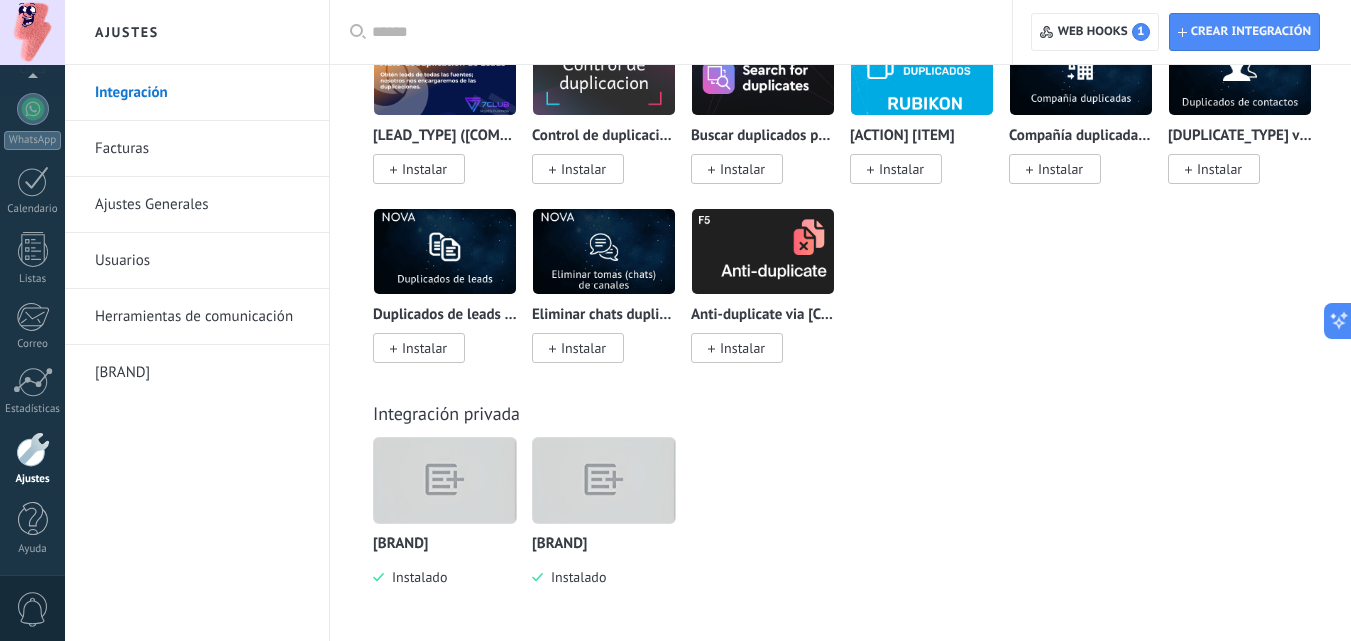 click at bounding box center [445, 480] 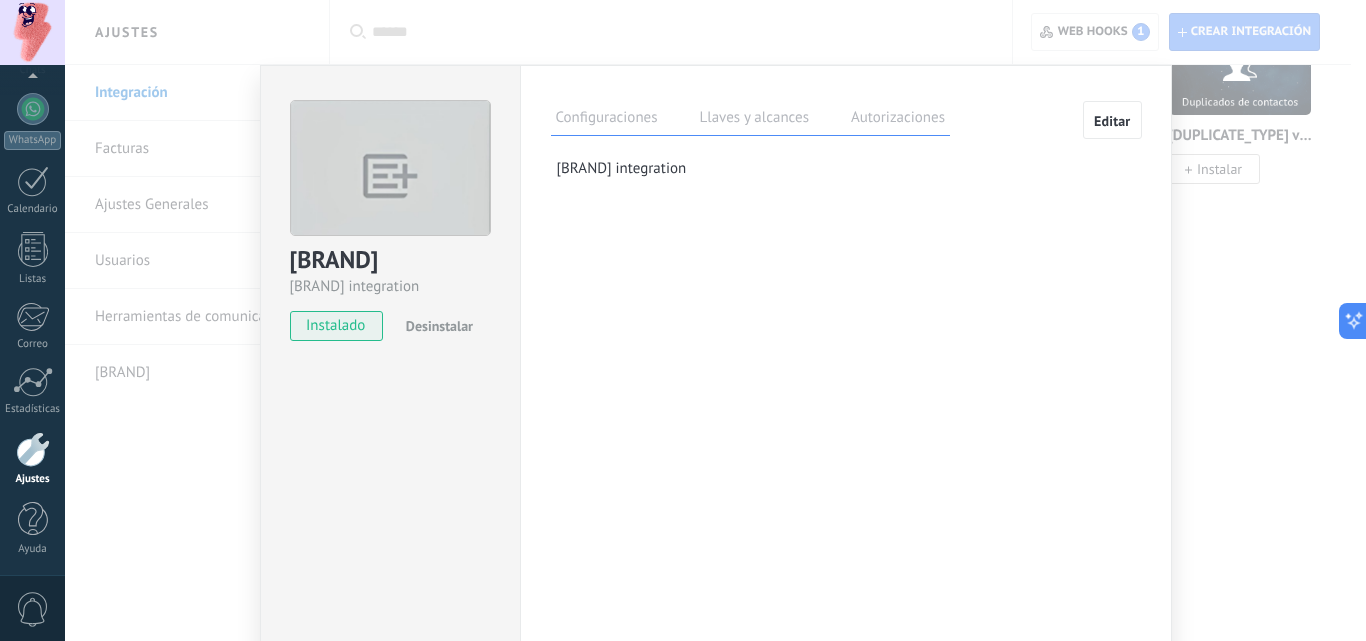 click on "Llaves y alcances" at bounding box center [754, 120] 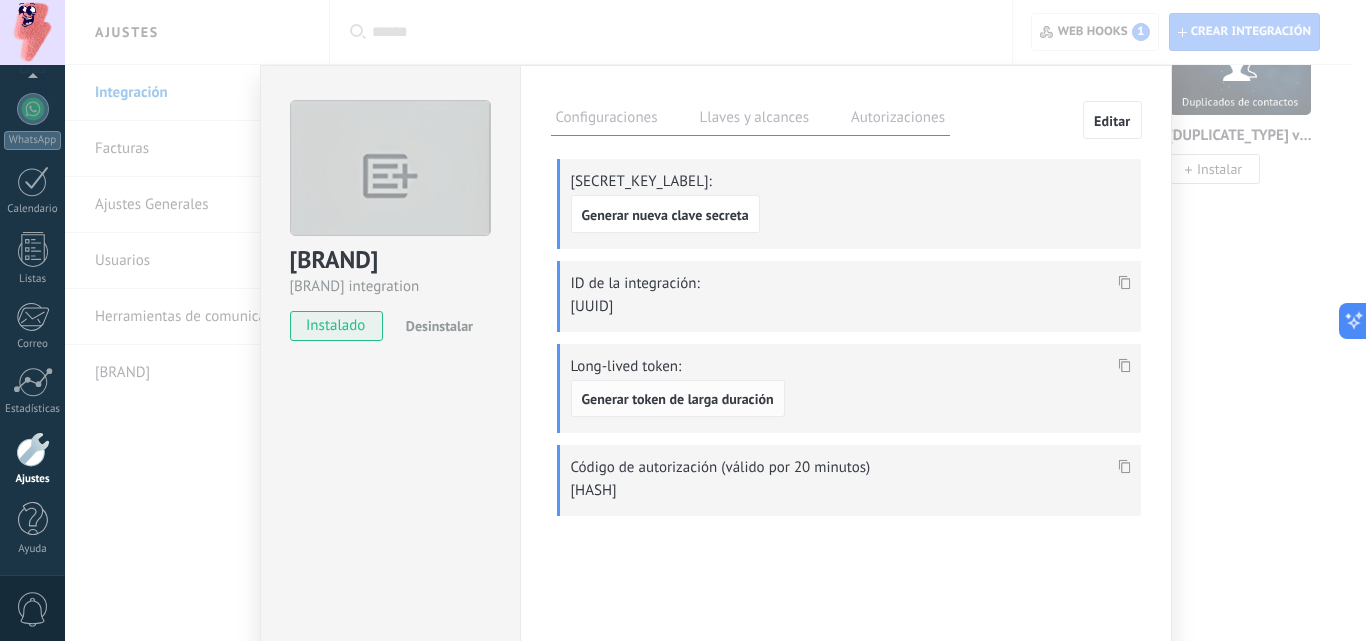 click on "Generar token de larga duración" at bounding box center [678, 399] 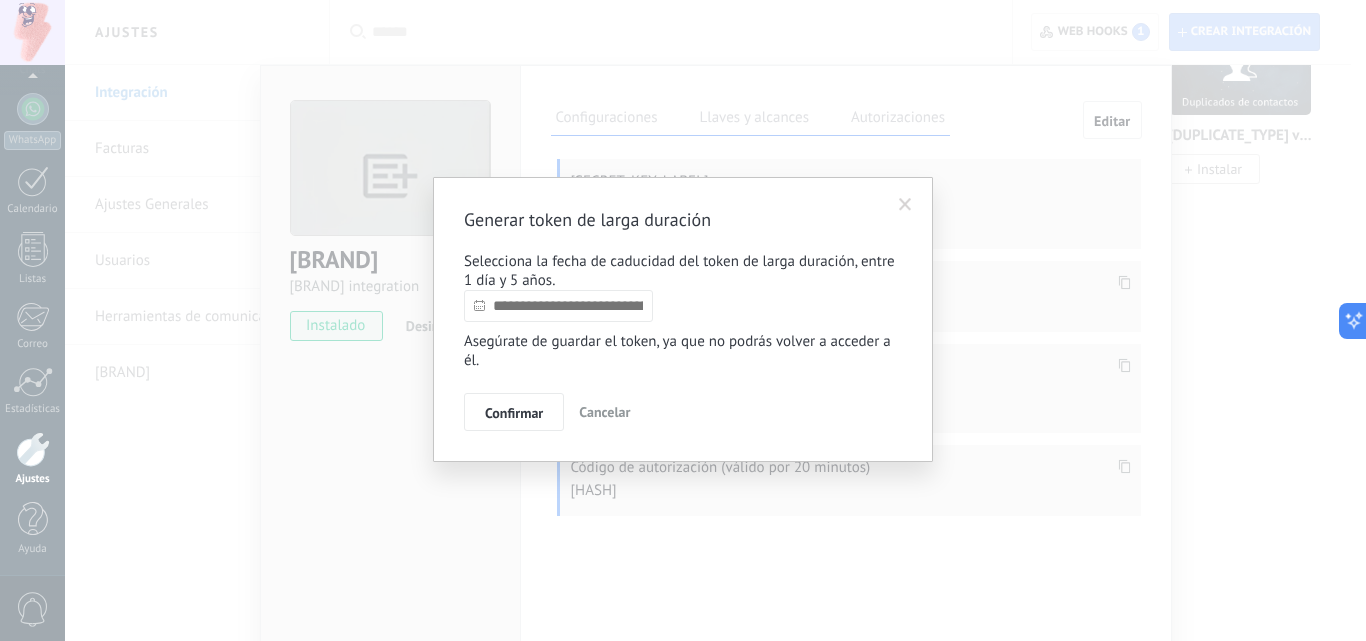 click at bounding box center (558, 306) 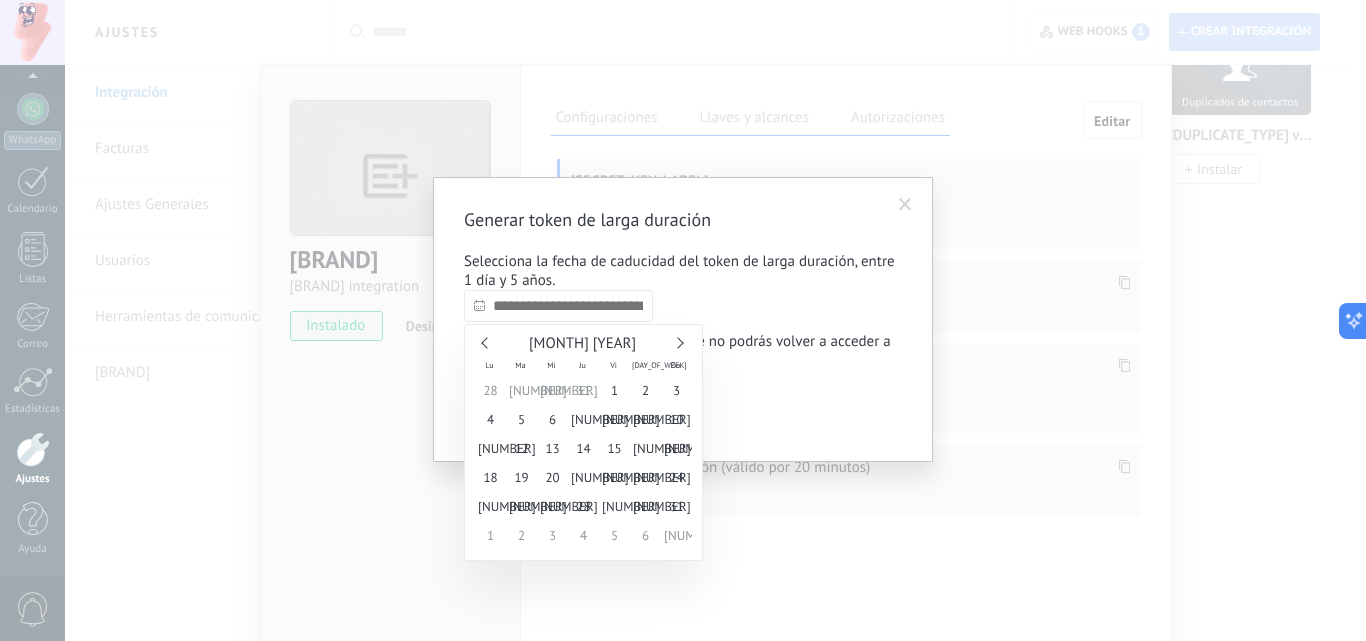 click at bounding box center (677, 342) 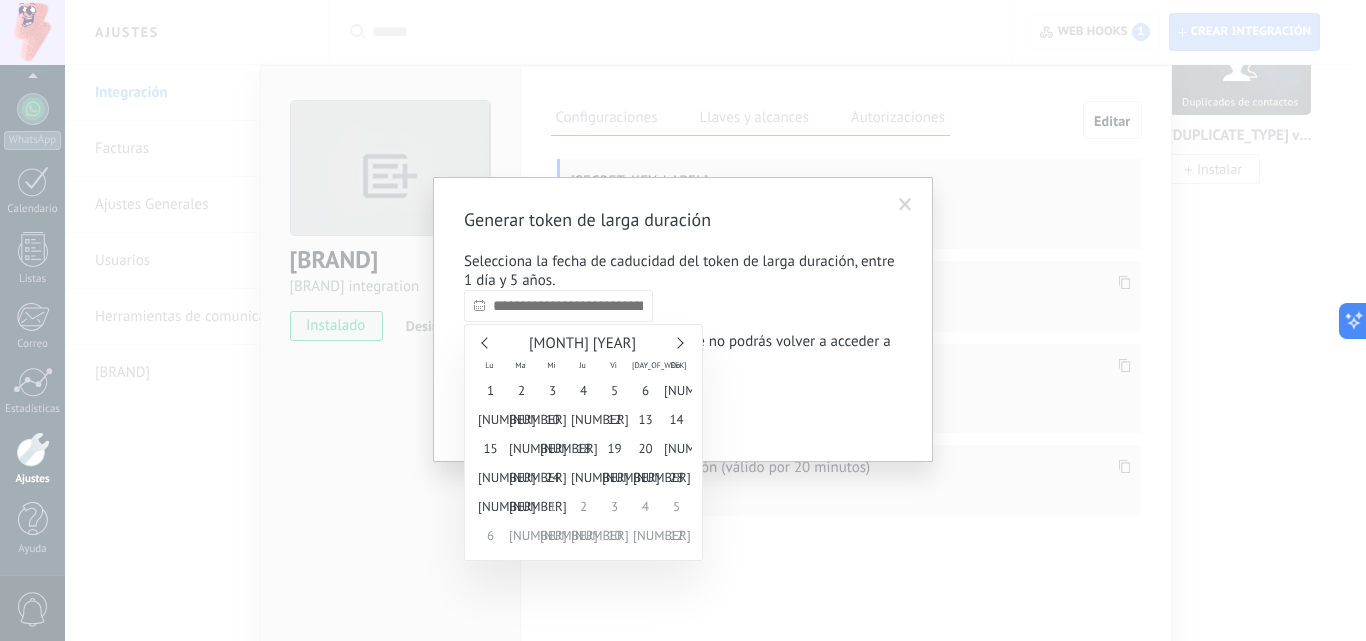 click at bounding box center (677, 342) 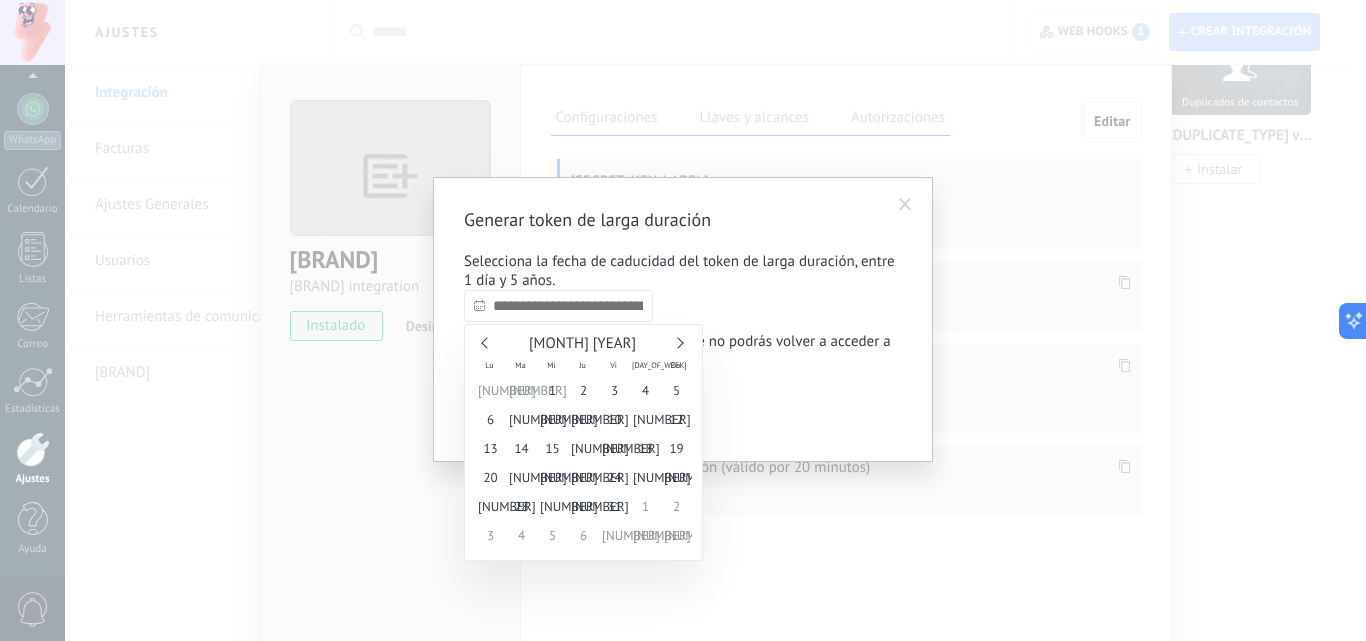 click at bounding box center [677, 342] 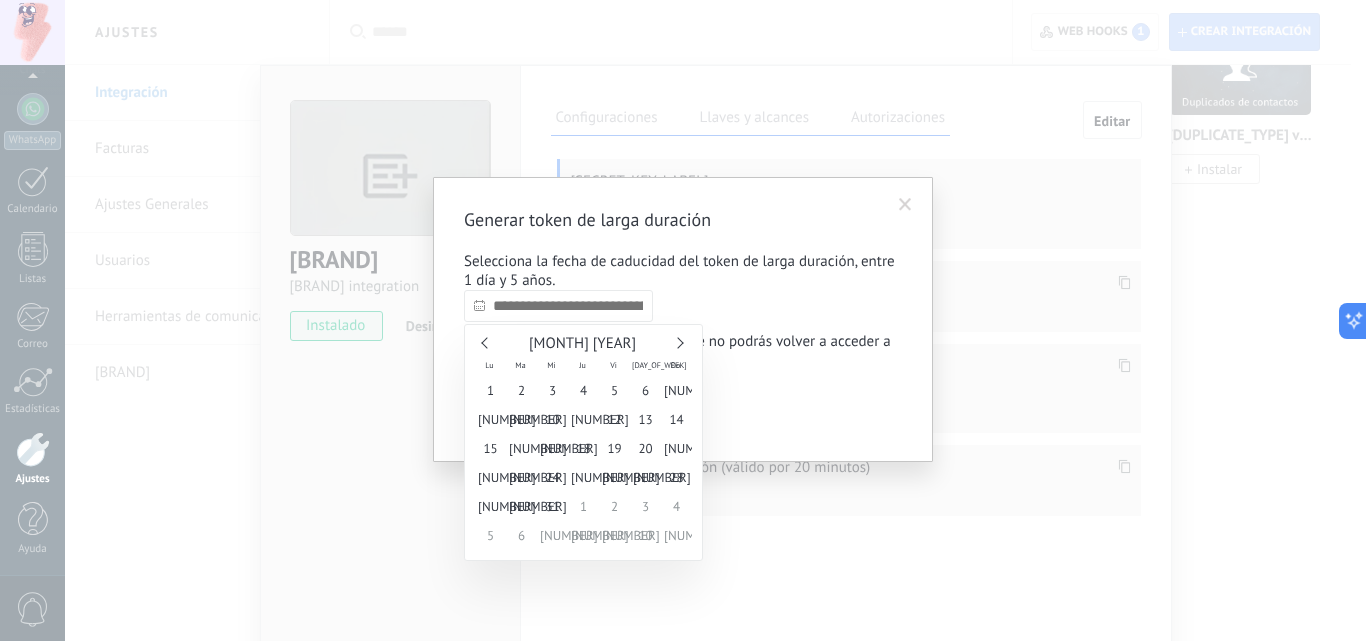click at bounding box center (677, 342) 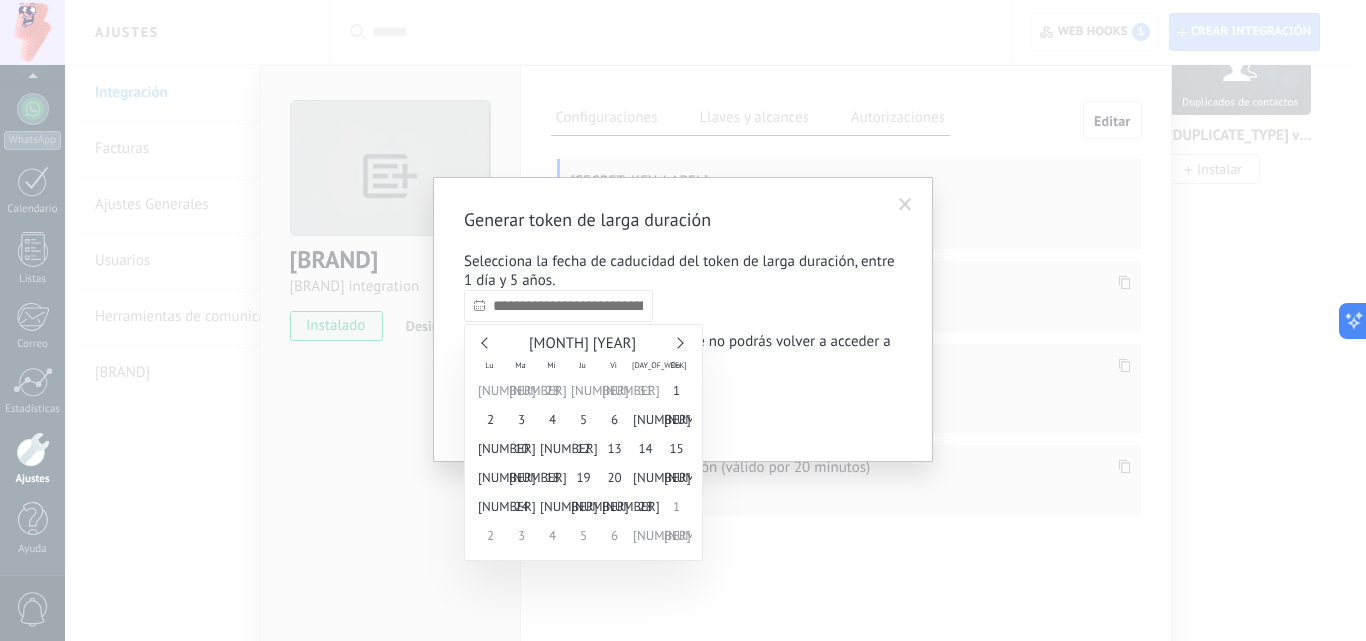 click at bounding box center [677, 342] 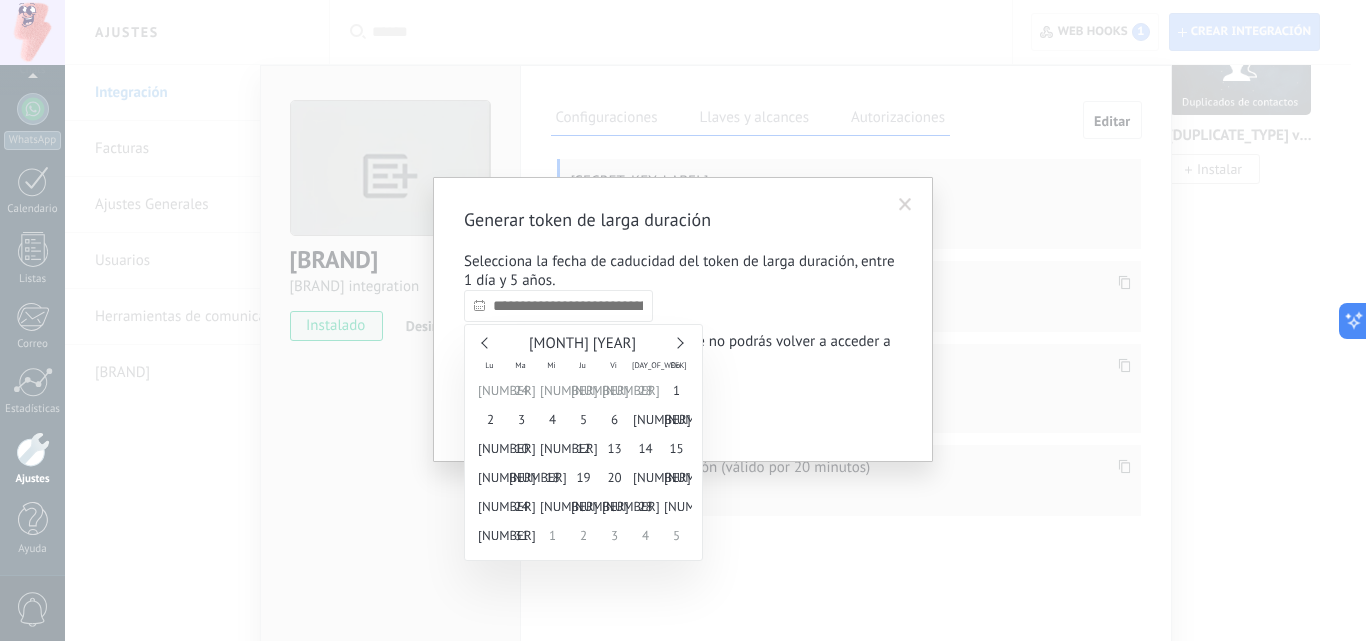 click at bounding box center (677, 342) 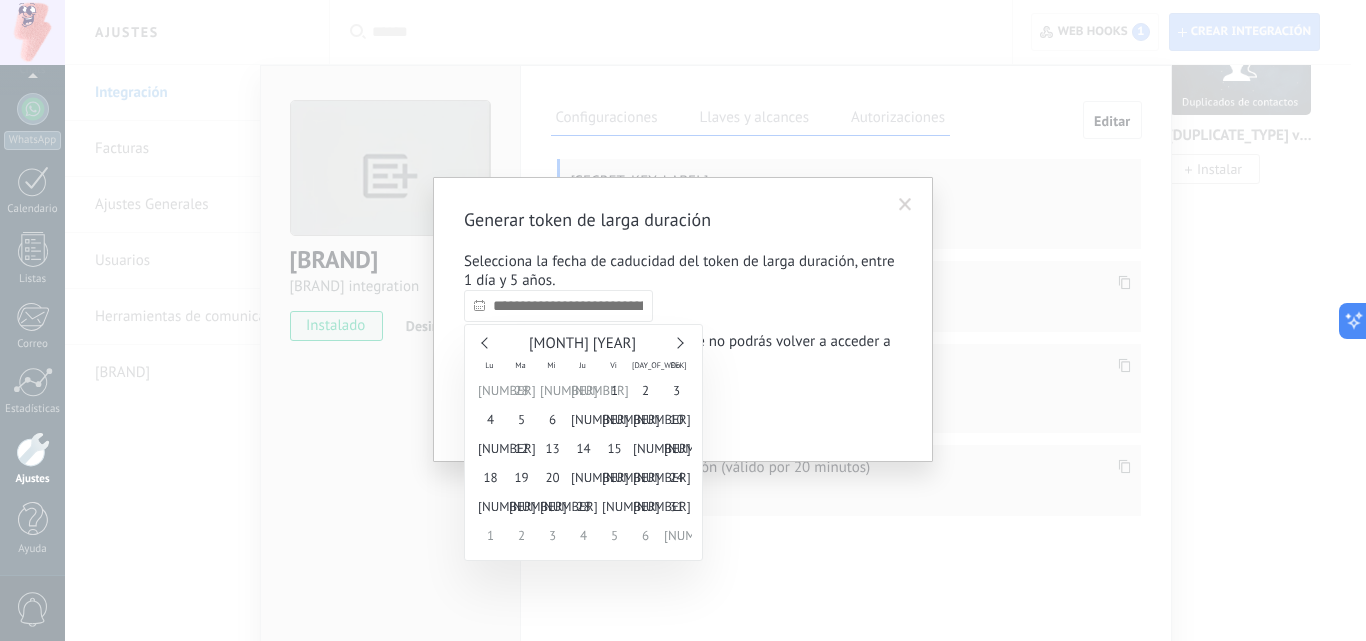 click at bounding box center [677, 342] 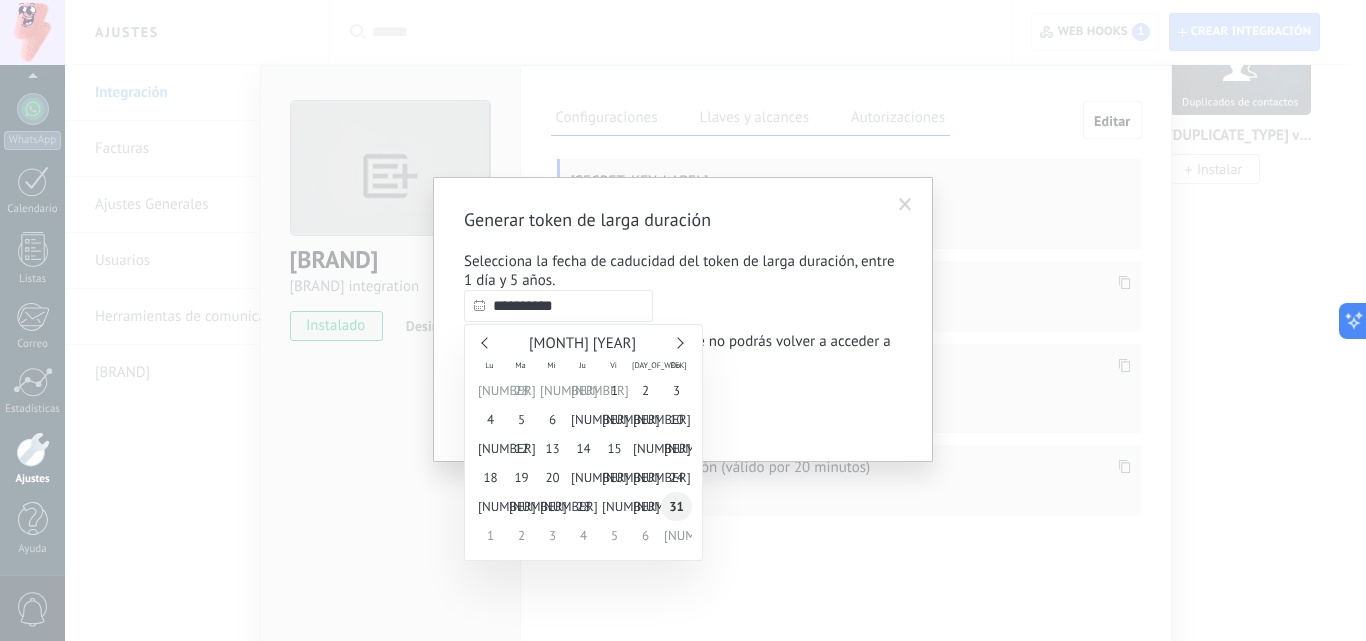 click on "31" at bounding box center (676, 506) 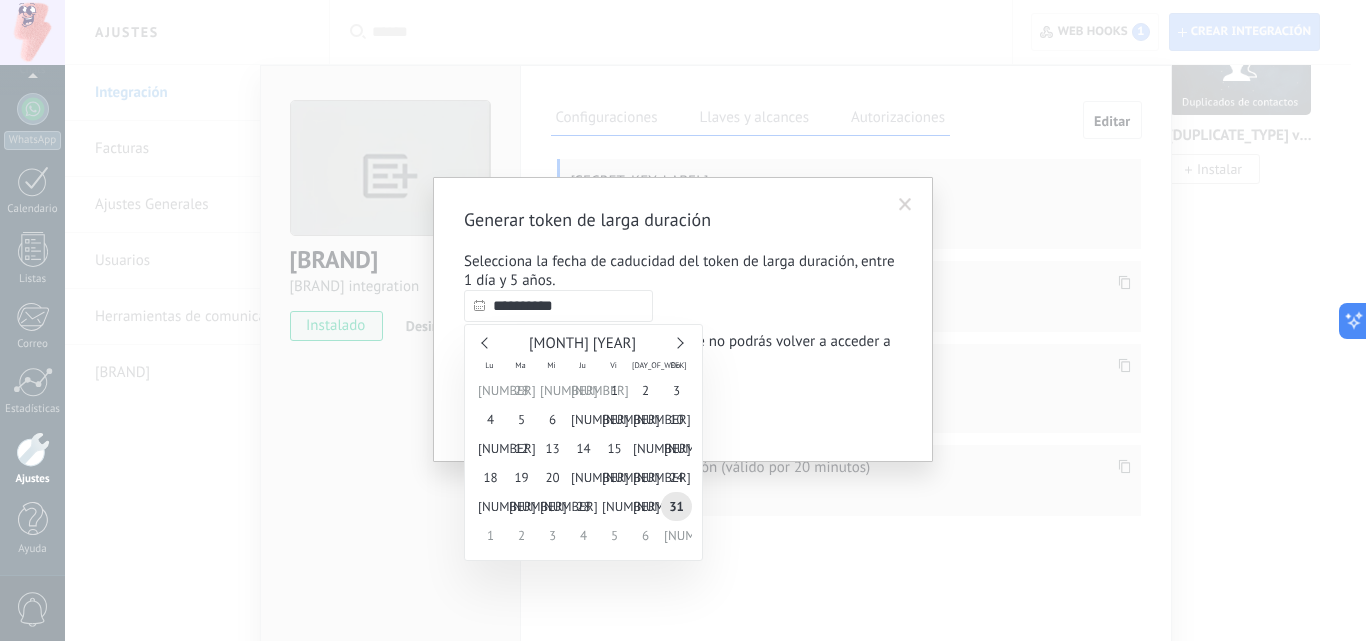 click on "**********" at bounding box center [558, 306] 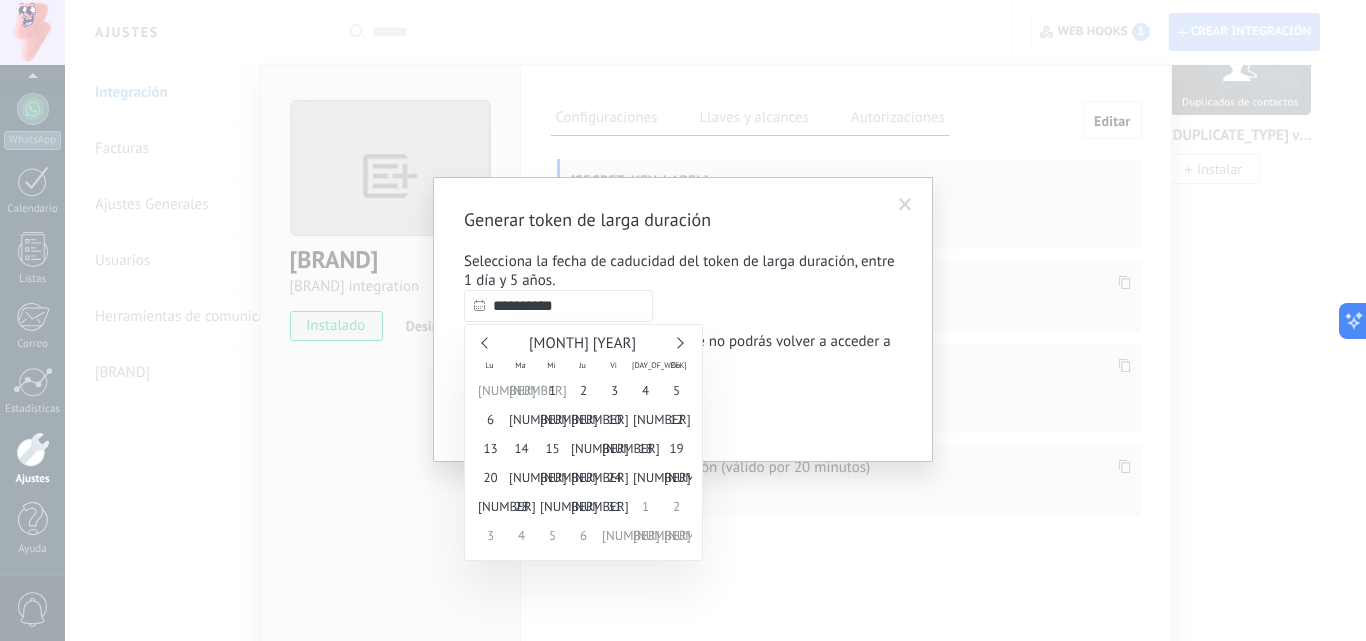 click at bounding box center (677, 342) 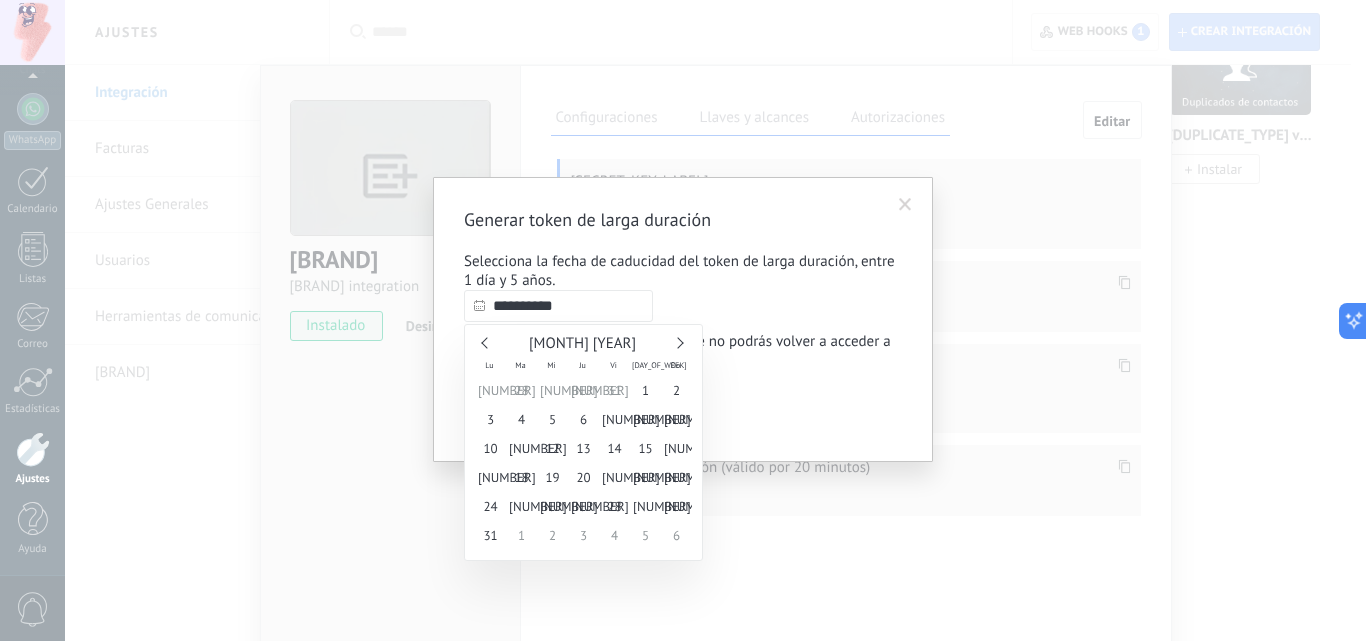 click at bounding box center [677, 342] 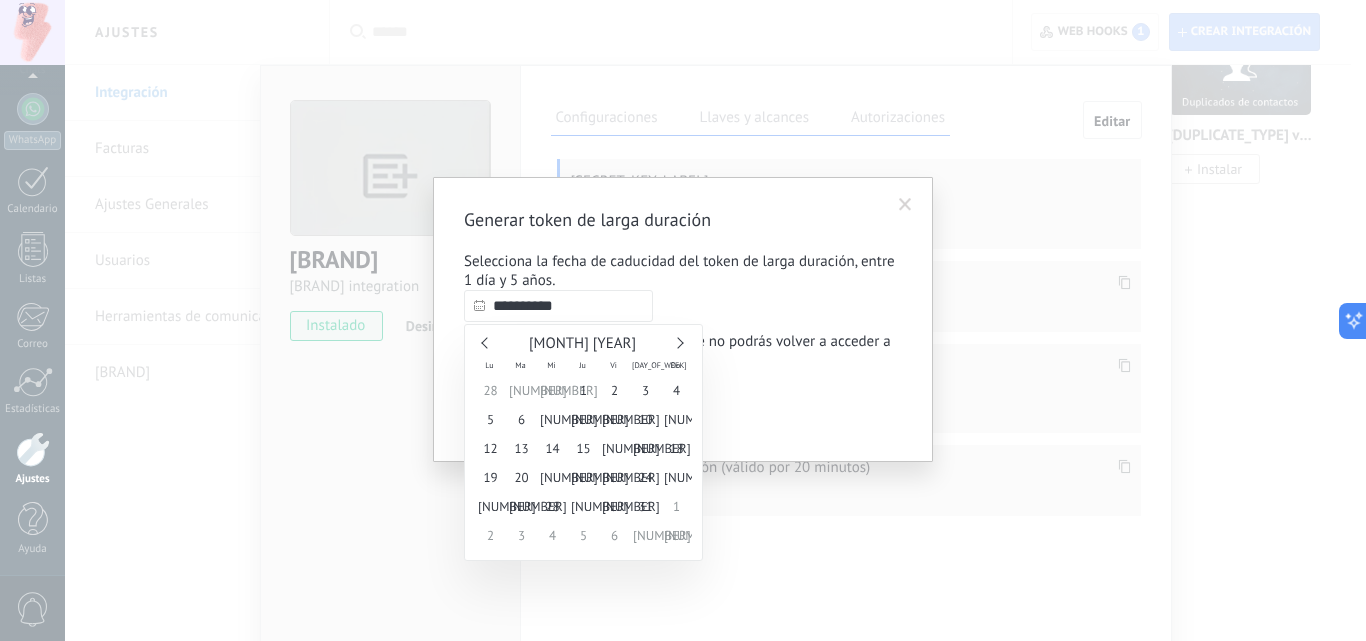 click at bounding box center (677, 342) 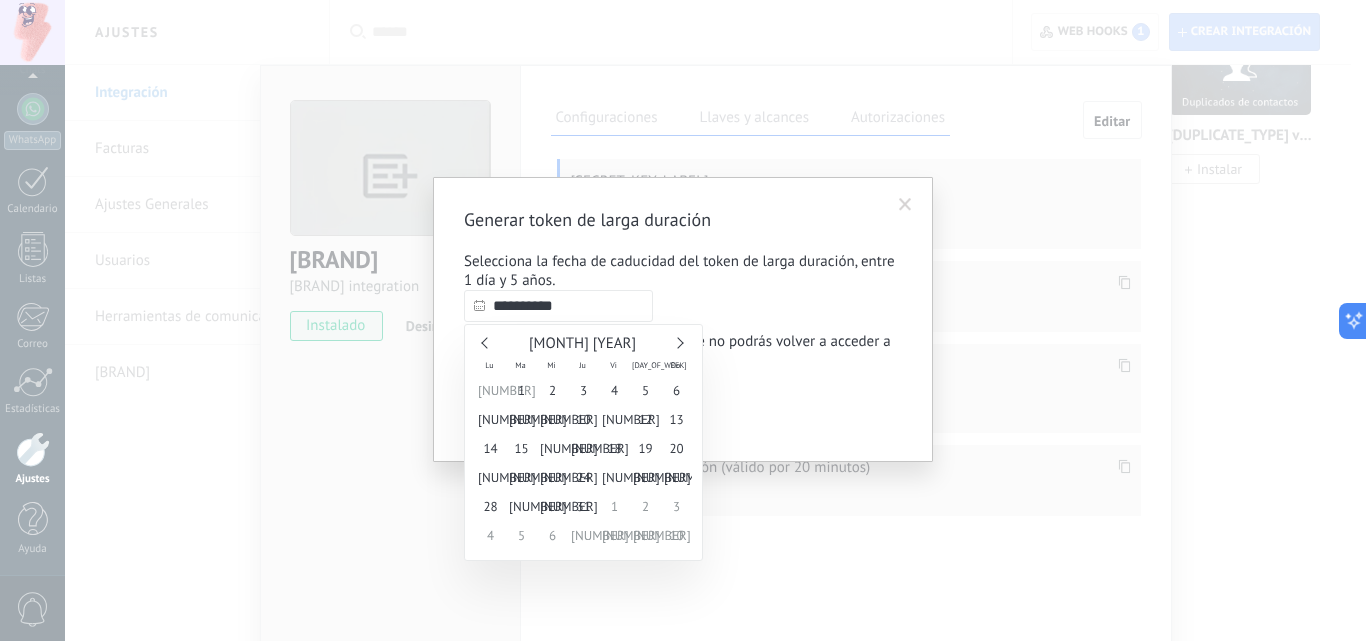 click at bounding box center (677, 342) 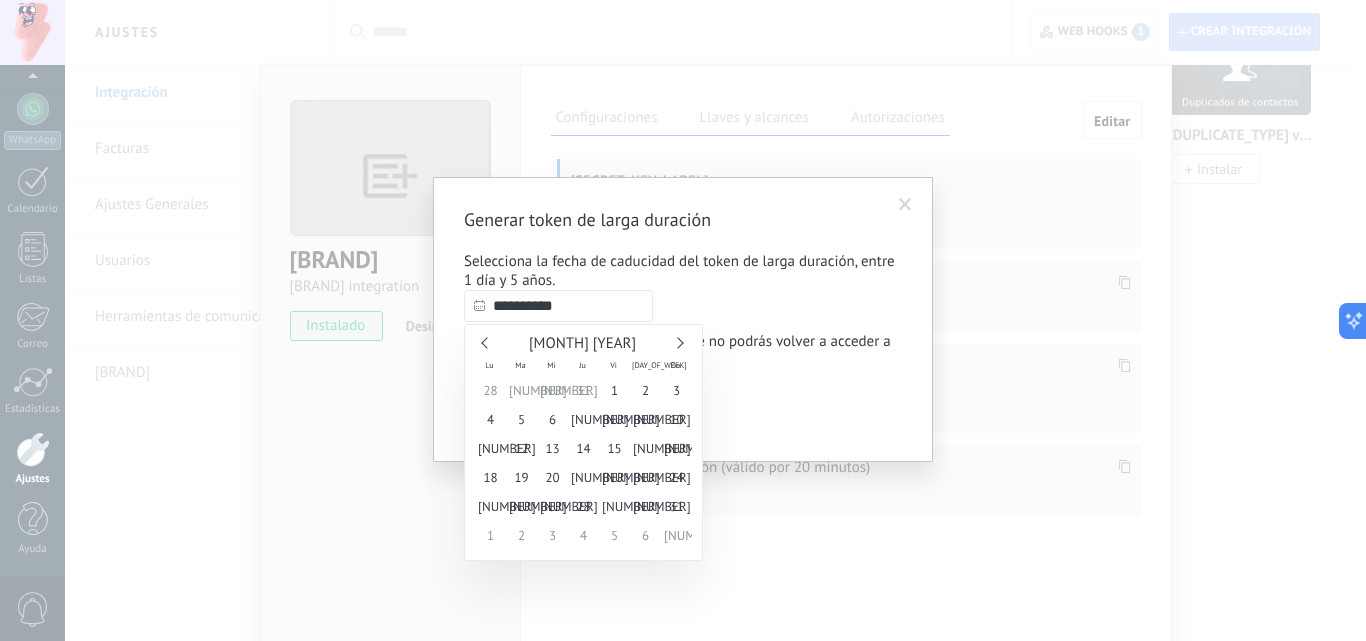 click at bounding box center [677, 342] 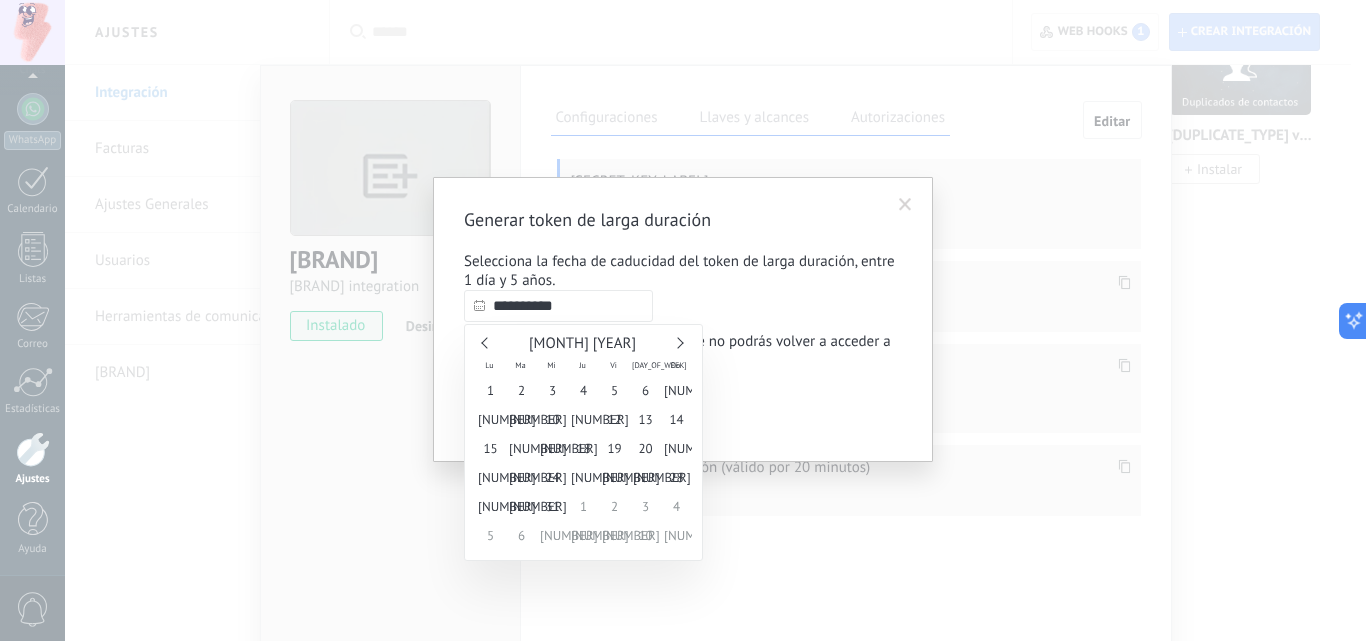 click at bounding box center (677, 342) 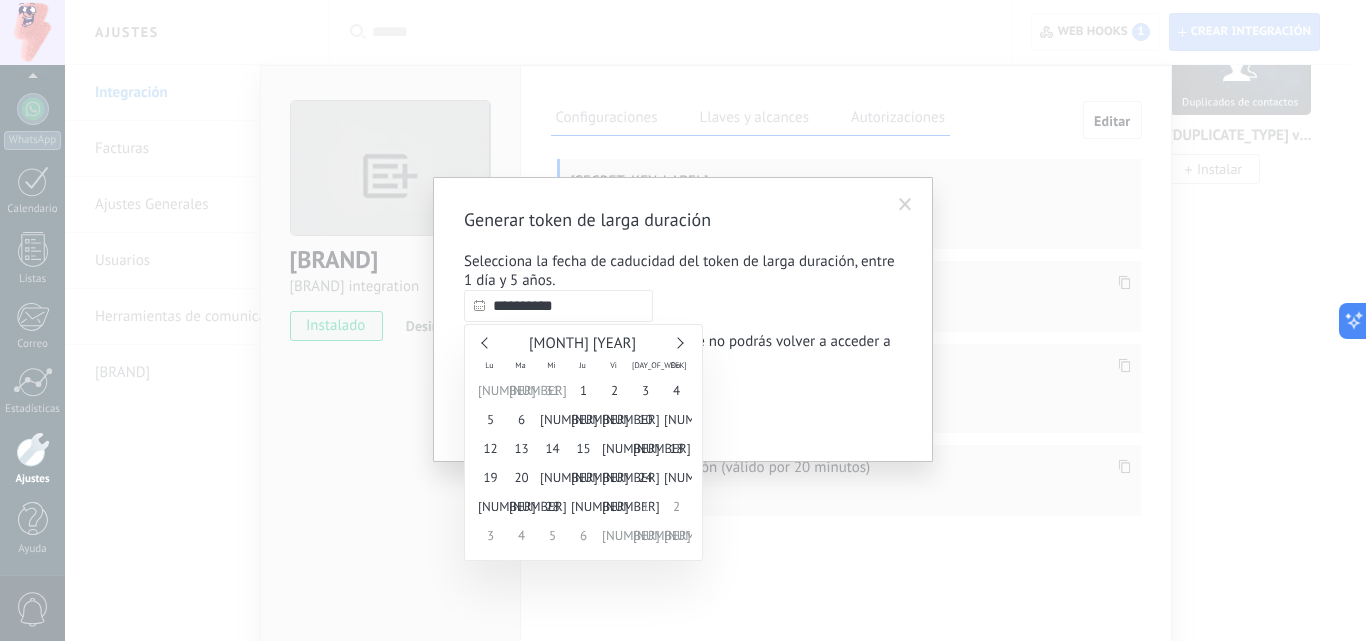 click at bounding box center (677, 342) 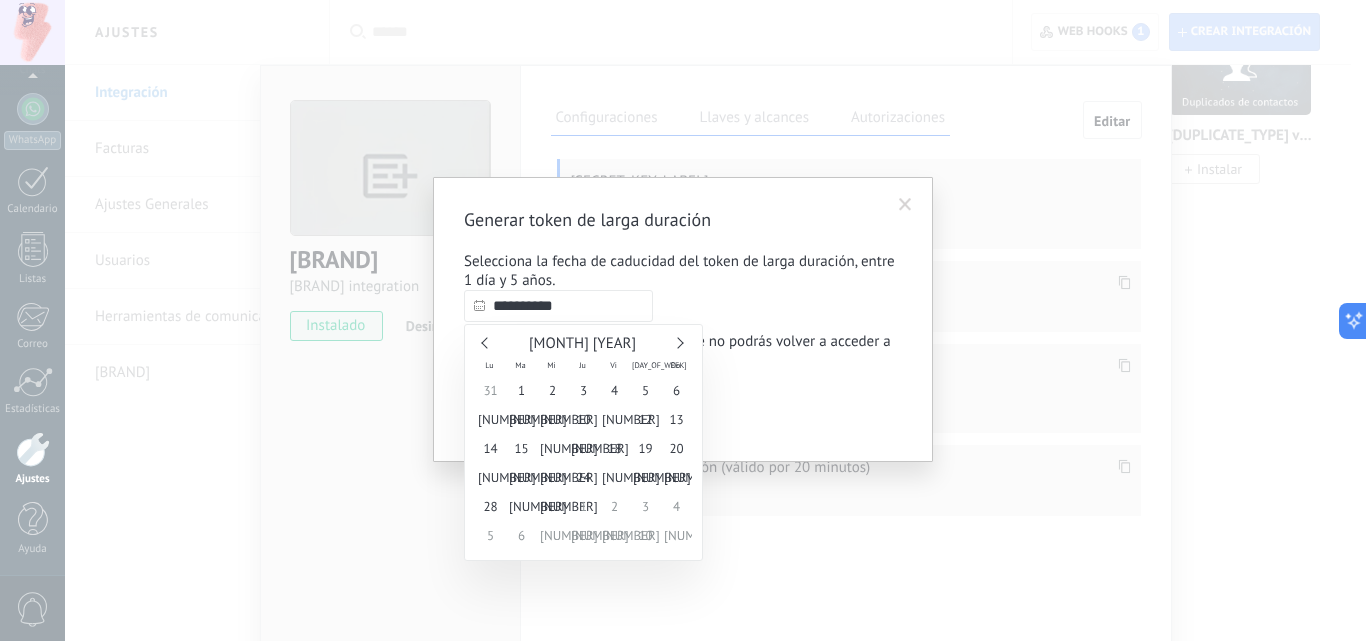 click at bounding box center [677, 342] 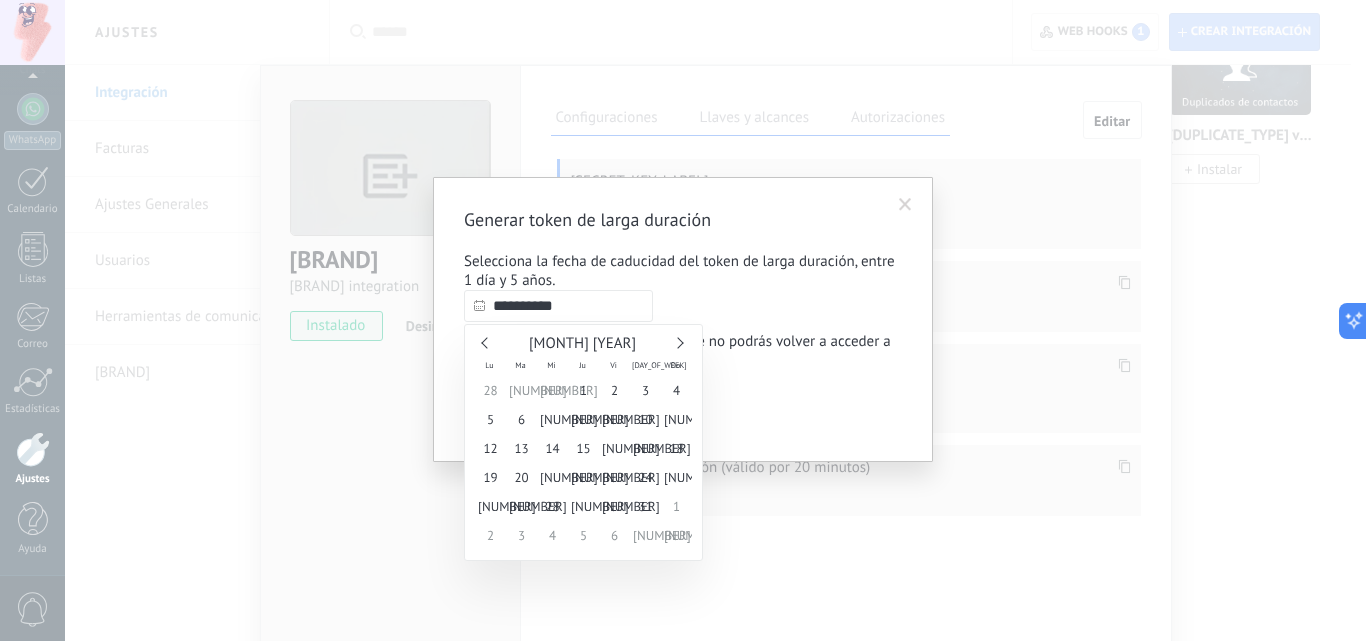 click at bounding box center (677, 342) 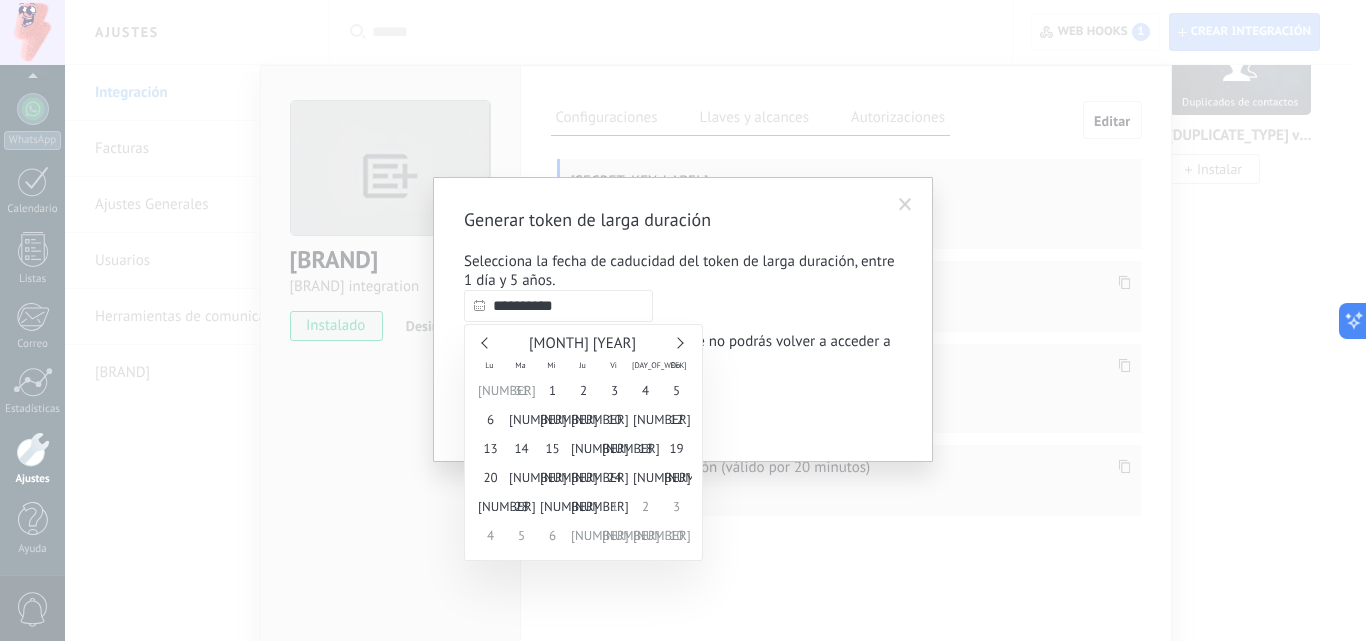 click at bounding box center [677, 342] 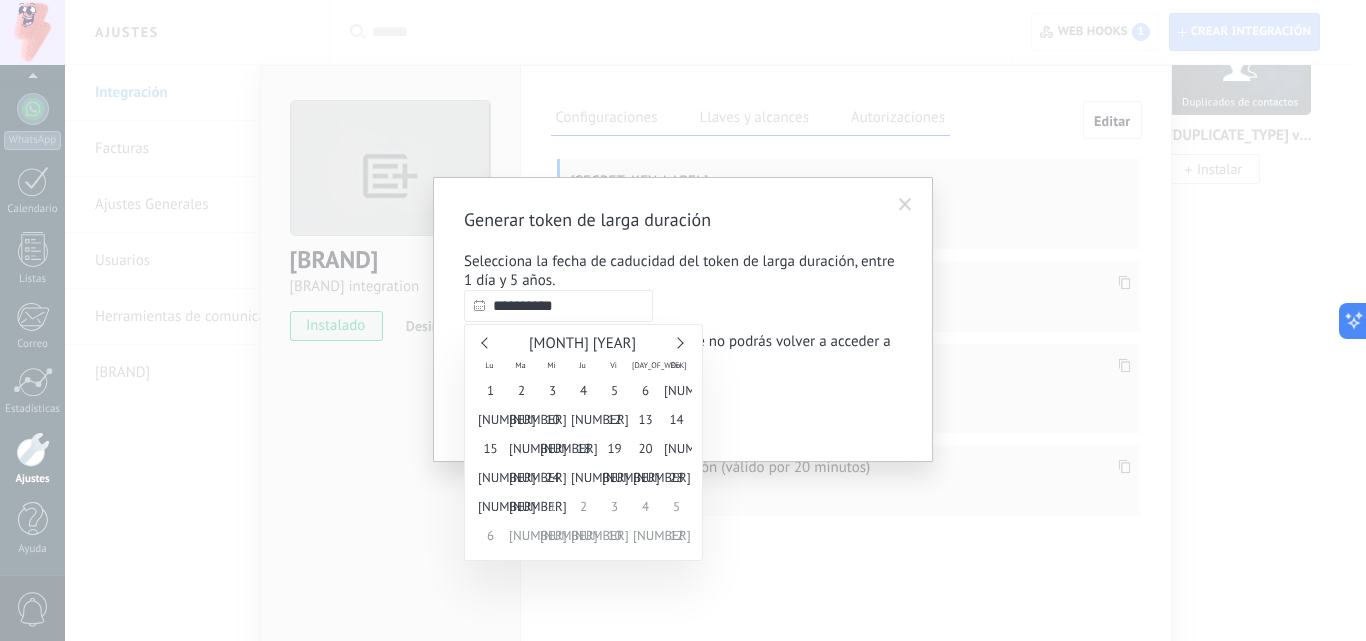 click at bounding box center [677, 342] 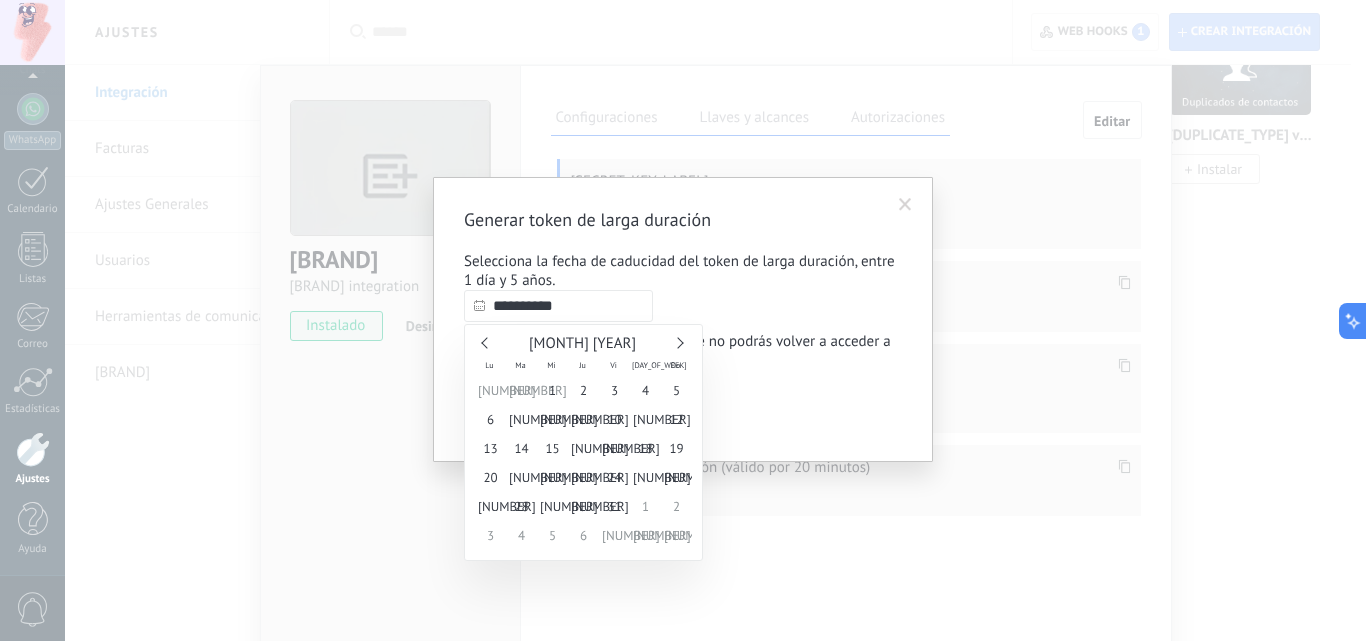 click at bounding box center [677, 342] 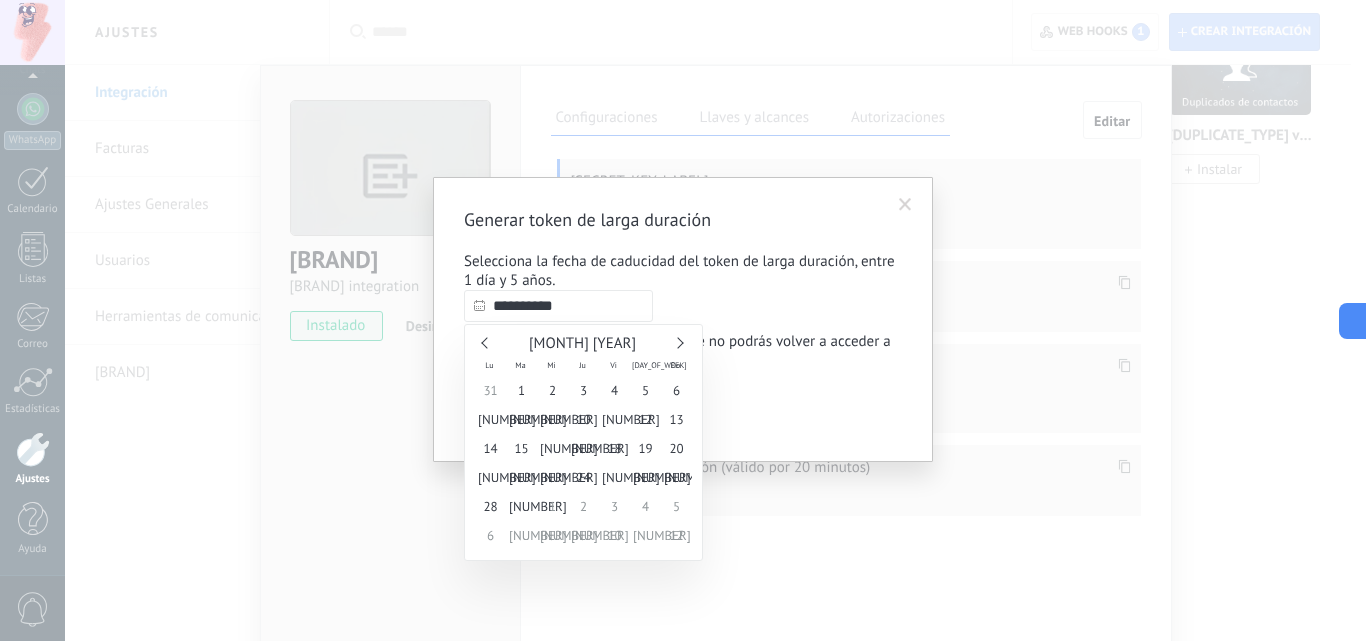 click at bounding box center [677, 342] 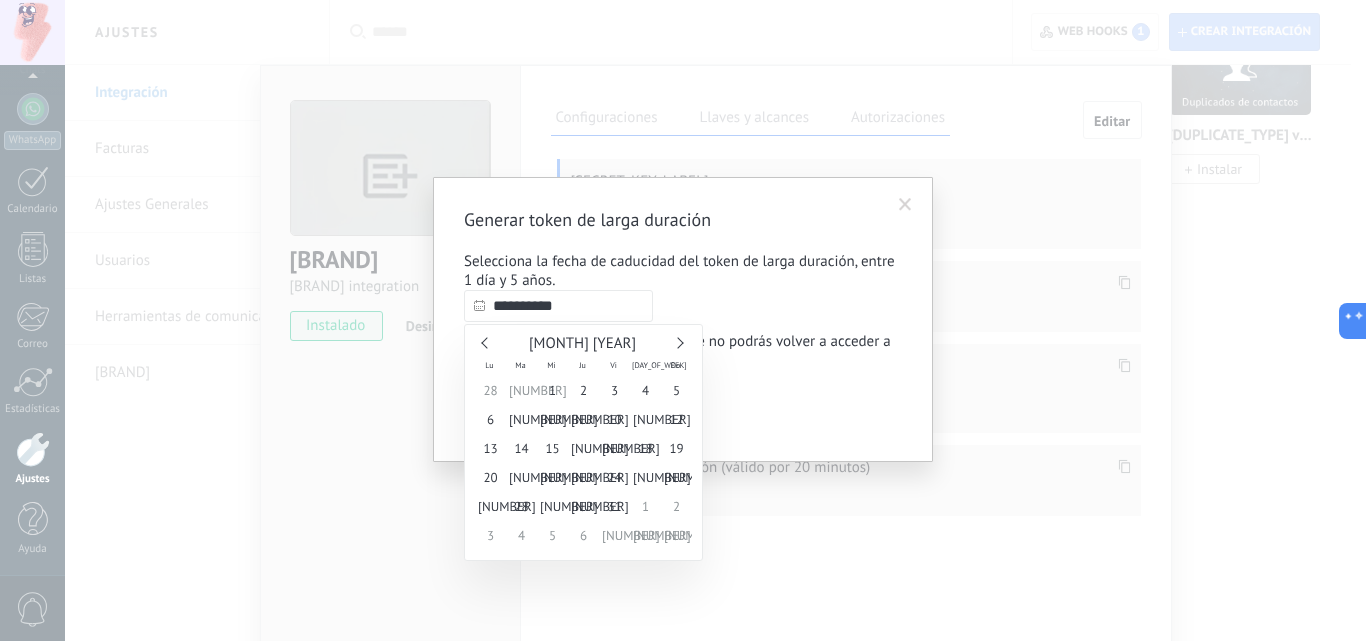click at bounding box center (677, 342) 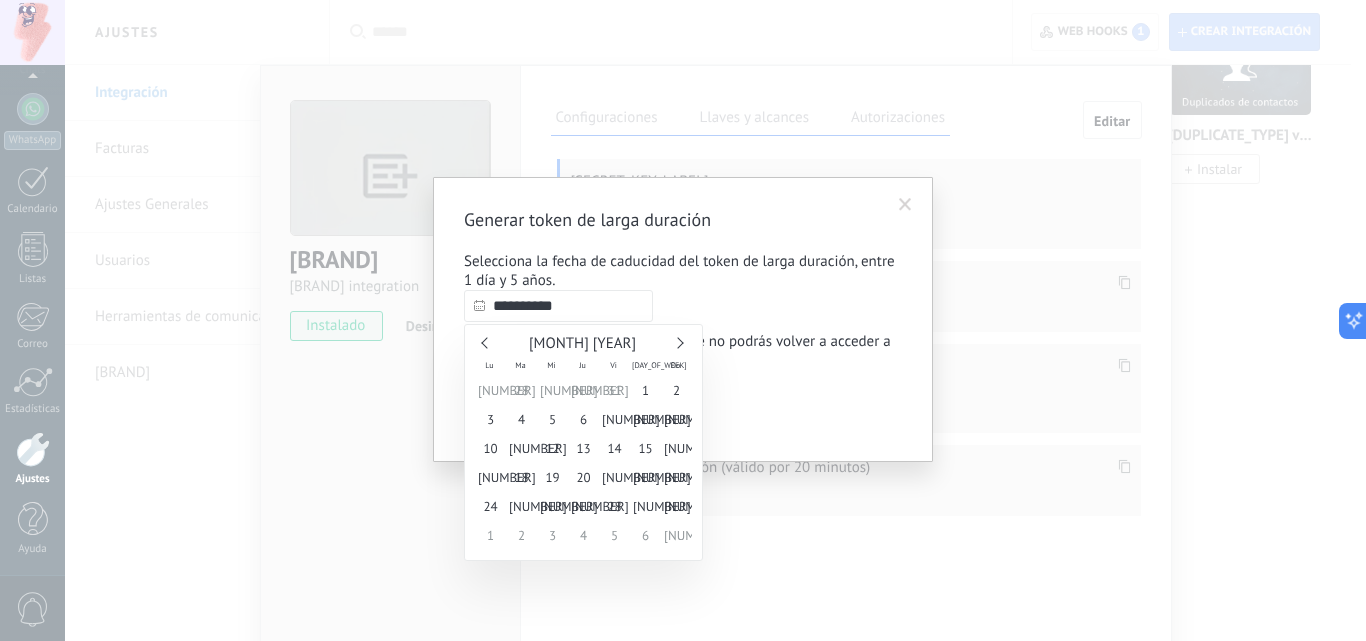 click at bounding box center (677, 342) 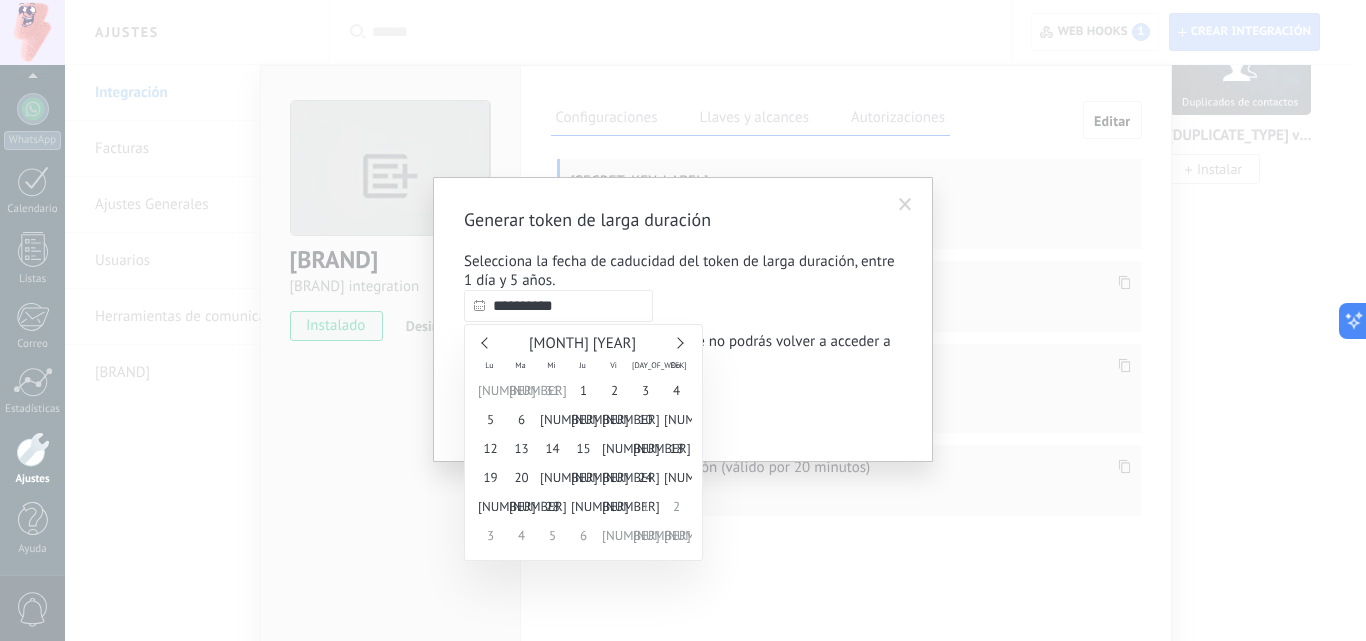 click at bounding box center [677, 342] 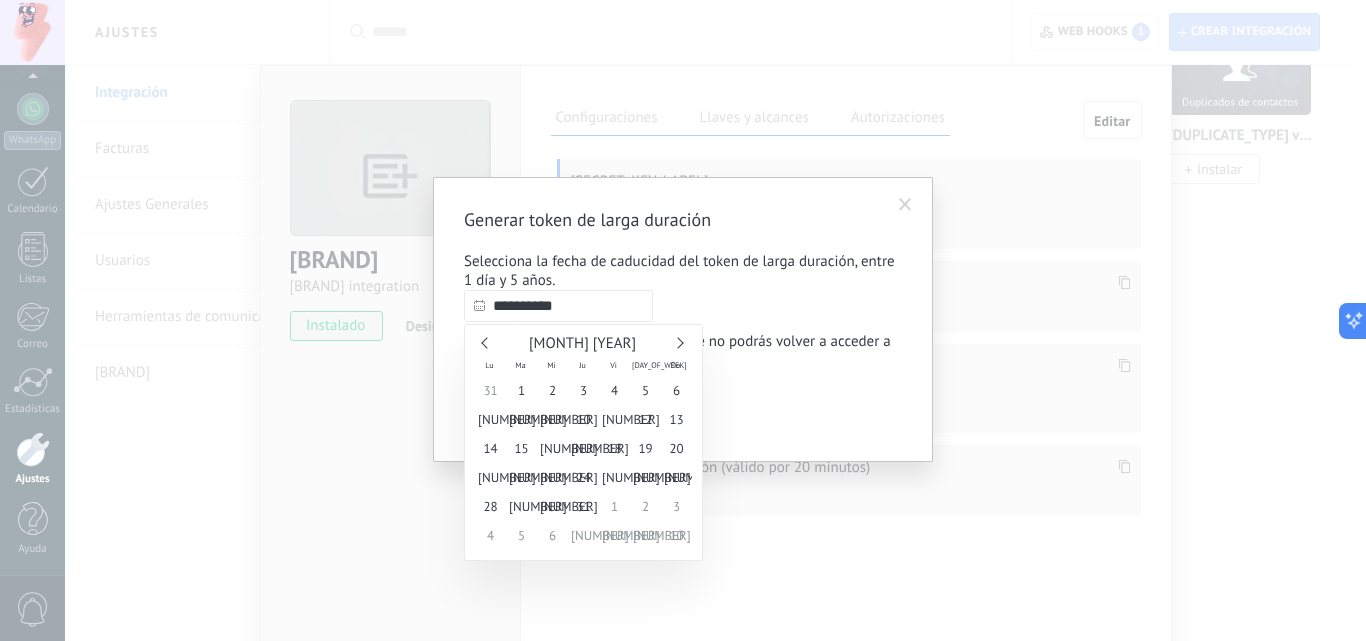 click at bounding box center (677, 342) 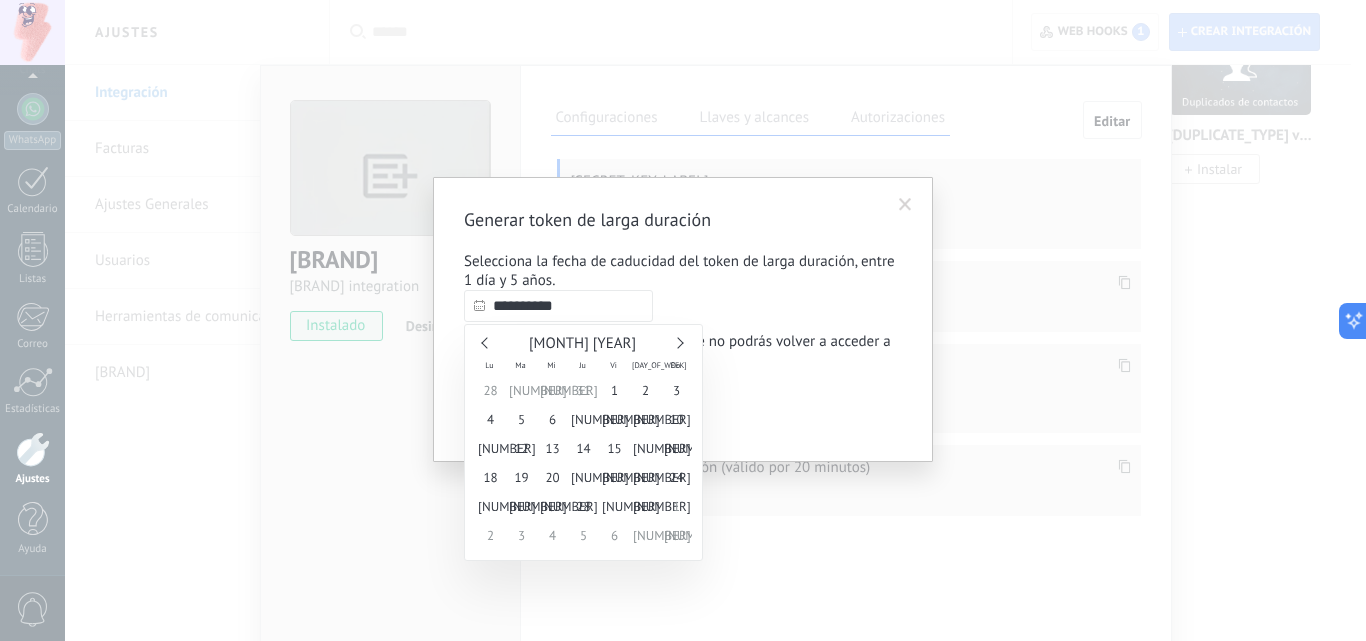 click at bounding box center (677, 342) 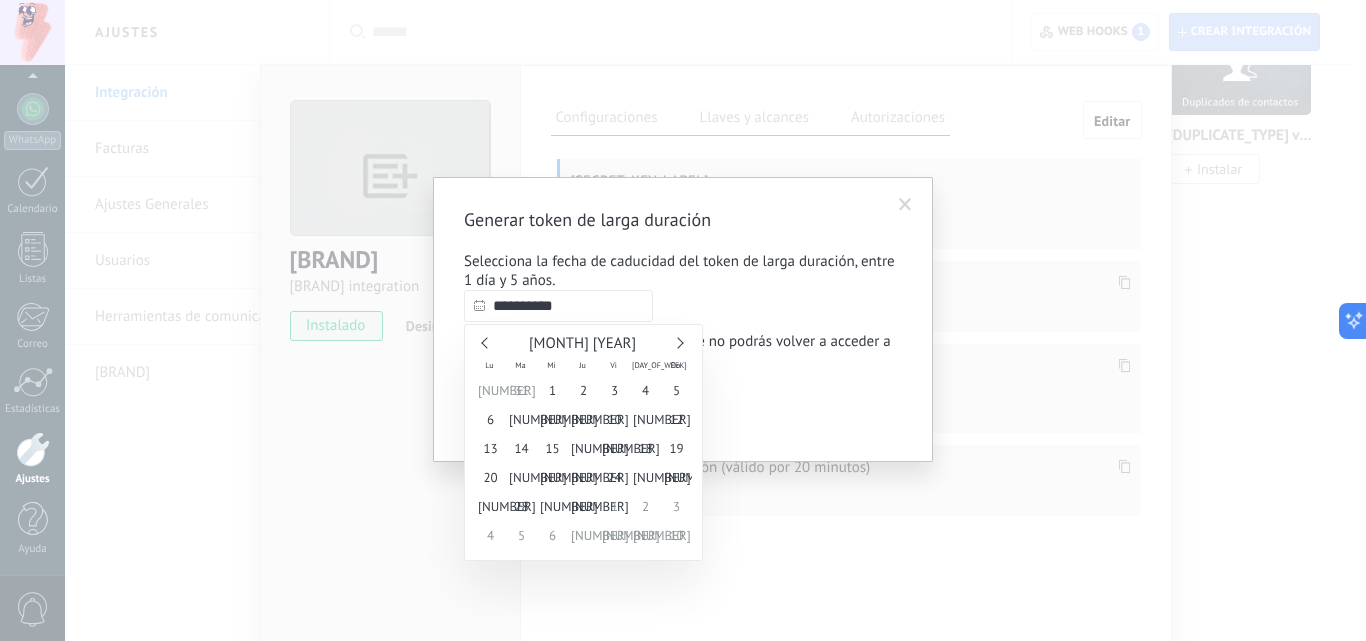 click at bounding box center [677, 342] 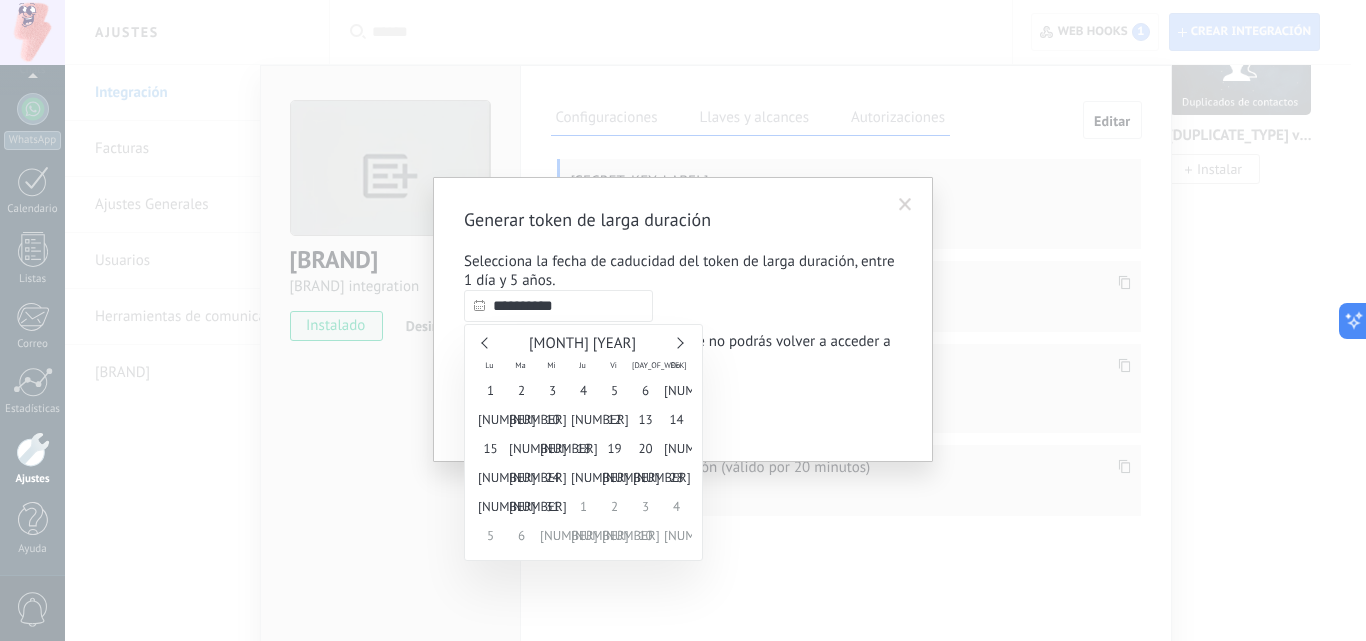 click at bounding box center (677, 342) 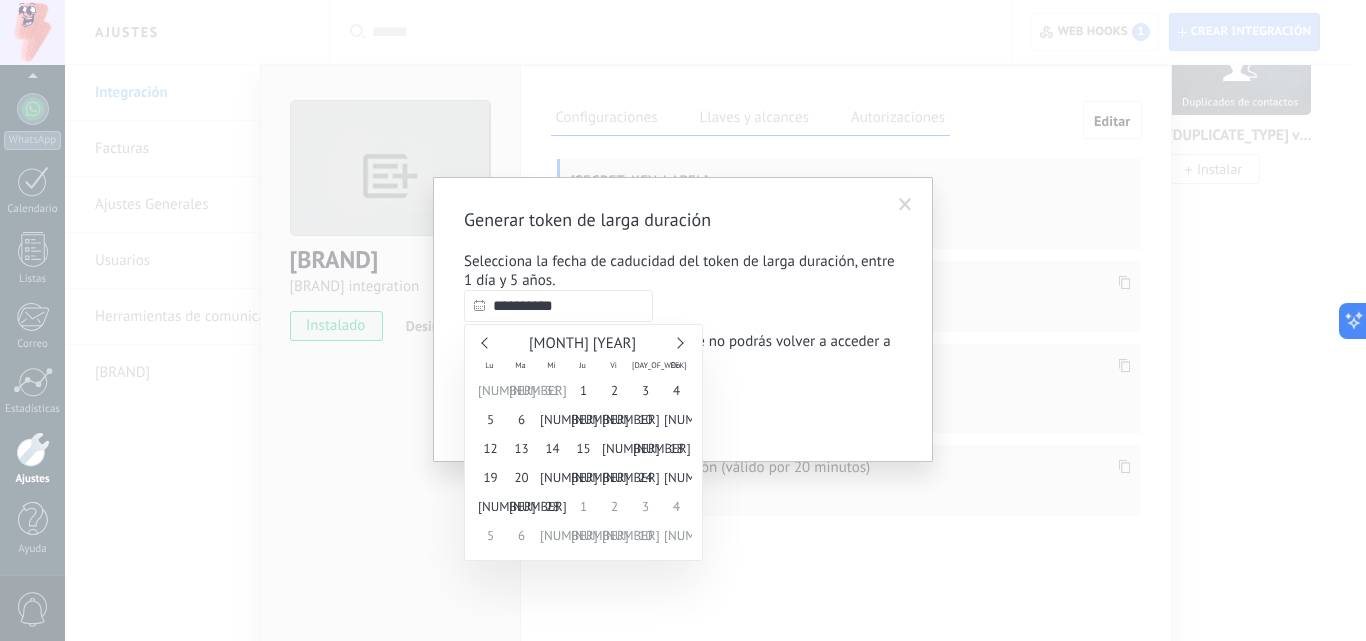 click at bounding box center (677, 342) 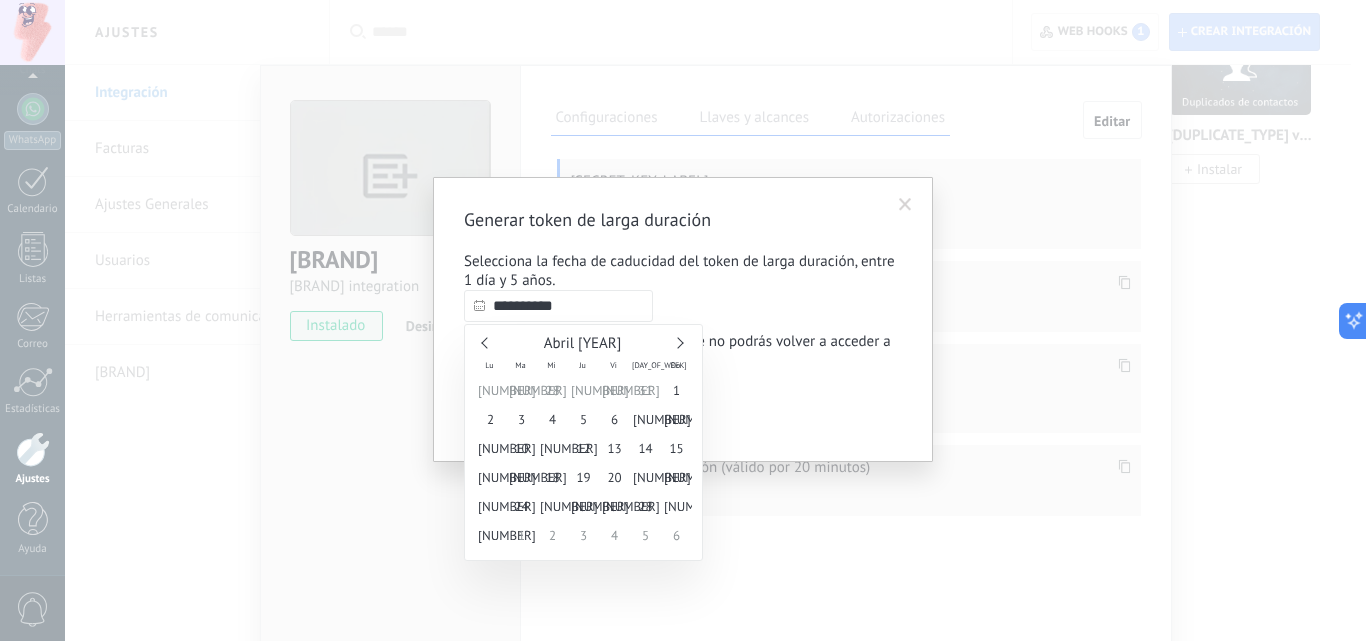click at bounding box center (677, 342) 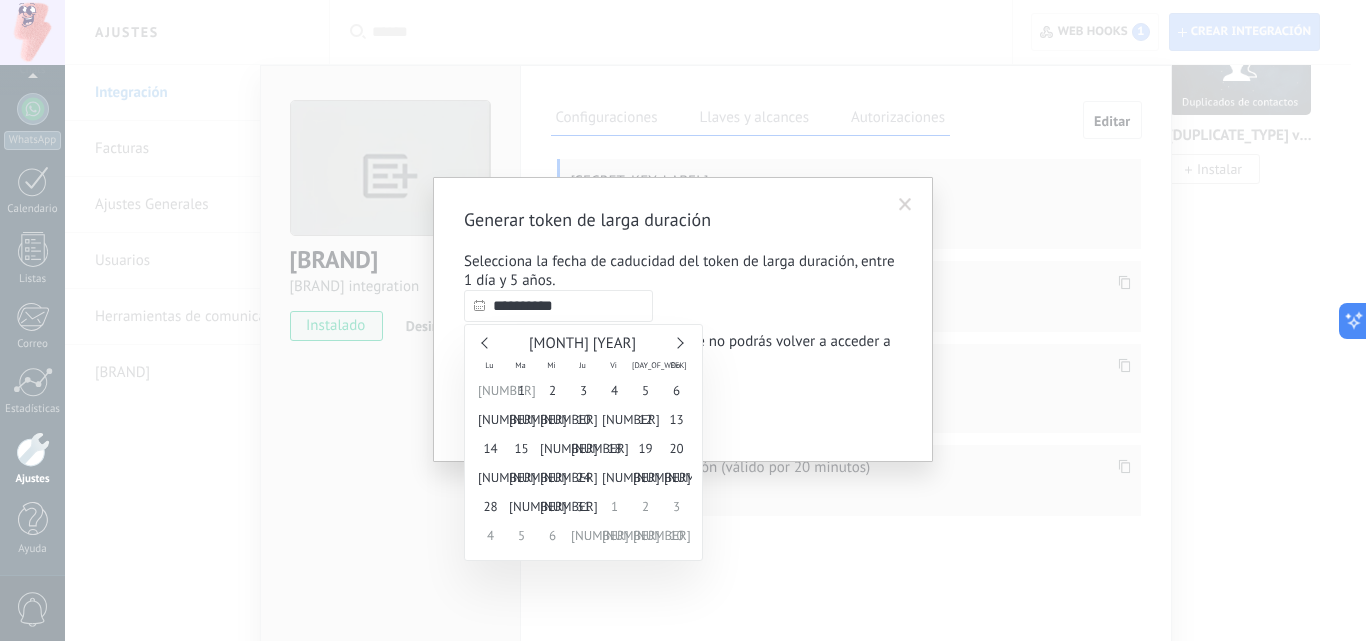 click at bounding box center (677, 342) 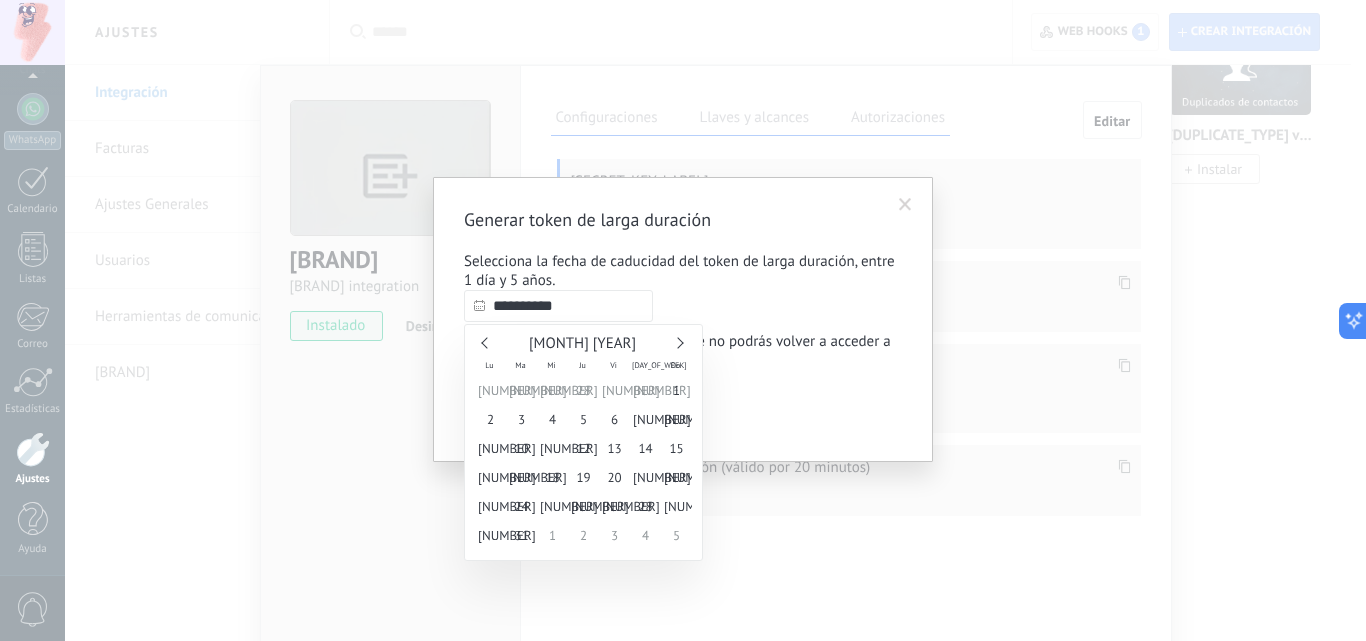 click at bounding box center (677, 342) 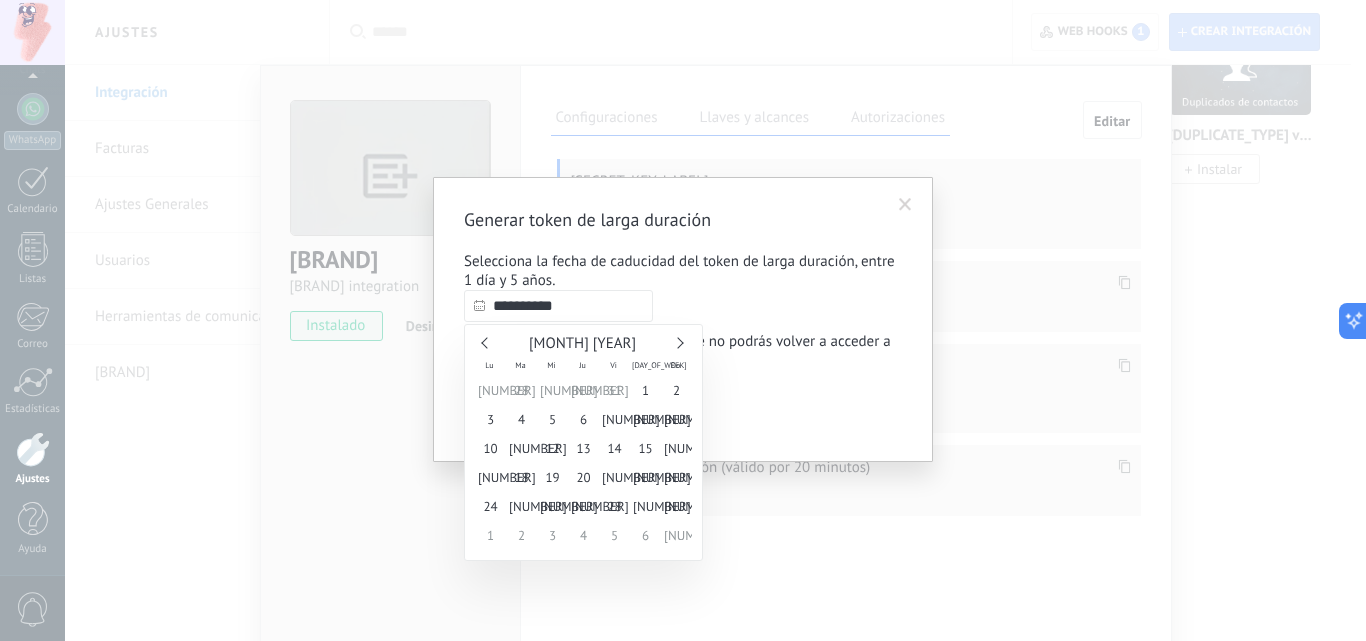 click at bounding box center [677, 342] 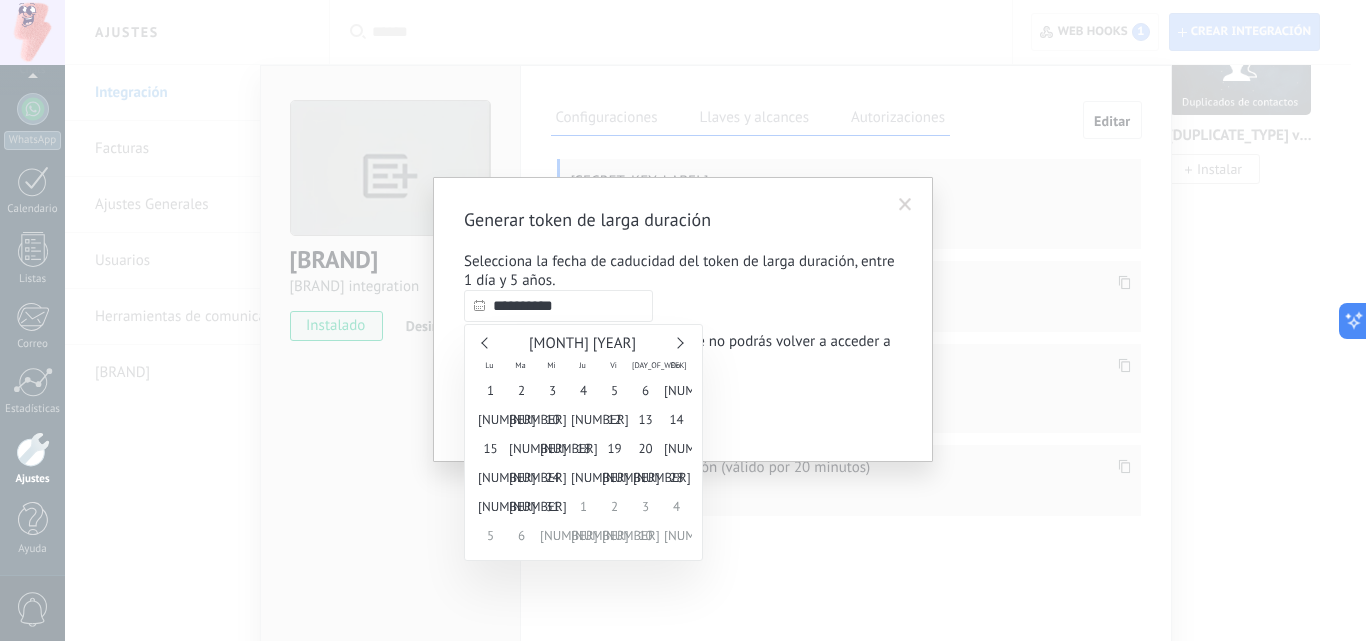 click at bounding box center [677, 342] 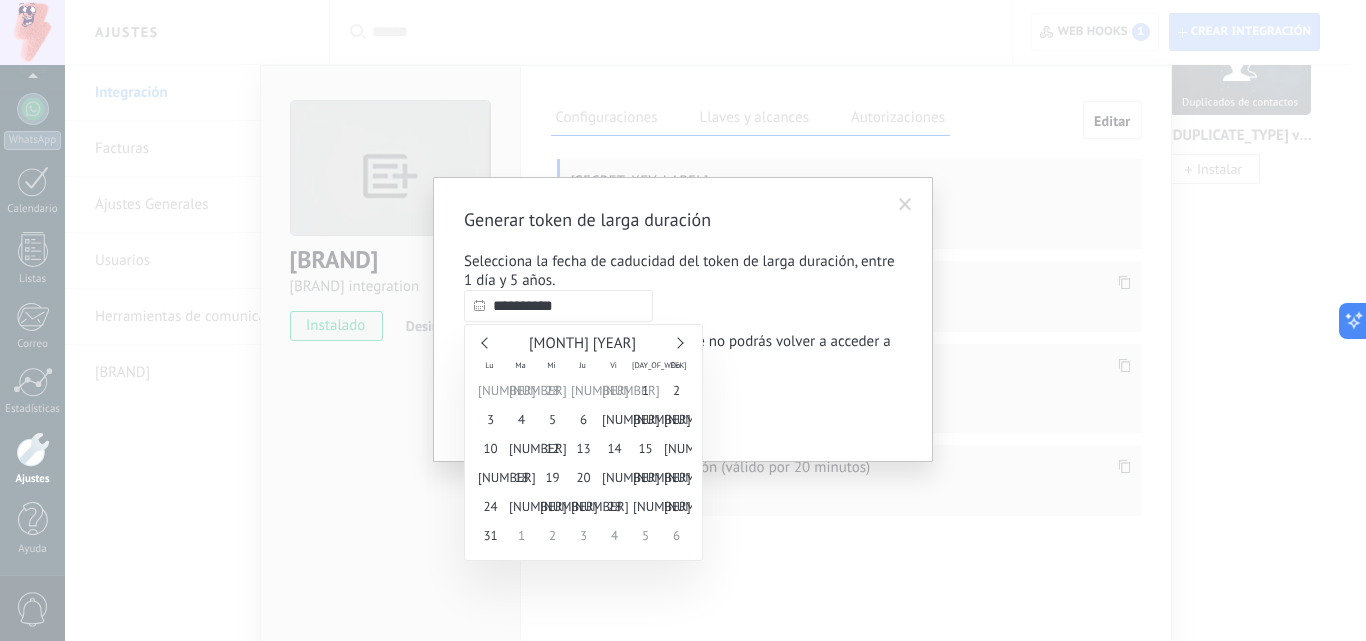 click at bounding box center [677, 342] 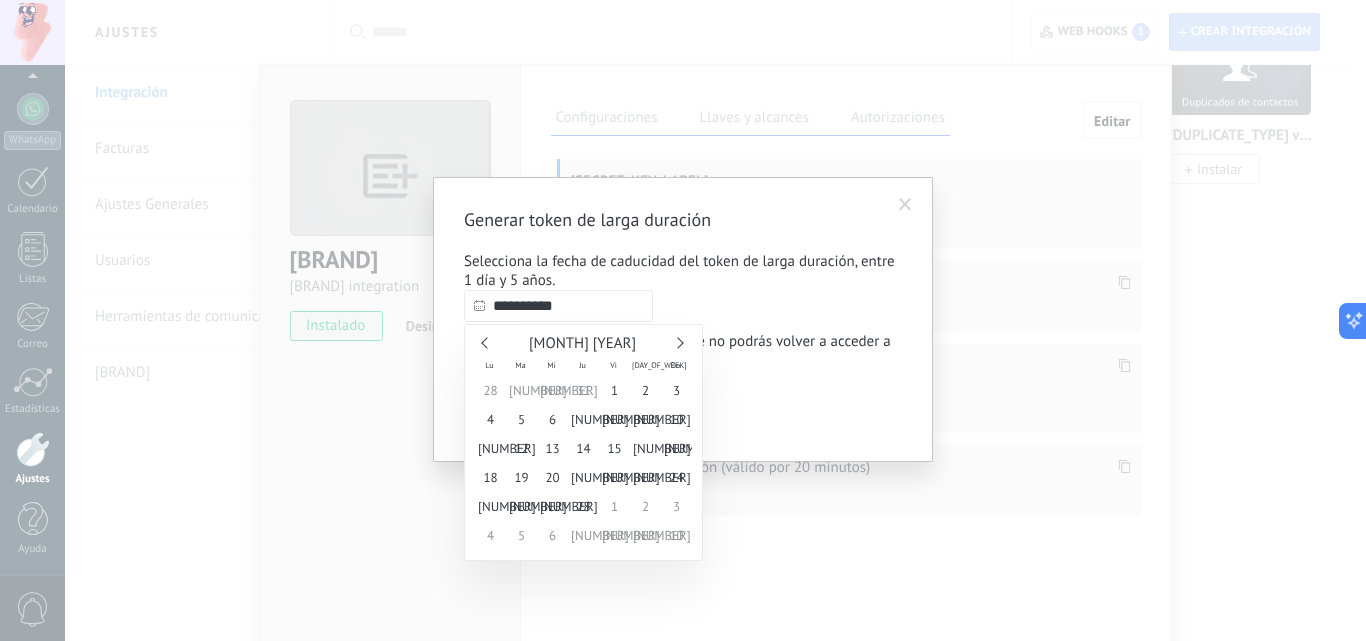 click at bounding box center [677, 342] 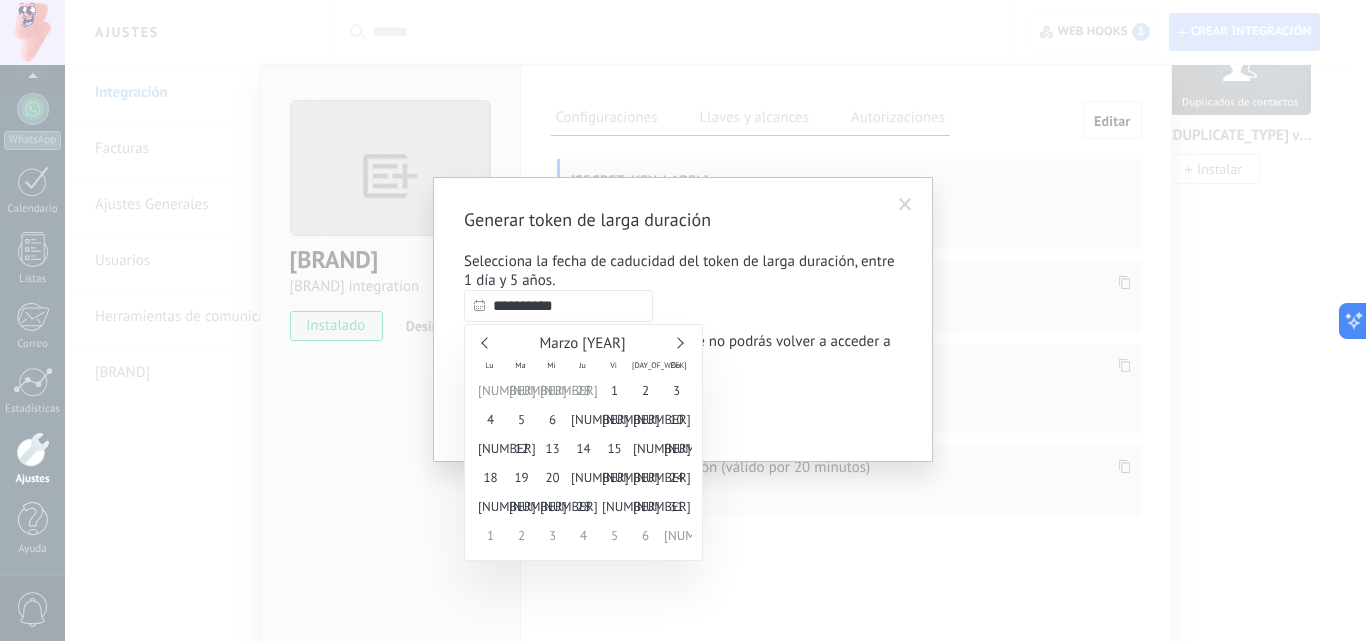click at bounding box center [677, 342] 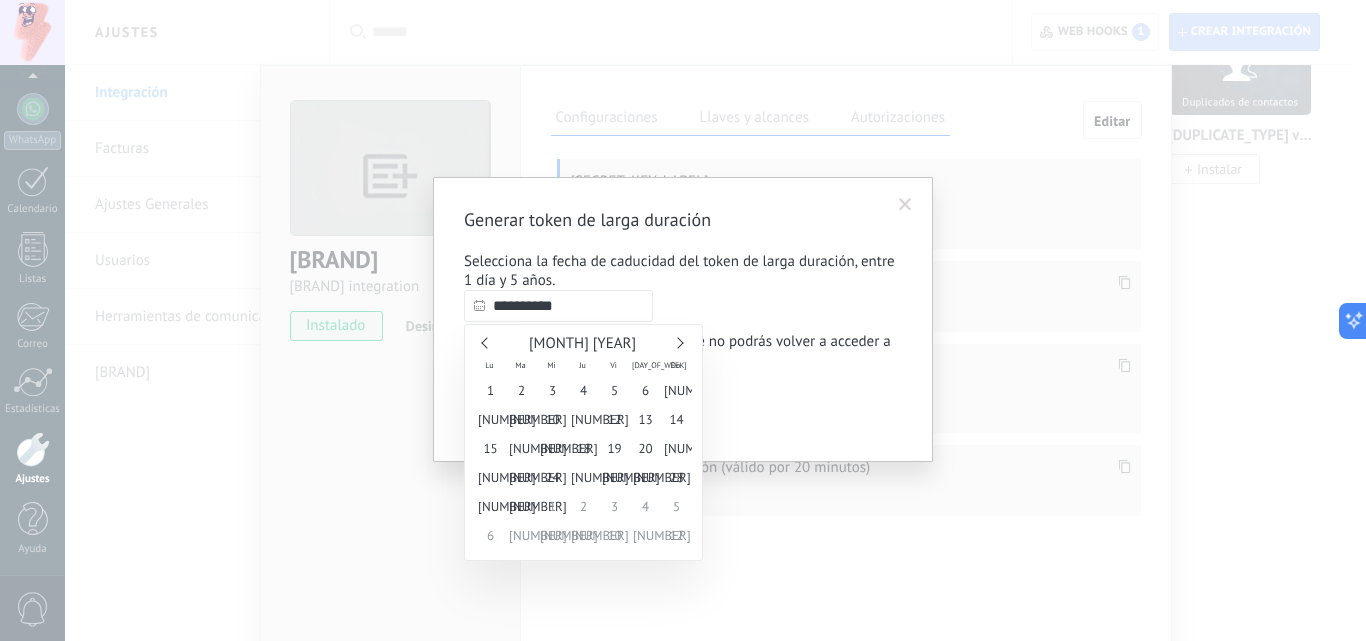 click at bounding box center (677, 342) 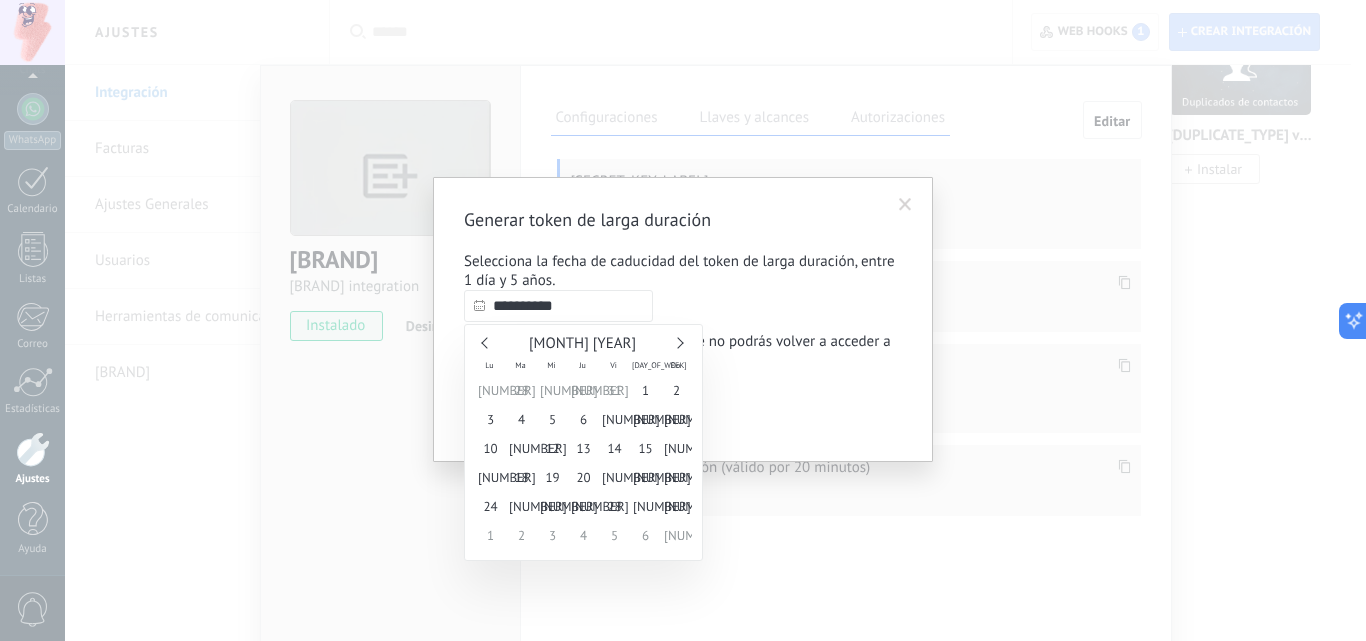 click at bounding box center (677, 342) 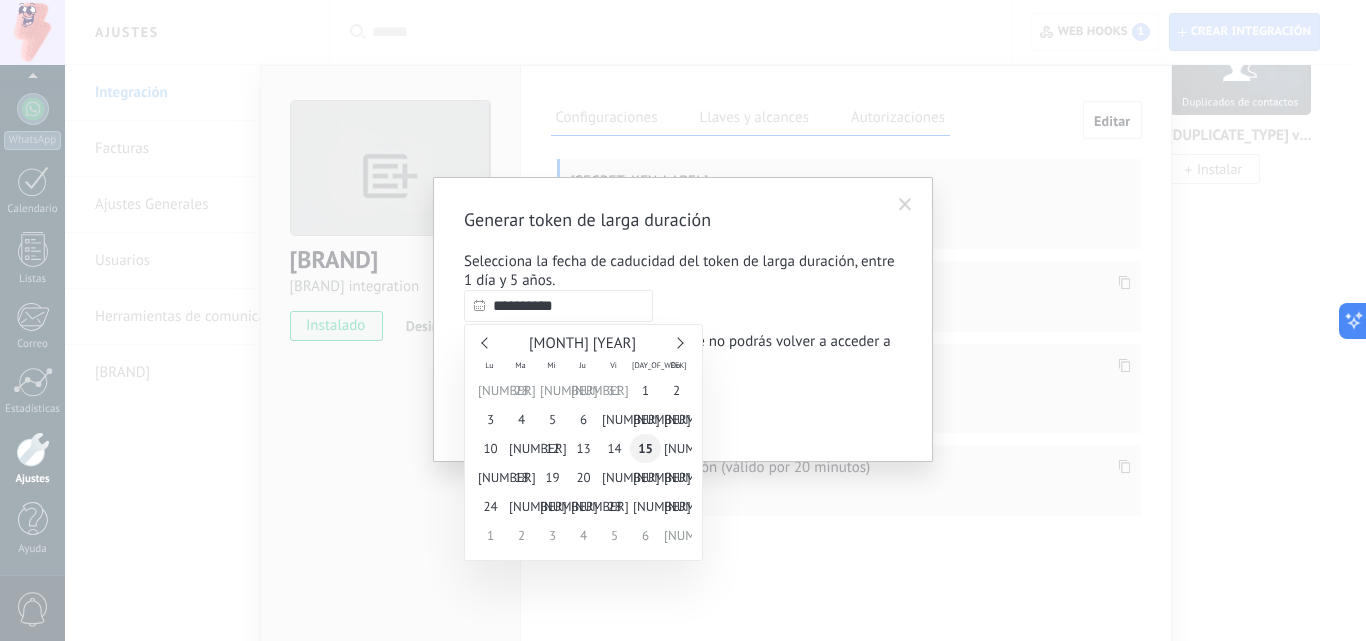click on "15" at bounding box center (645, 448) 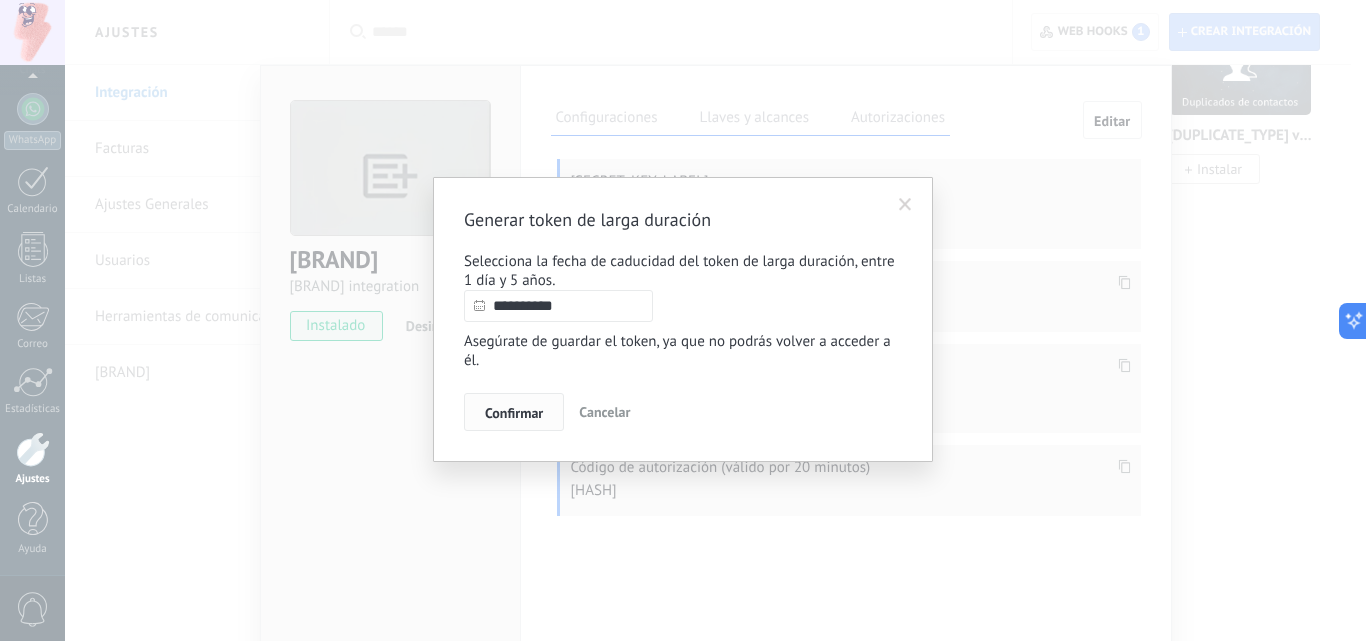 click on "Confirmar" at bounding box center (514, 412) 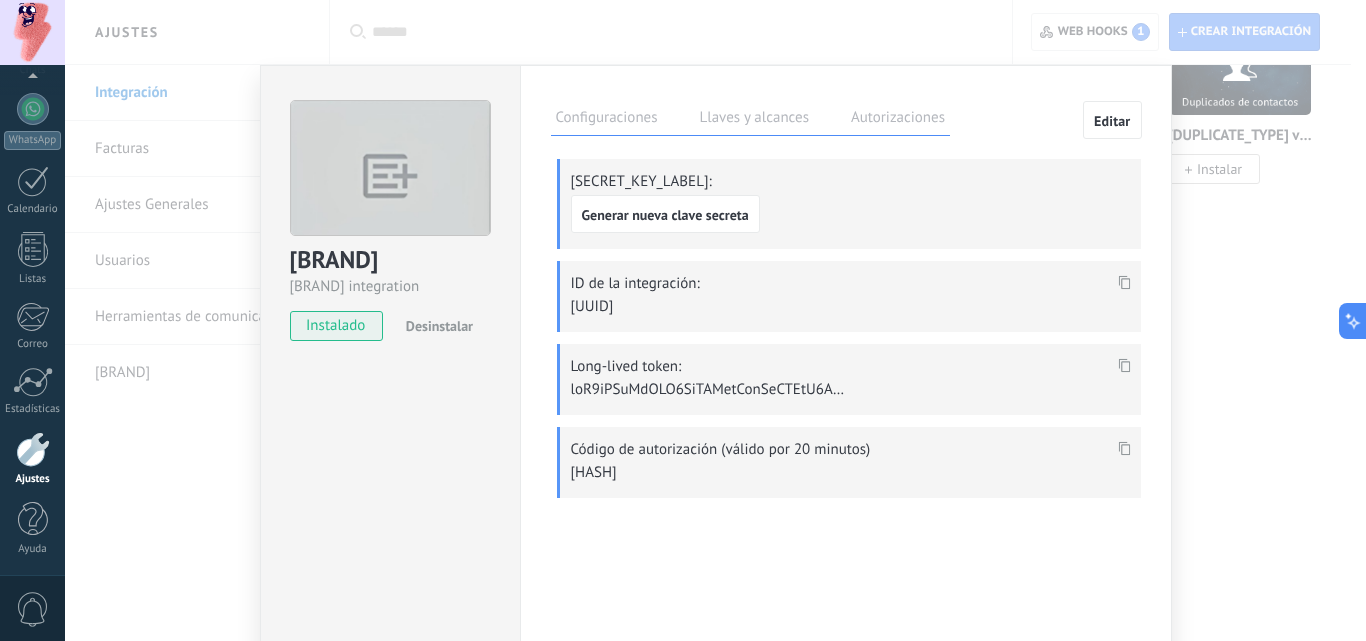 click at bounding box center [1124, 282] 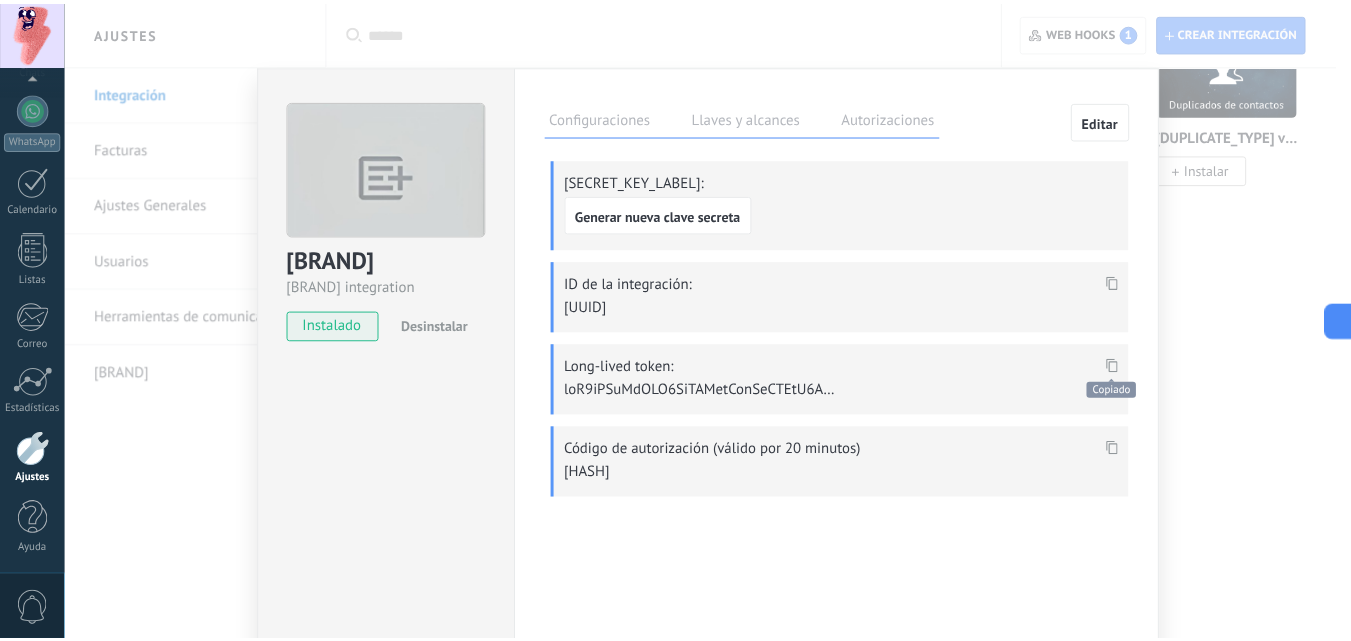 scroll, scrollTop: 1140, scrollLeft: 0, axis: vertical 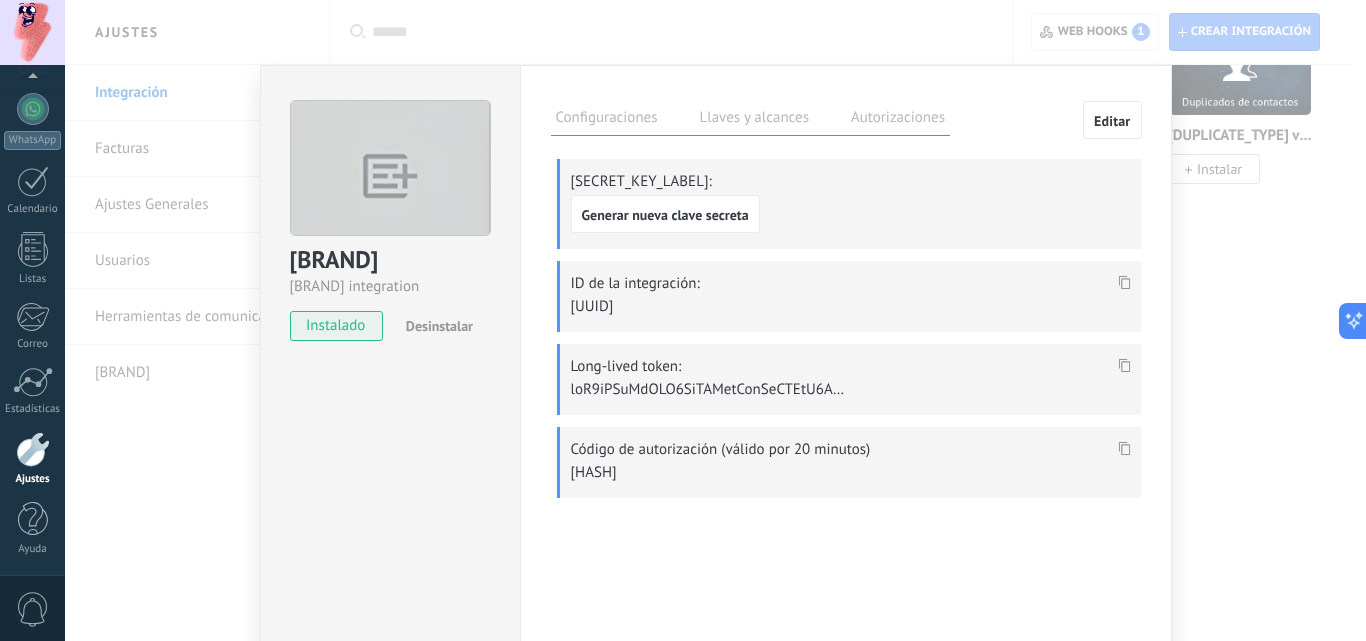 click on "N8N N8N integracion instalado Desinstalar Configuraciones Llaves y alcances Autorizaciones Editar Clave secreta: Generar nueva clave secreta ID de la integración: [UUID] Token de larga duración: Código de autorización (válido por 20 minutos) Esta pestaña registra a los usuarios que han concedido acceso a las integración a esta cuenta. Si deseas remover la posibilidad que un usuario pueda enviar solicitudes a la cuenta en nombre de esta integración, puedes revocar el acceso. Si el acceso a todos los usuarios es revocado, la integración dejará de funcionar. Esta aplicacion está instalada, pero nadie le ha dado acceso aun. N8N integracion" at bounding box center (715, 320) 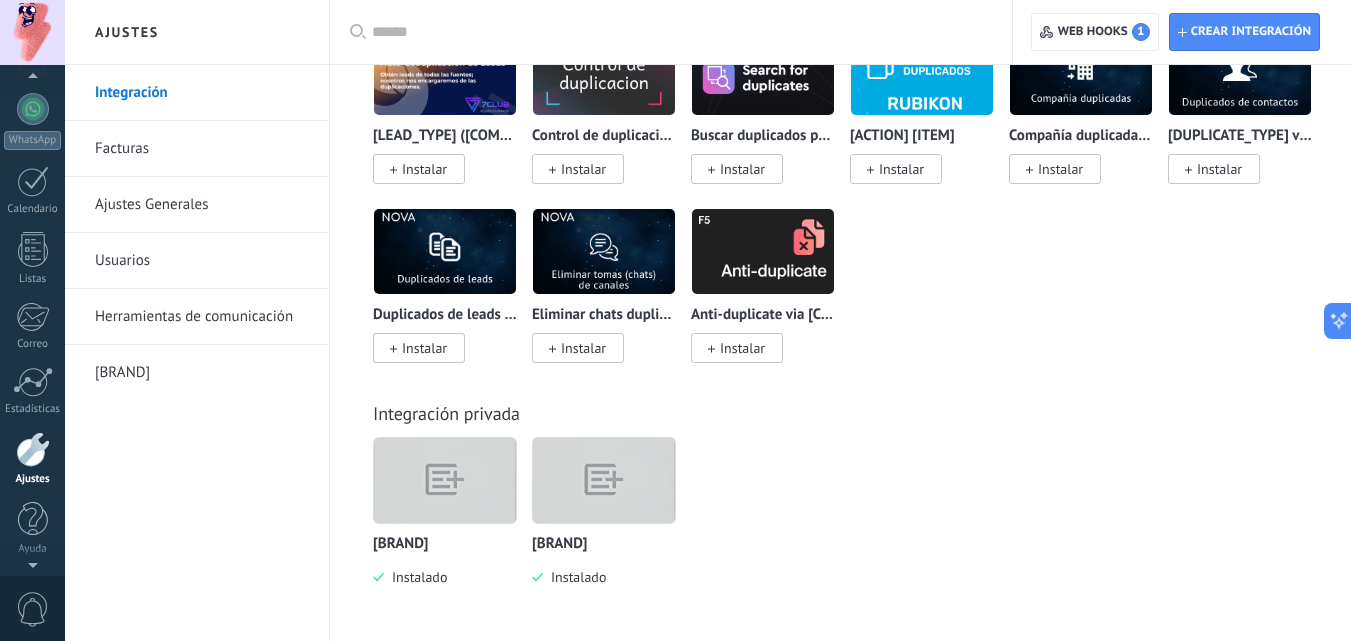 scroll, scrollTop: 0, scrollLeft: 0, axis: both 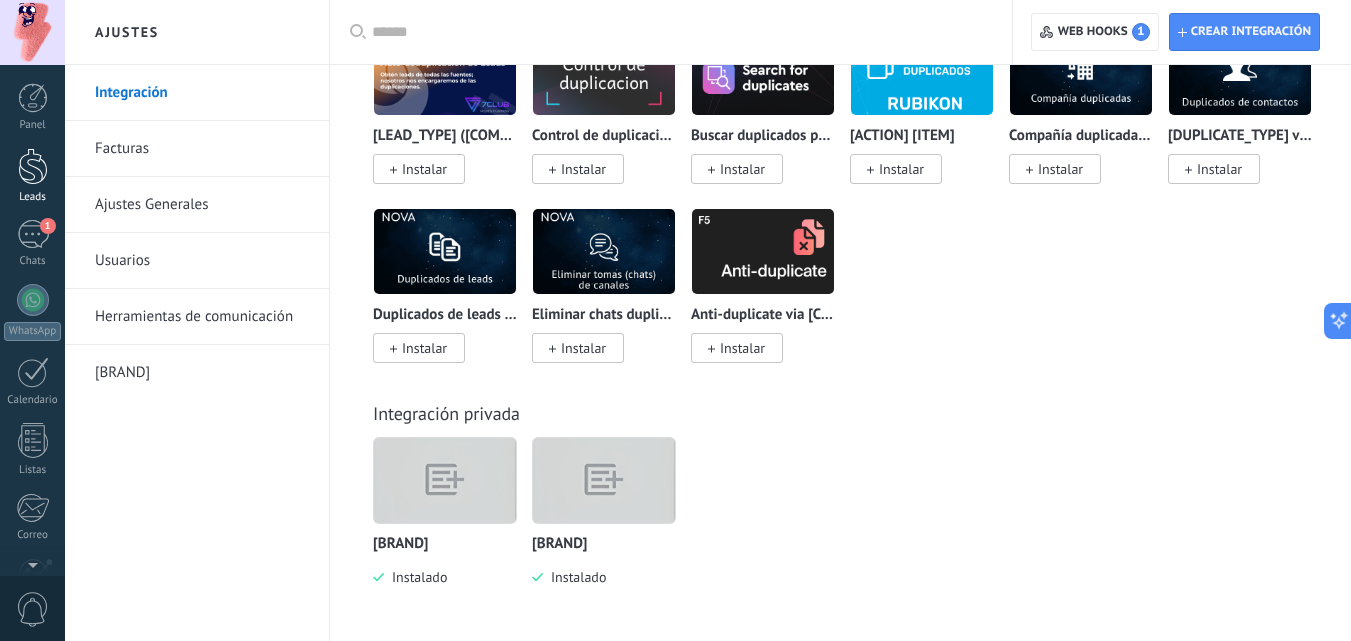 click at bounding box center (33, 166) 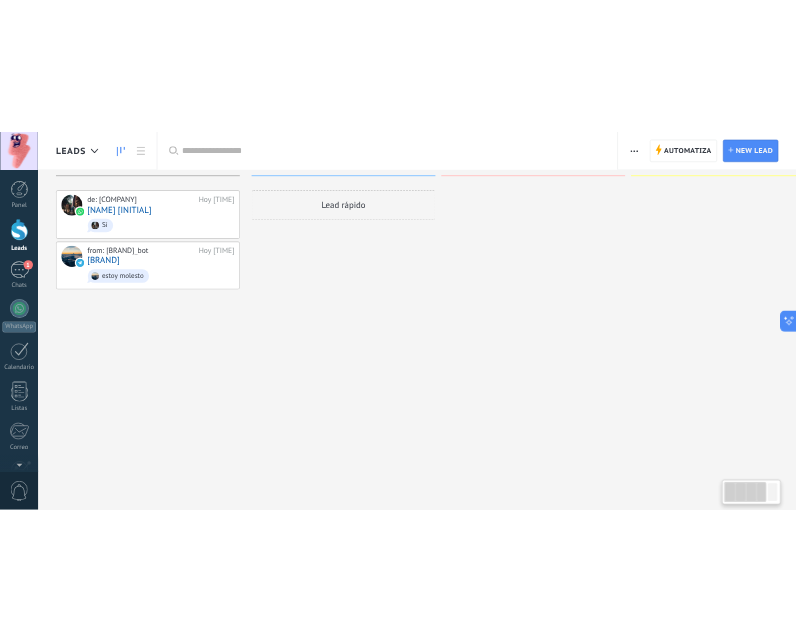 scroll, scrollTop: 0, scrollLeft: 0, axis: both 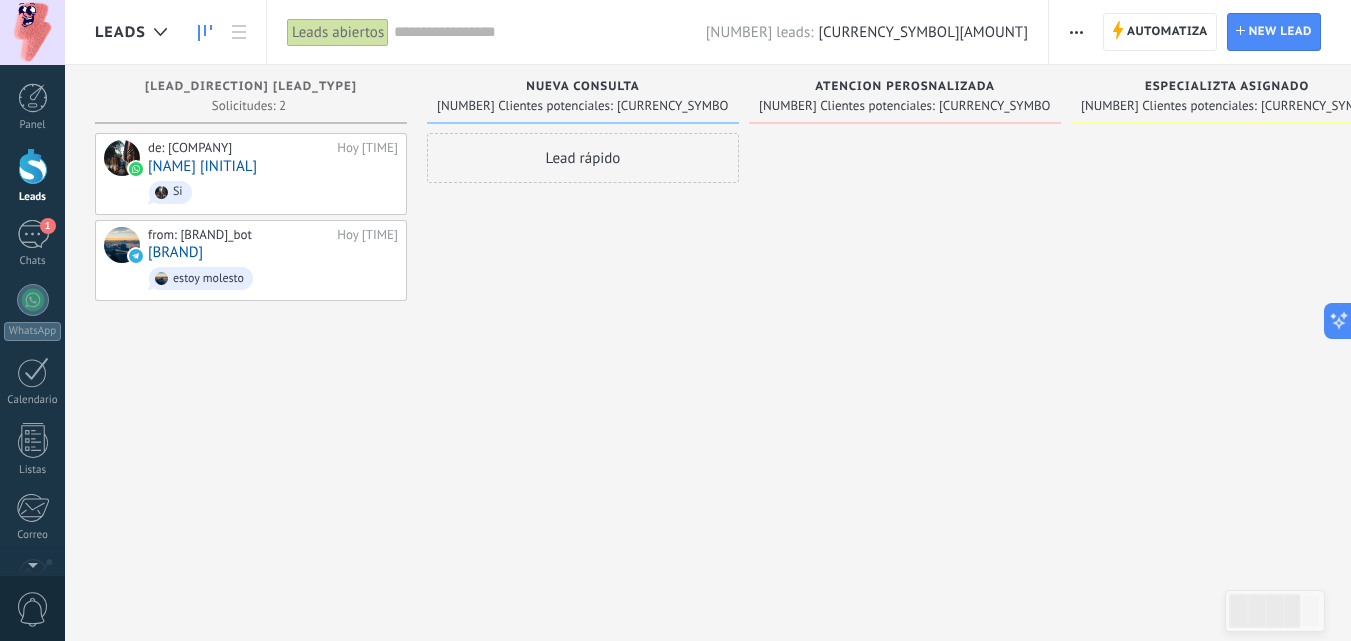 click on "Atencion perosnalizada" at bounding box center (905, 87) 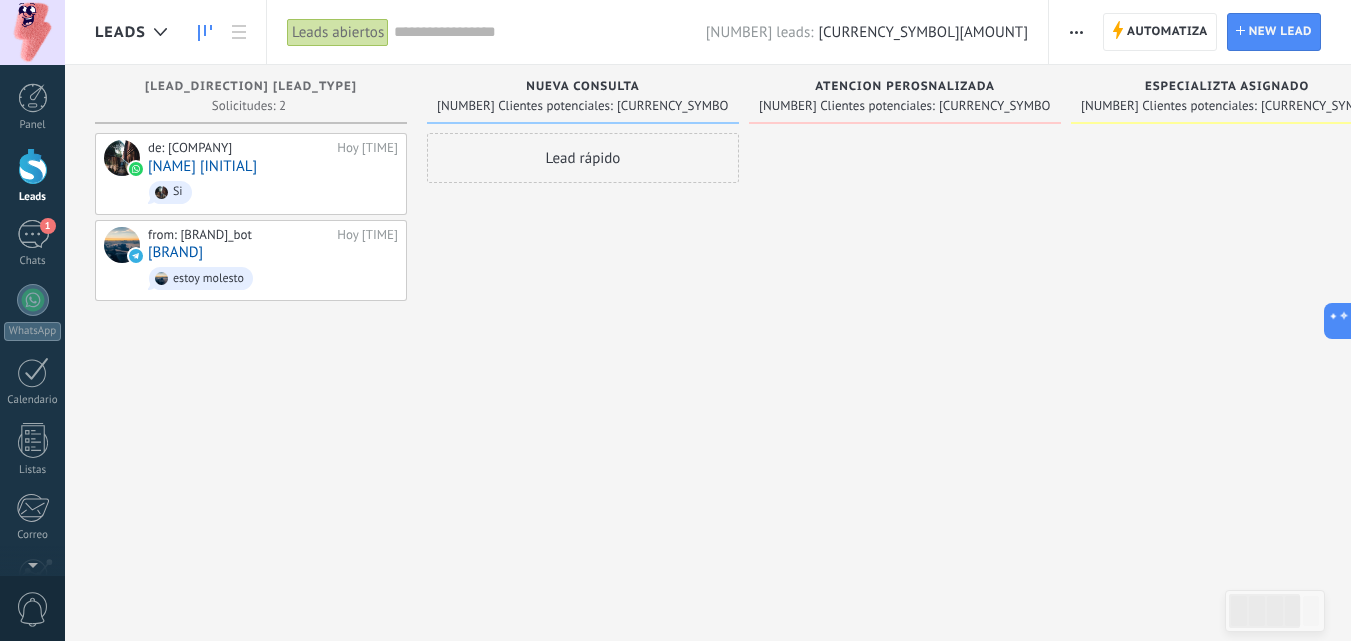 click on "[NUMBER] Clientes potenciales:  $[NUMBER]" at bounding box center (905, 105) 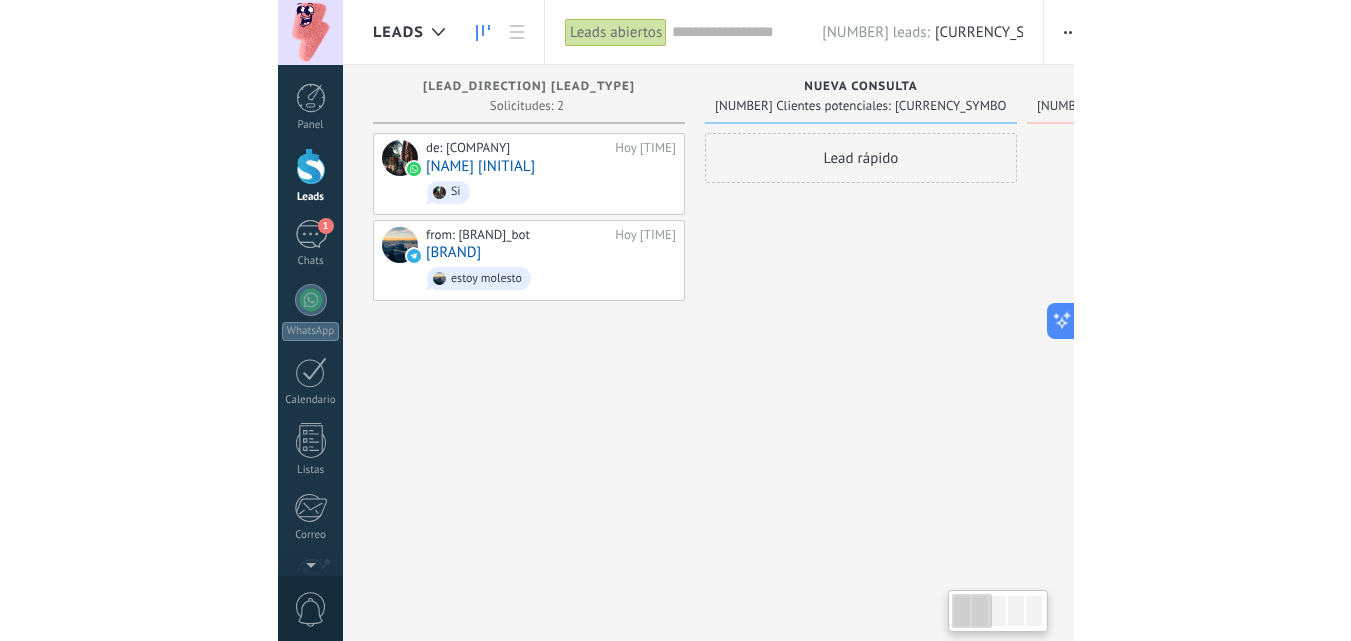 scroll, scrollTop: 19, scrollLeft: 0, axis: vertical 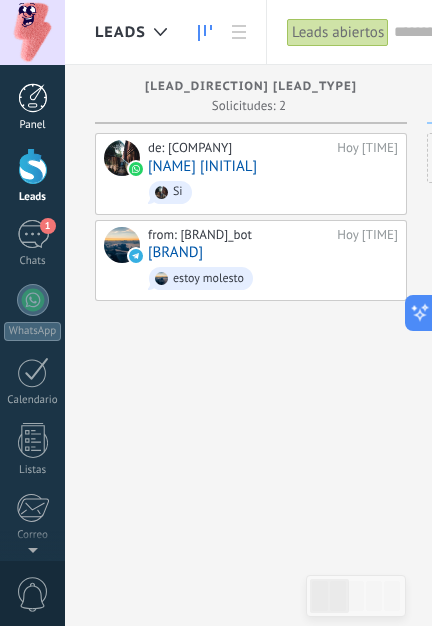click on "Panel" at bounding box center [33, 125] 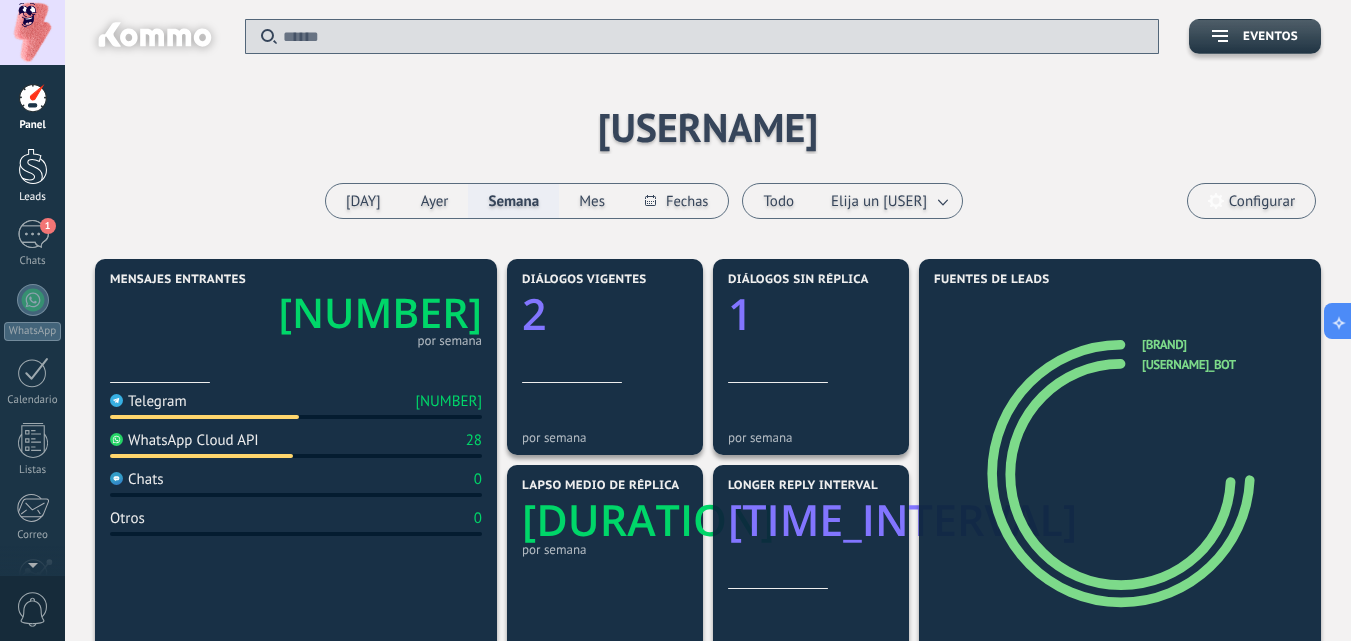 click on "Leads" at bounding box center [33, 197] 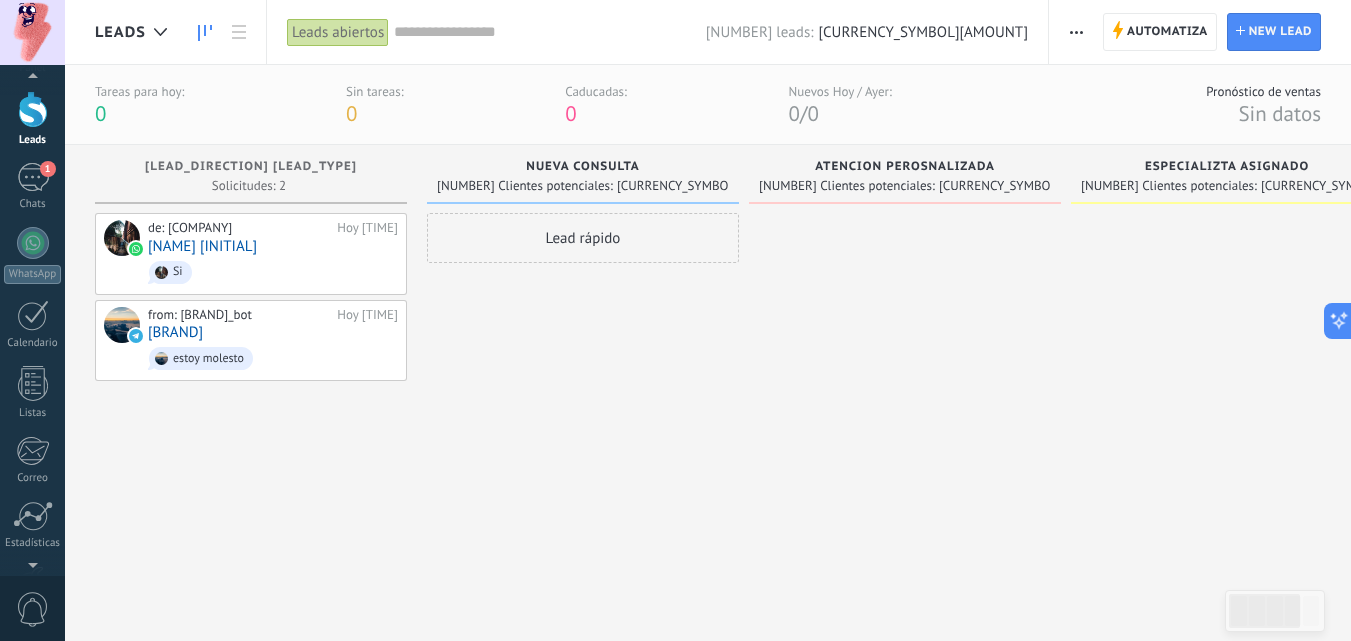 scroll, scrollTop: 96, scrollLeft: 0, axis: vertical 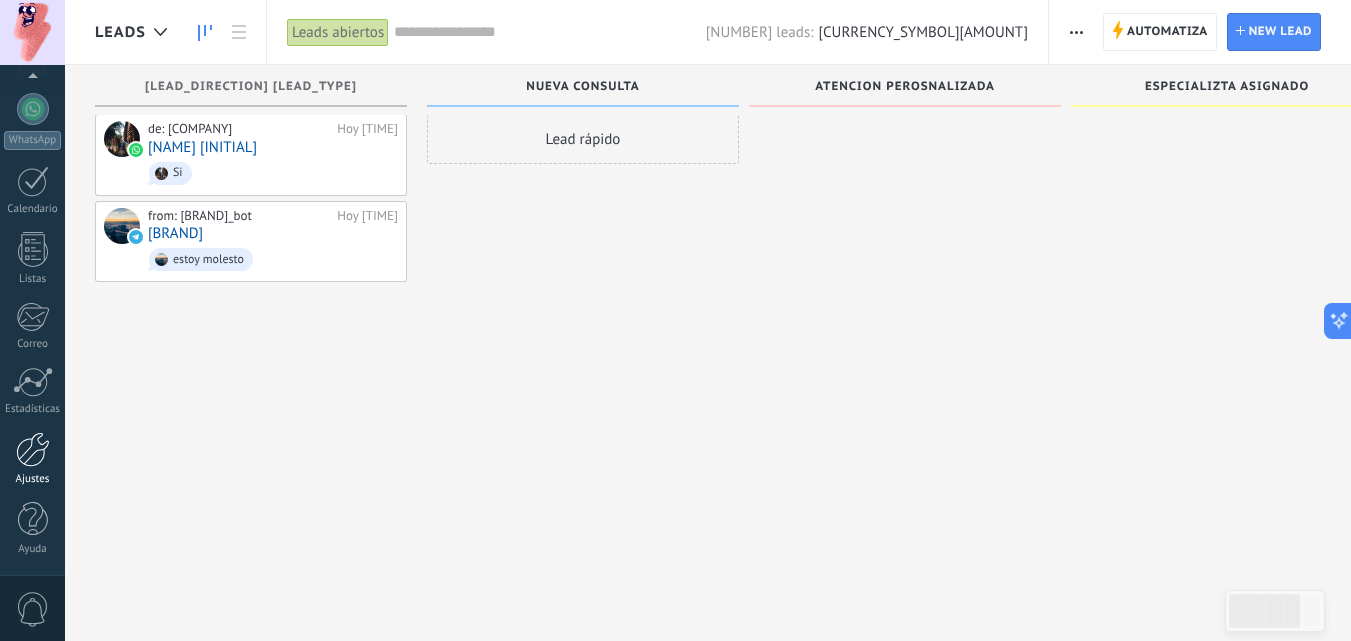 click at bounding box center [33, 449] 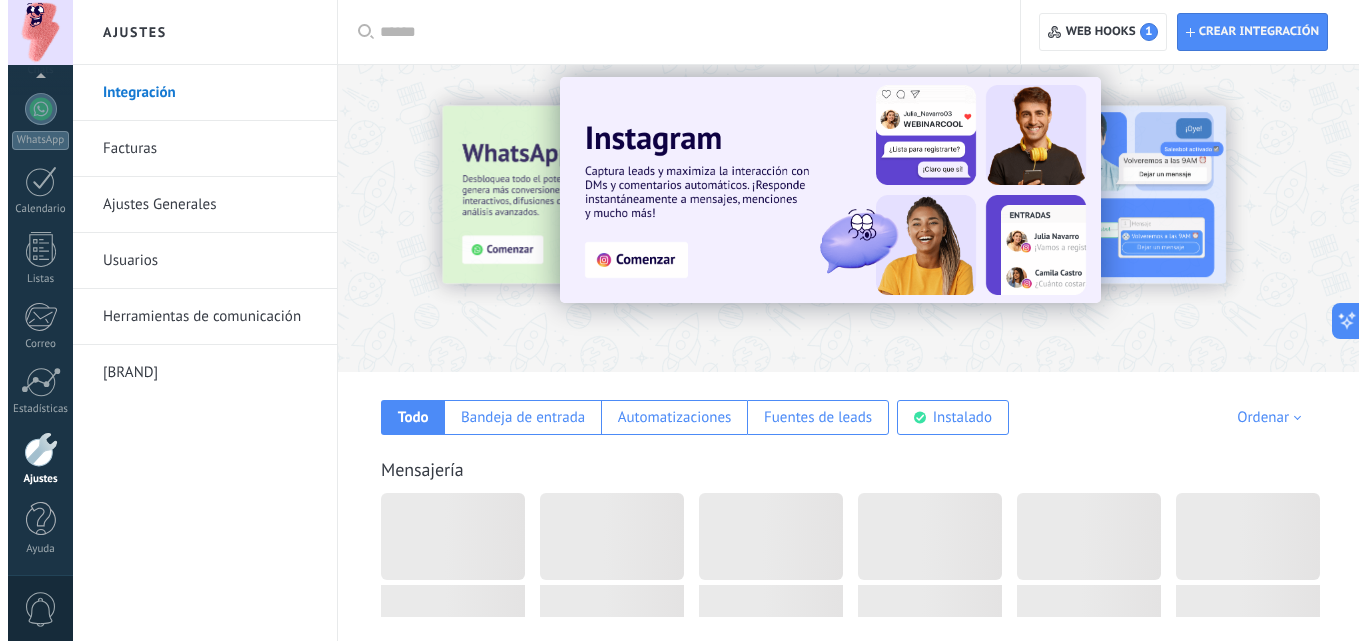 scroll, scrollTop: 0, scrollLeft: 0, axis: both 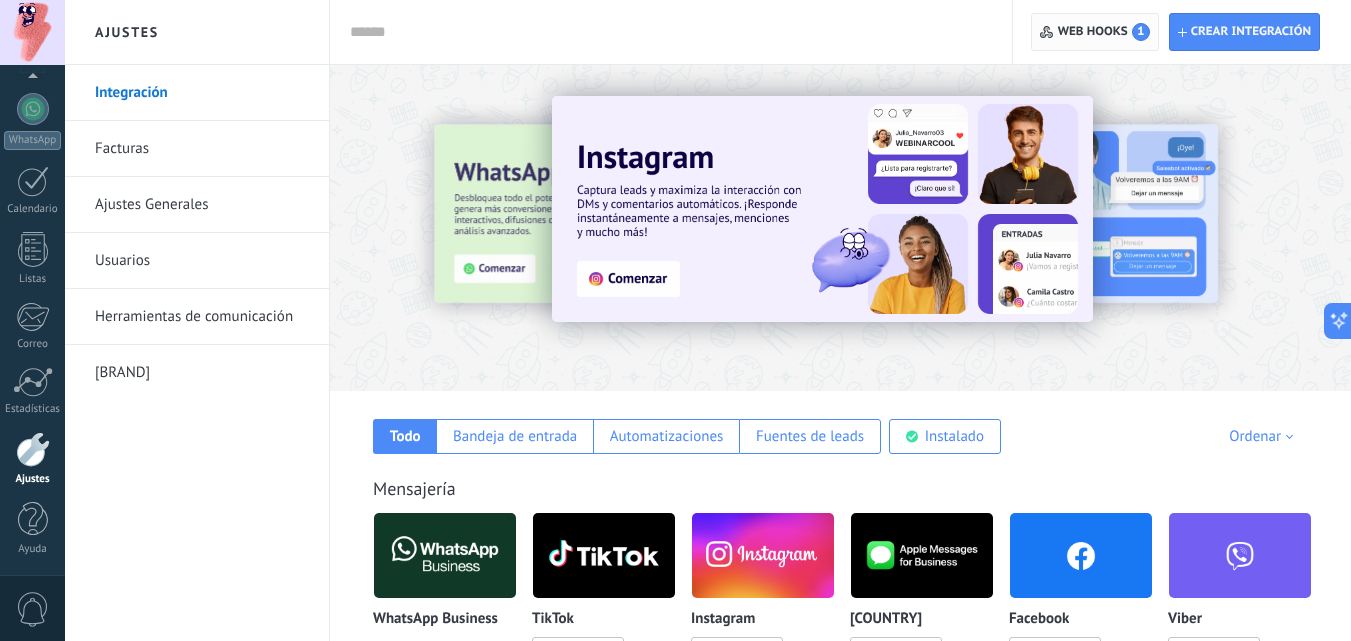 click on "Web hooks [NUMBER]" at bounding box center (1104, 32) 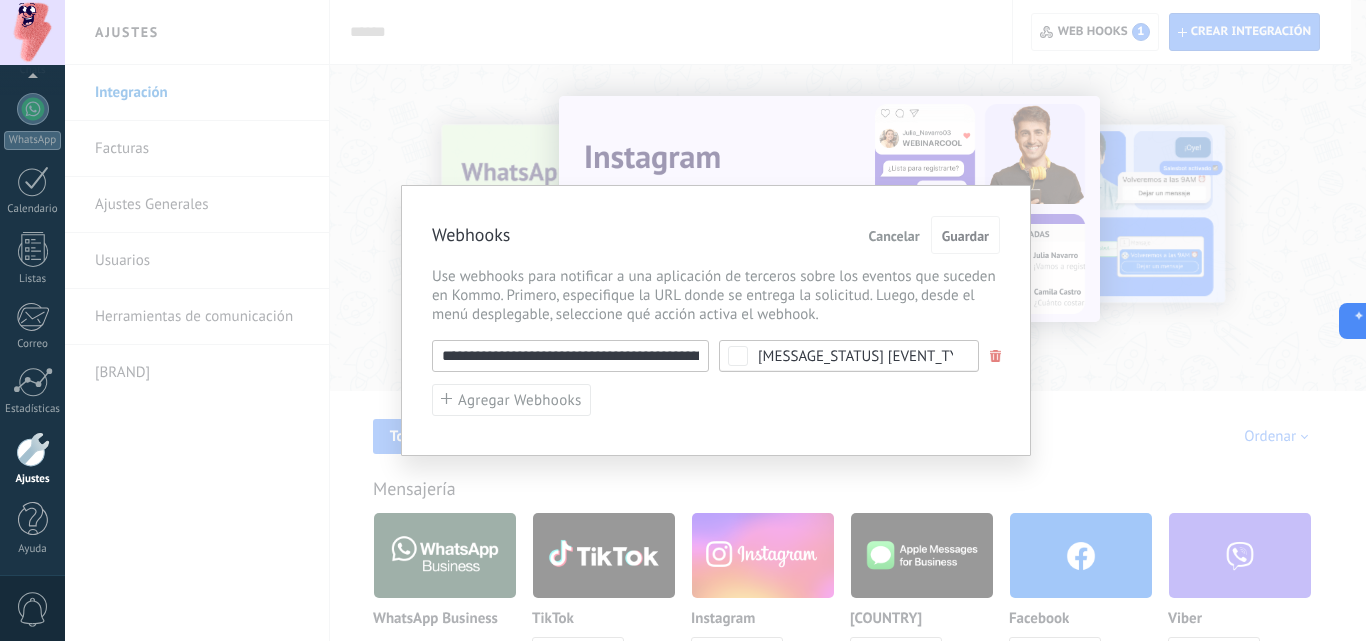 click at bounding box center [996, 356] 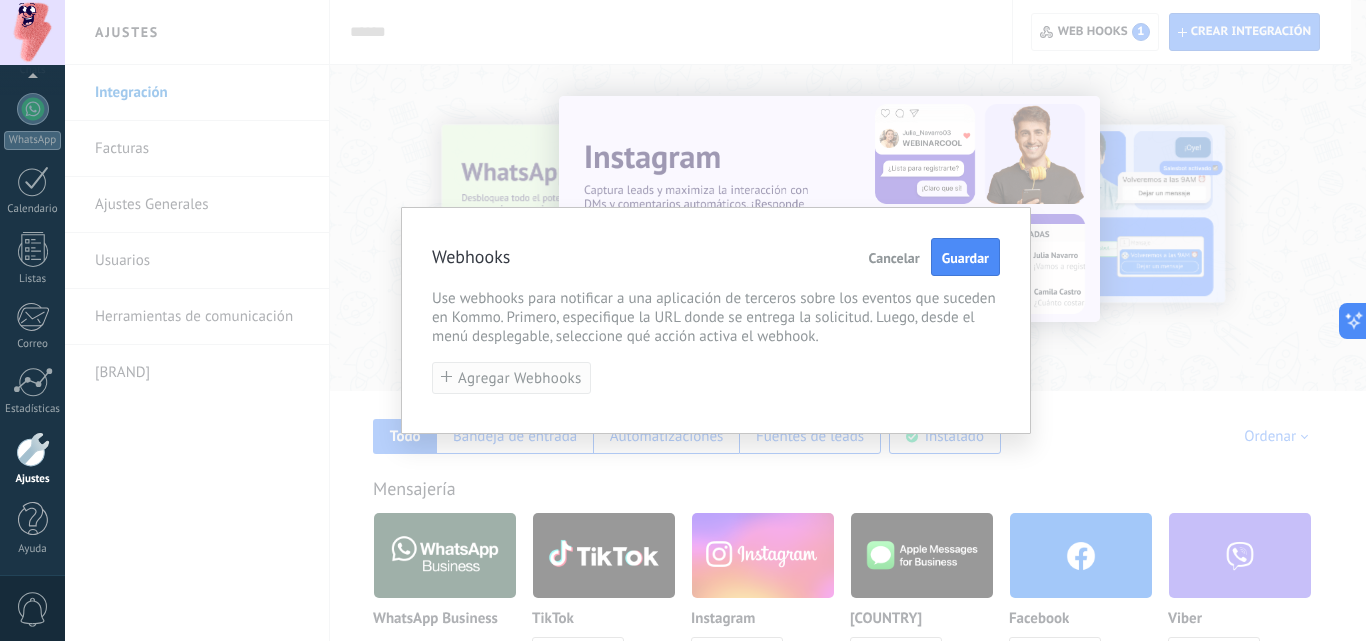 click on "Agregar Webhooks" at bounding box center [520, 378] 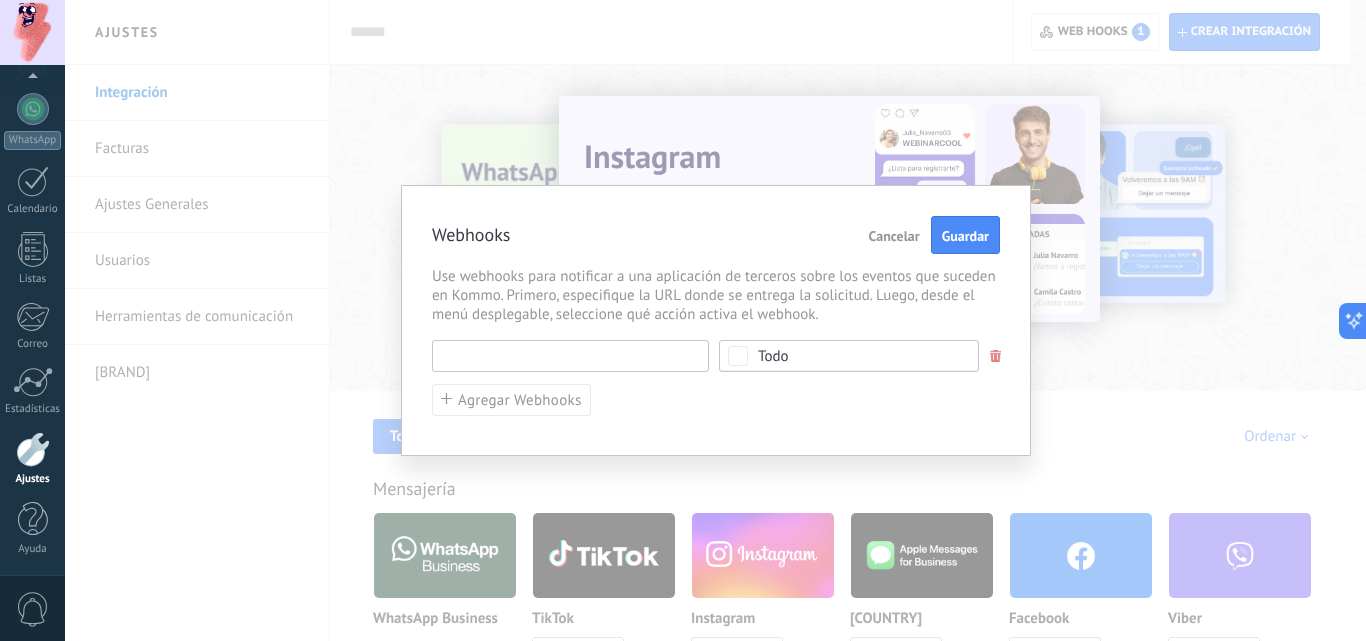 click at bounding box center (570, 356) 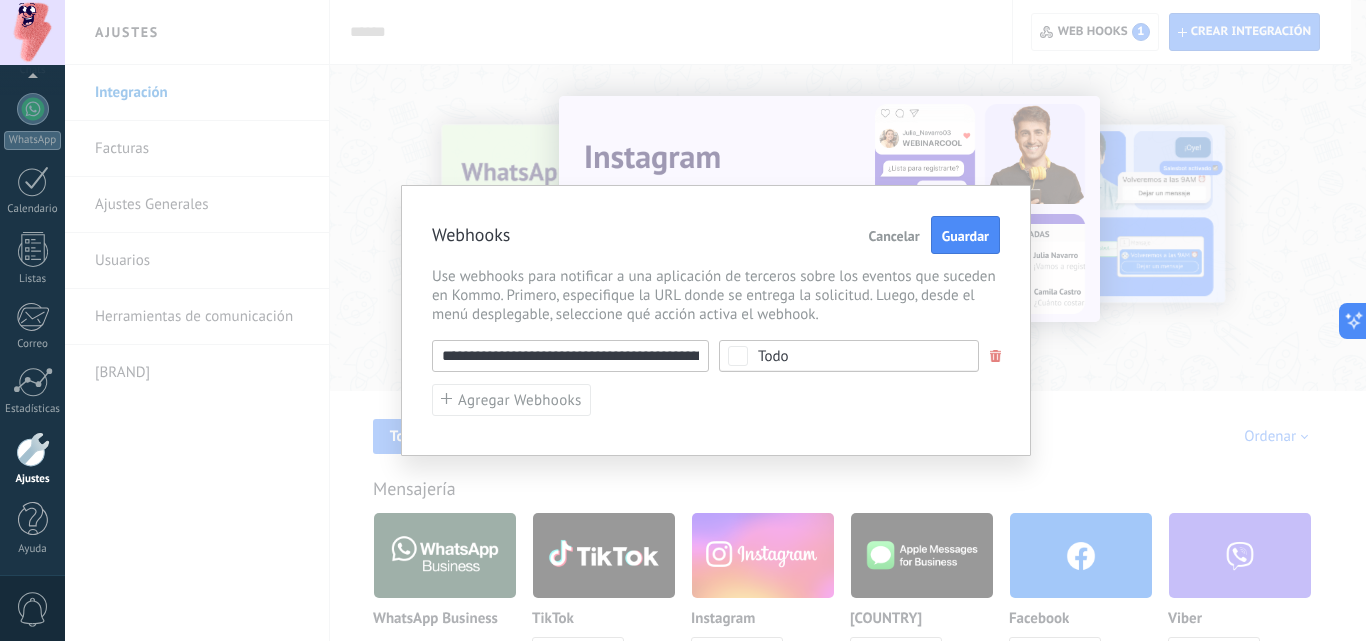 scroll, scrollTop: 0, scrollLeft: 97, axis: horizontal 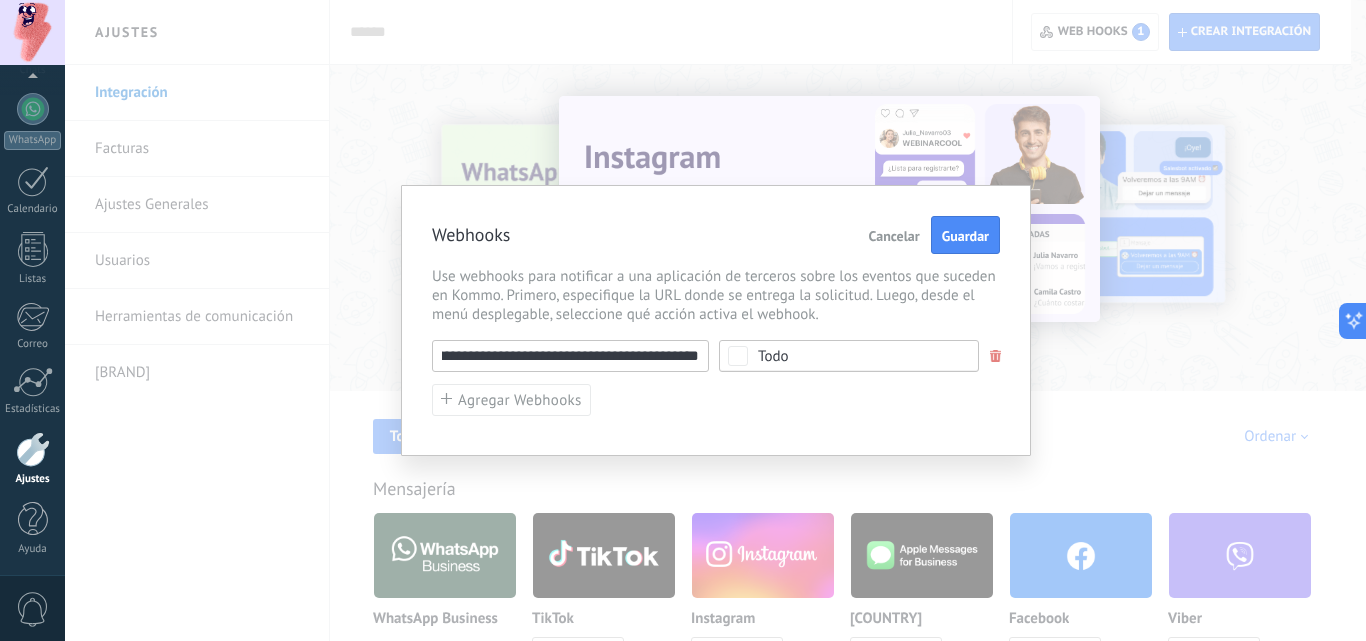type on "**********" 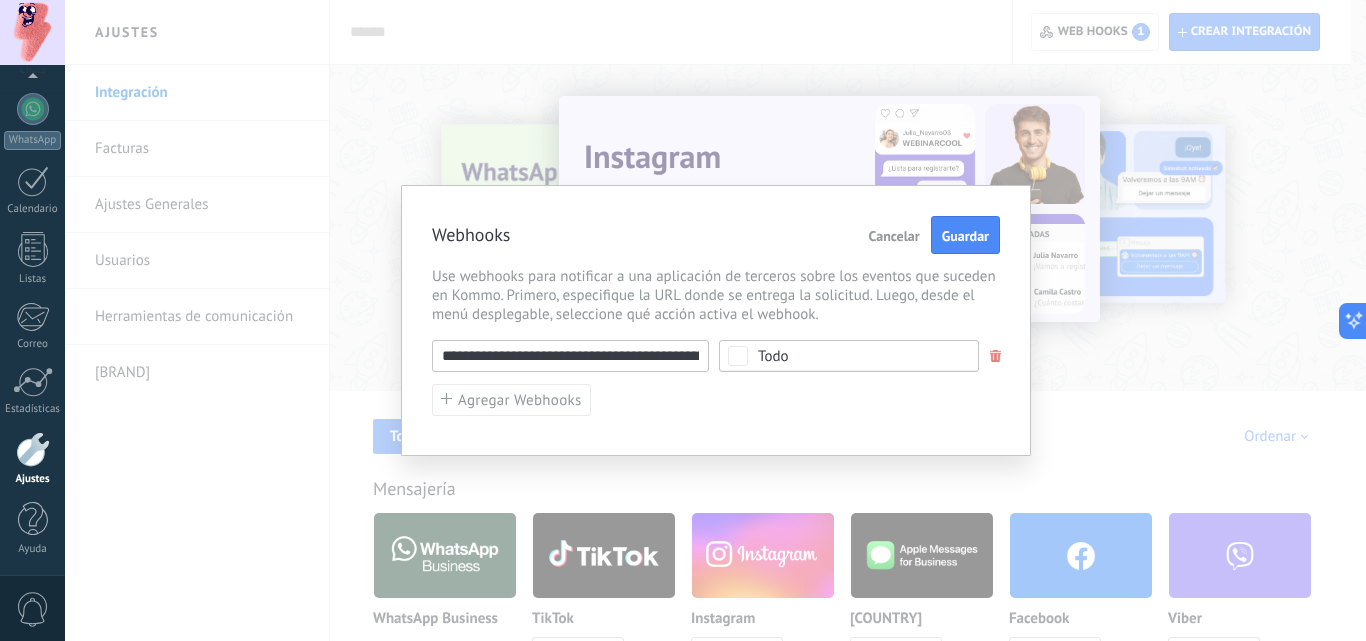 click on "Todo" at bounding box center (855, 356) 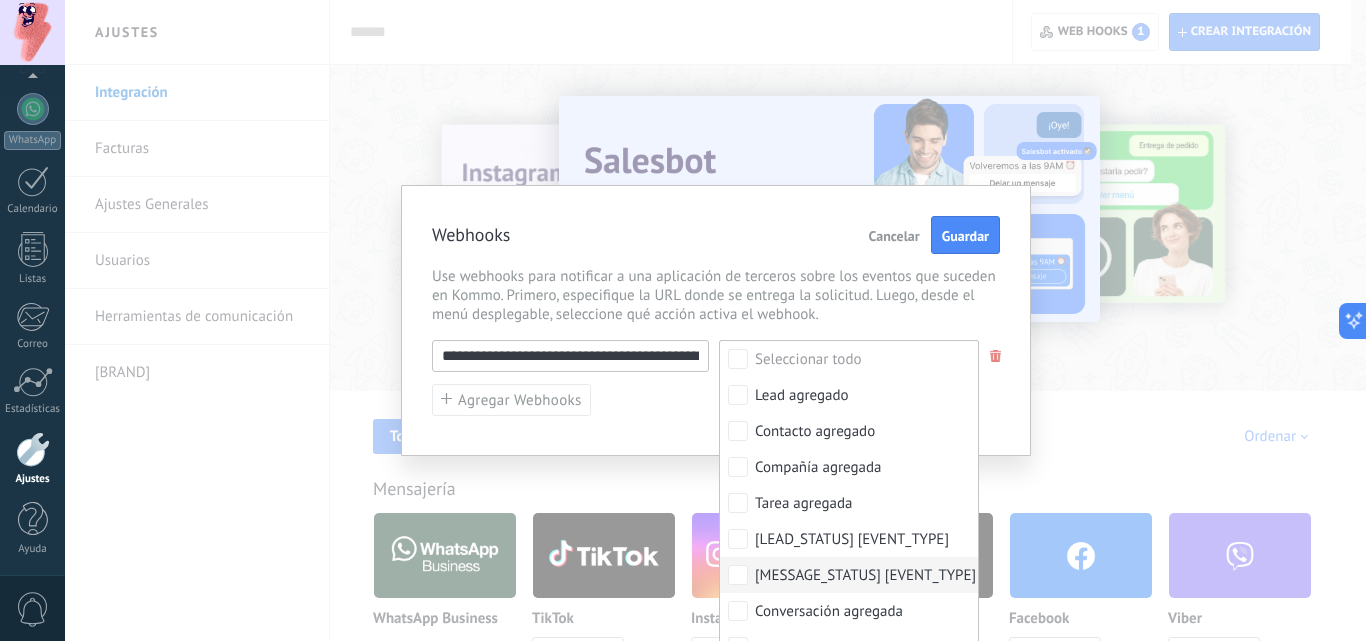 click on "[MESSAGE_STATUS] [EVENT_TYPE]" at bounding box center (808, 360) 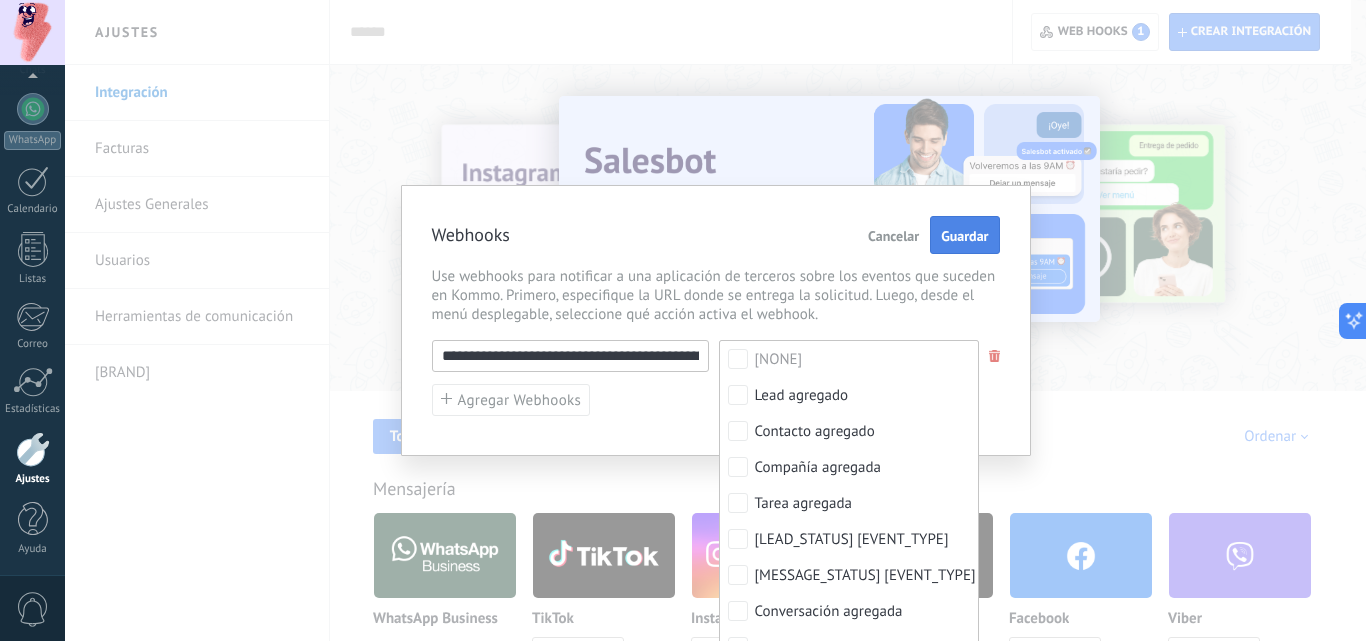 click on "Guardar" at bounding box center (964, 235) 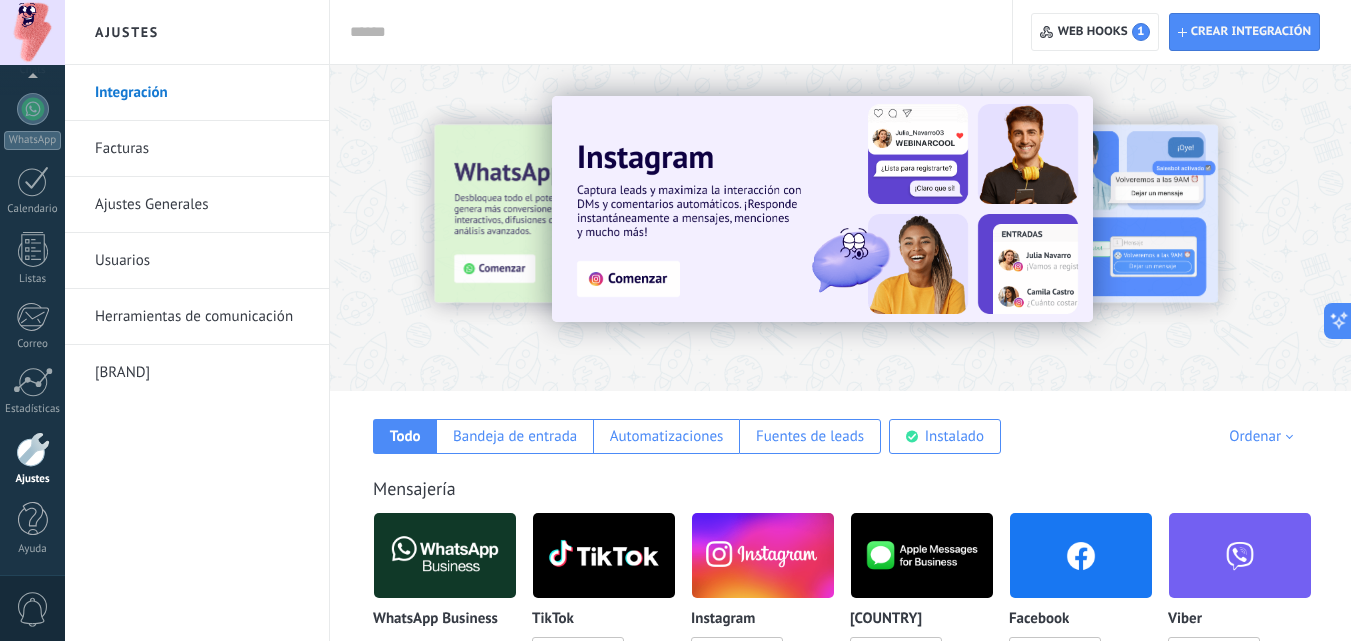 click at bounding box center (33, 449) 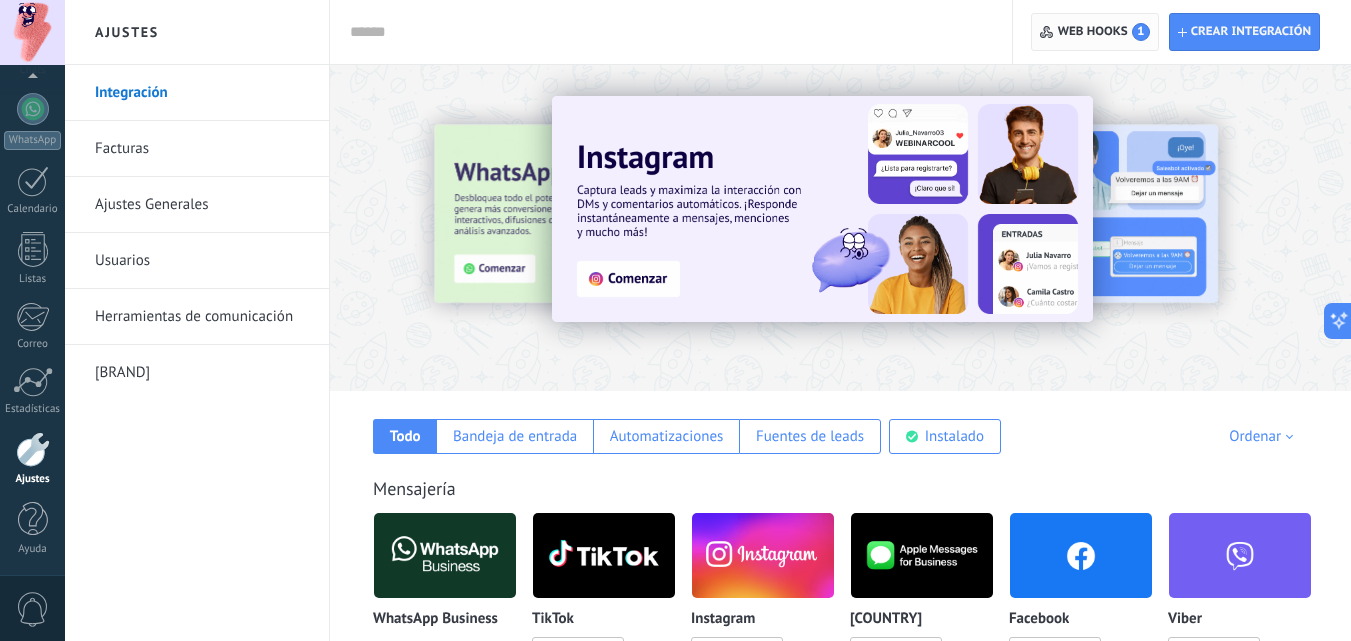 click on "Web hooks [NUMBER]" at bounding box center (1104, 32) 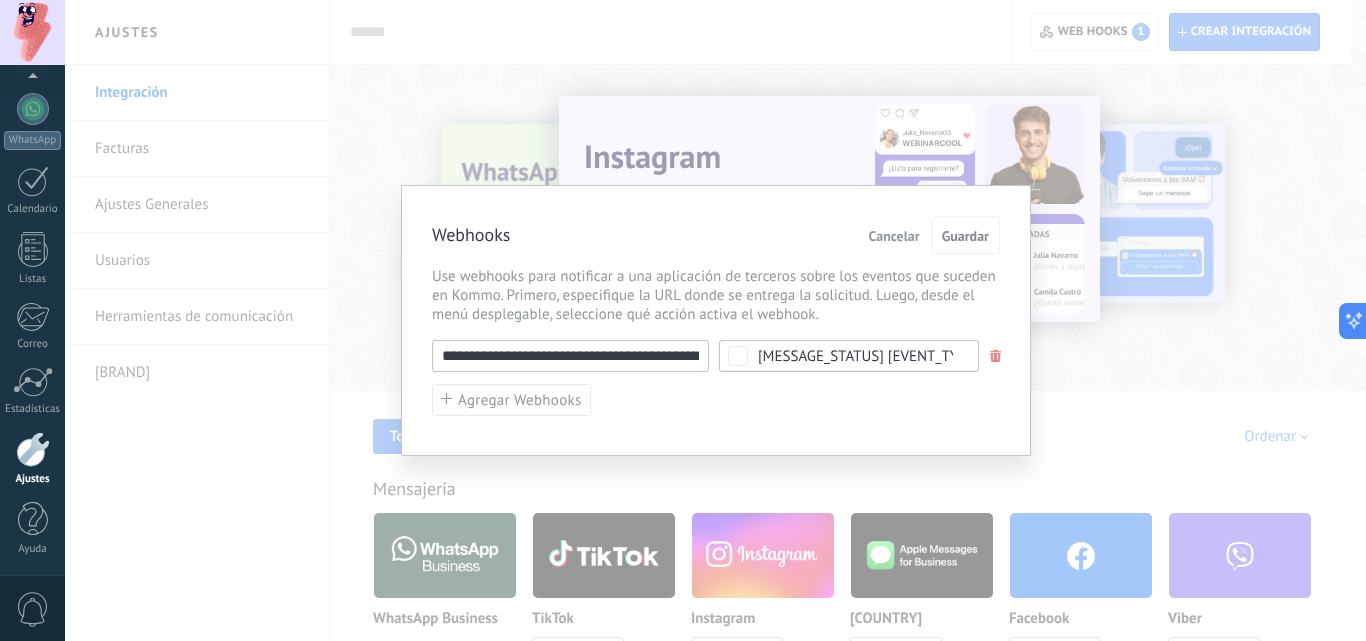 click on "**********" at bounding box center [570, 356] 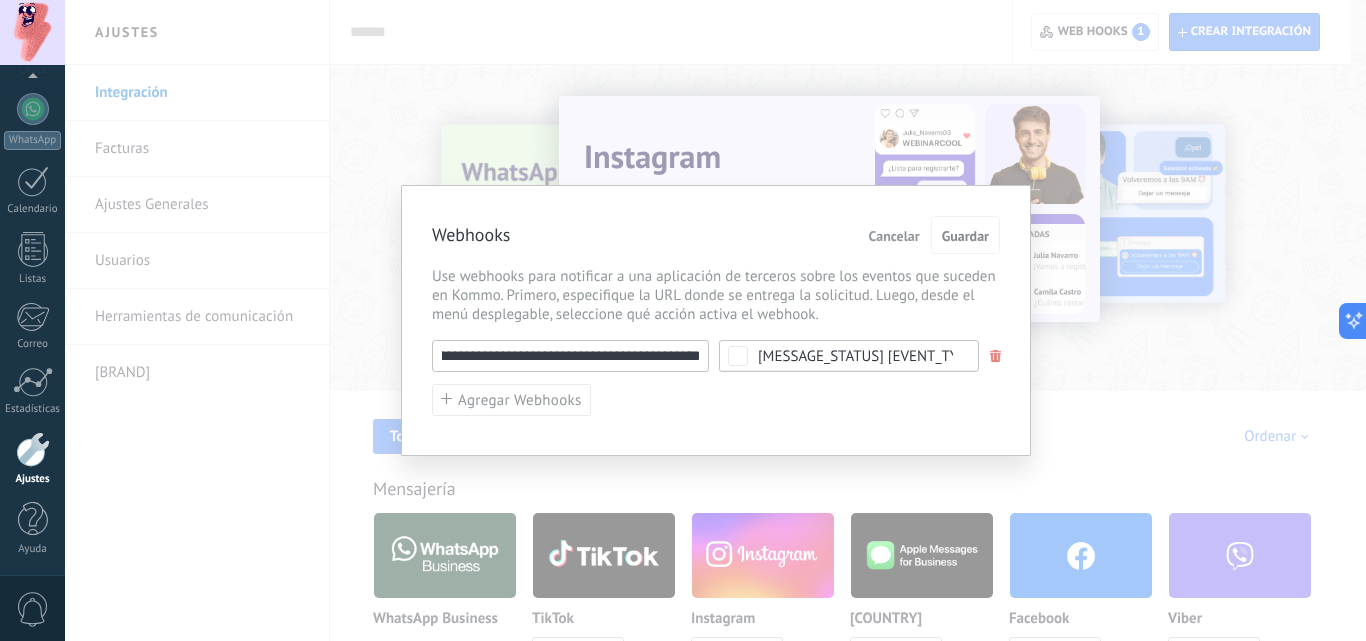scroll, scrollTop: 0, scrollLeft: 97, axis: horizontal 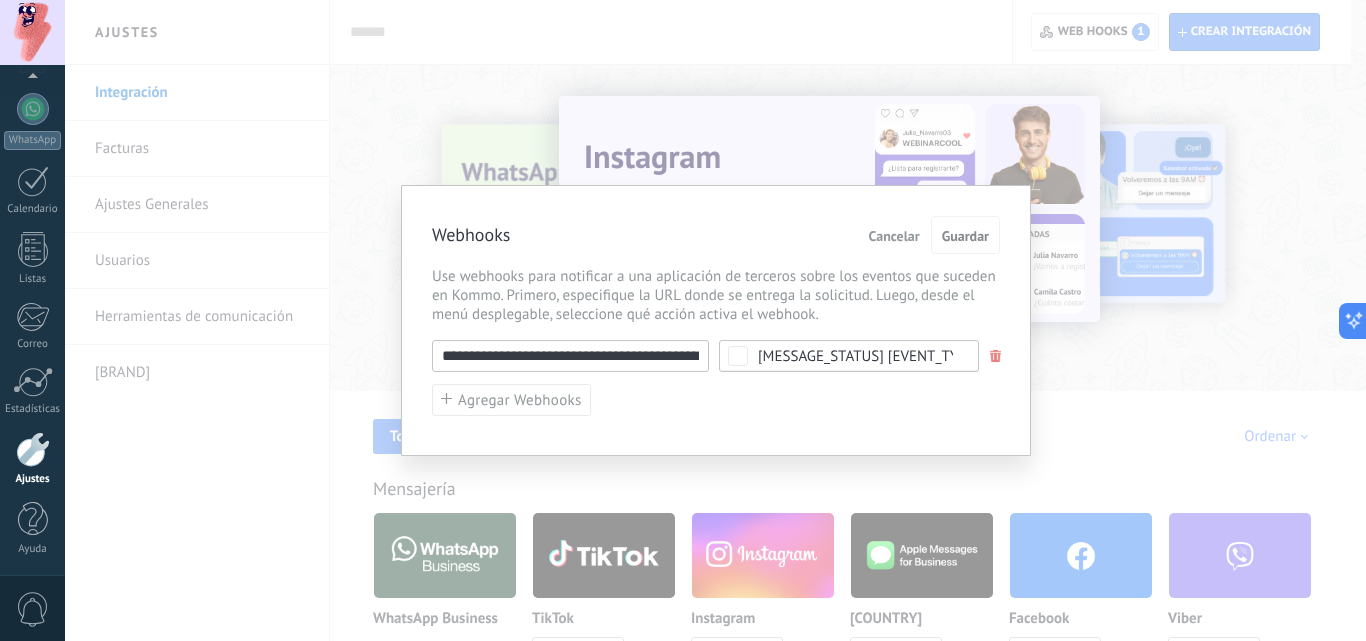 click at bounding box center (996, 356) 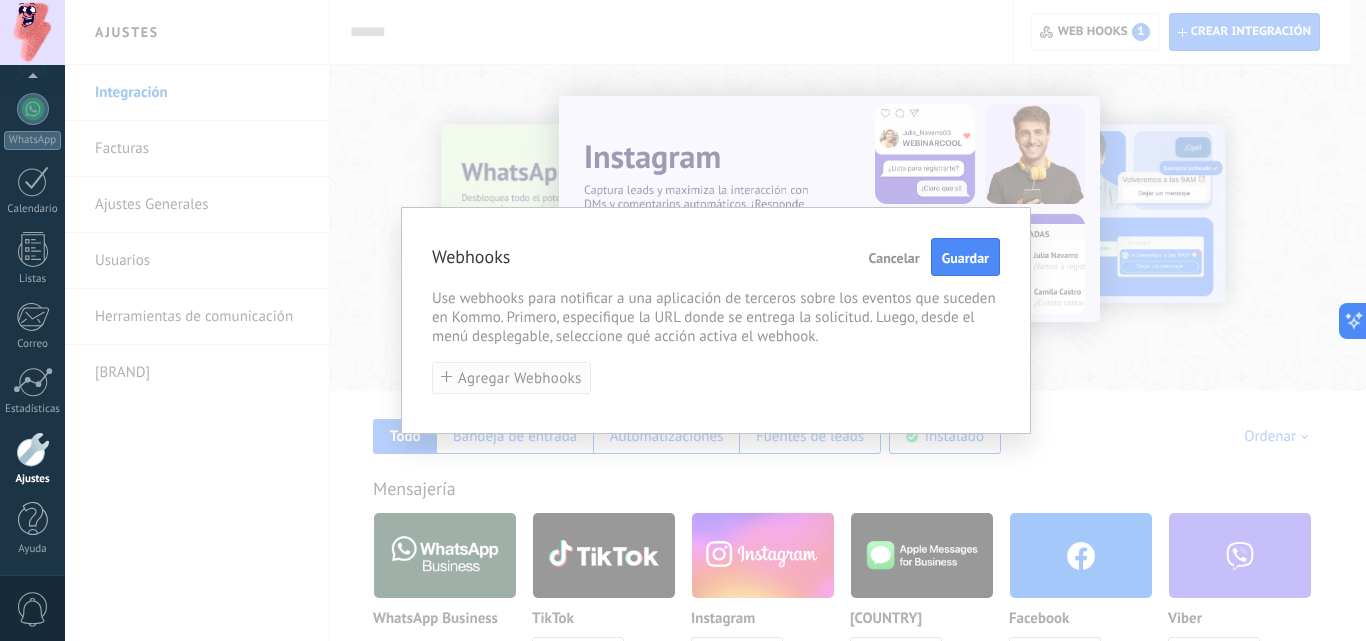 click on "Agregar Webhooks" at bounding box center (511, 378) 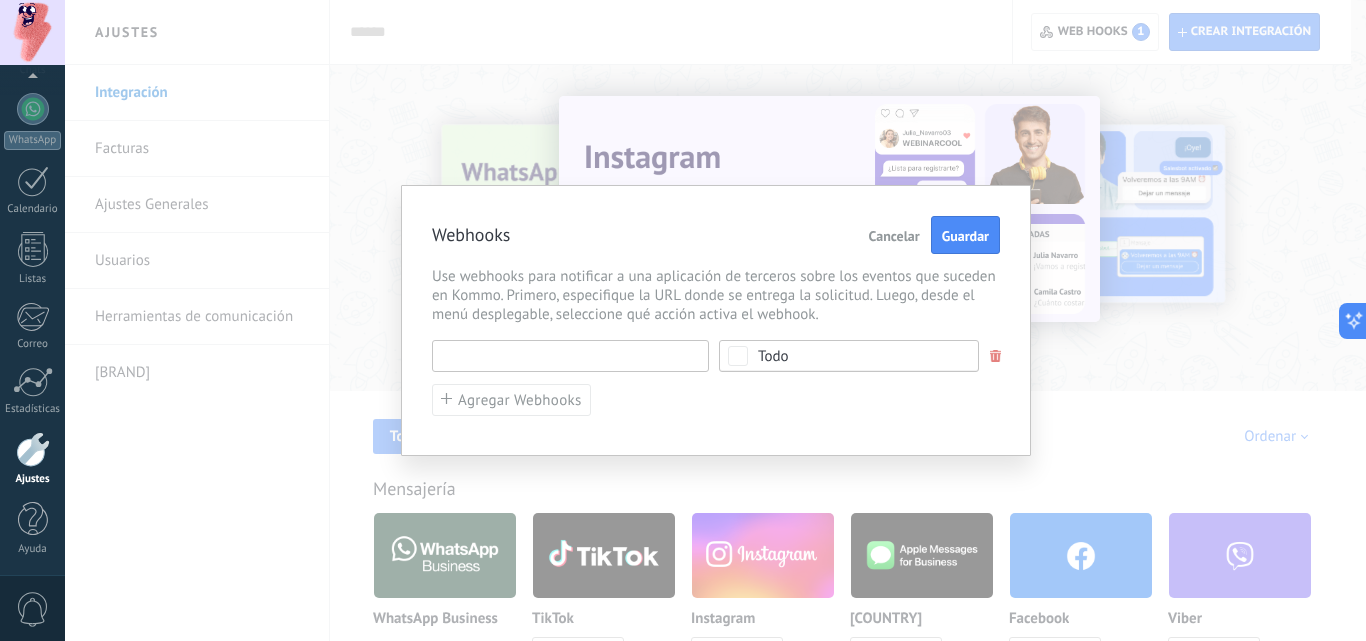click at bounding box center (570, 356) 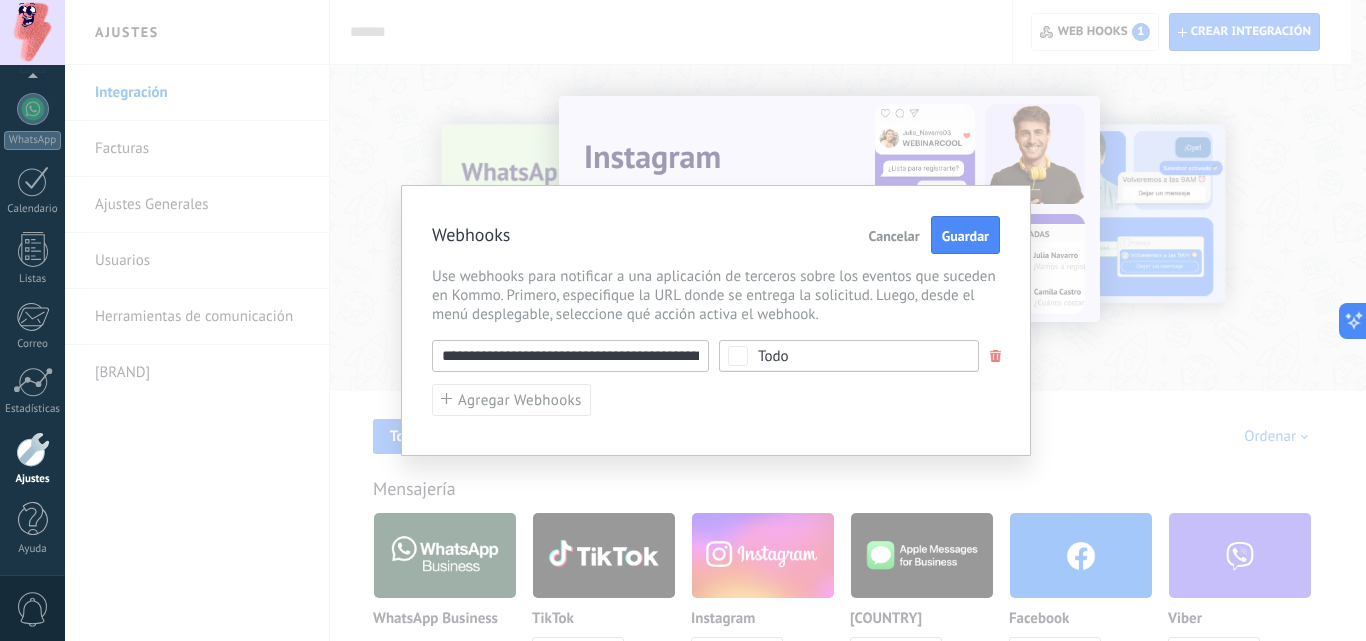 scroll, scrollTop: 0, scrollLeft: 97, axis: horizontal 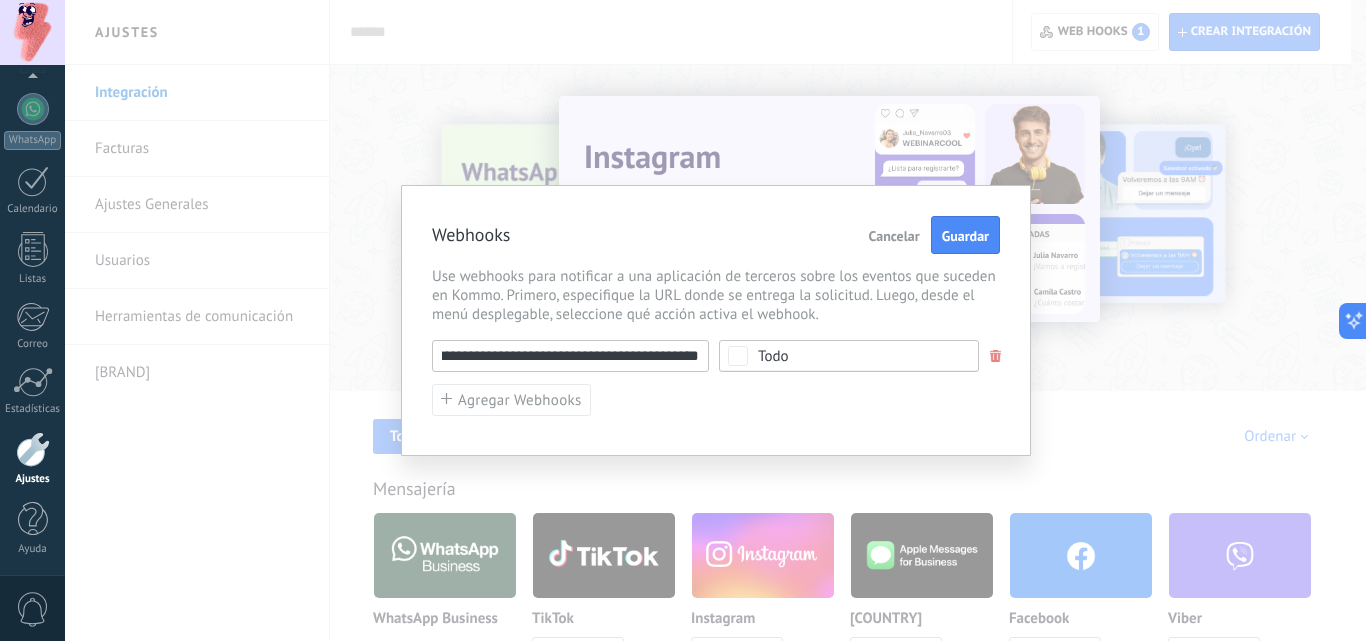 type on "**********" 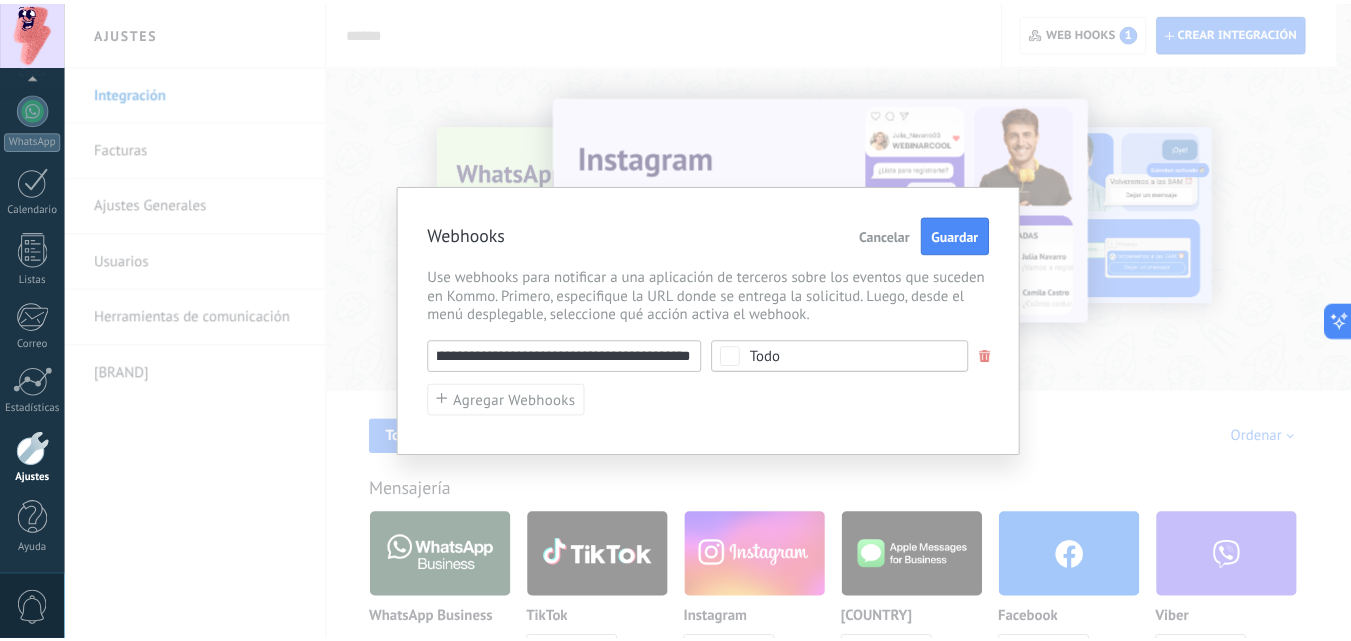scroll, scrollTop: 0, scrollLeft: 0, axis: both 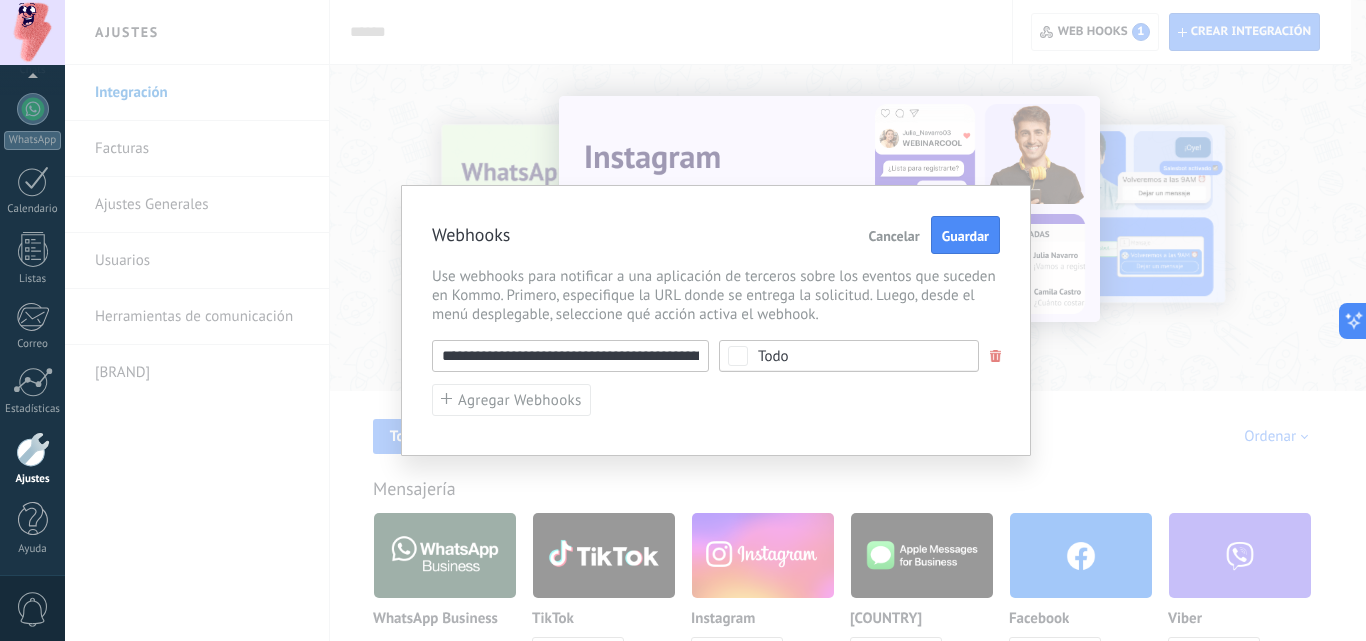 click on "Todo" at bounding box center [855, 356] 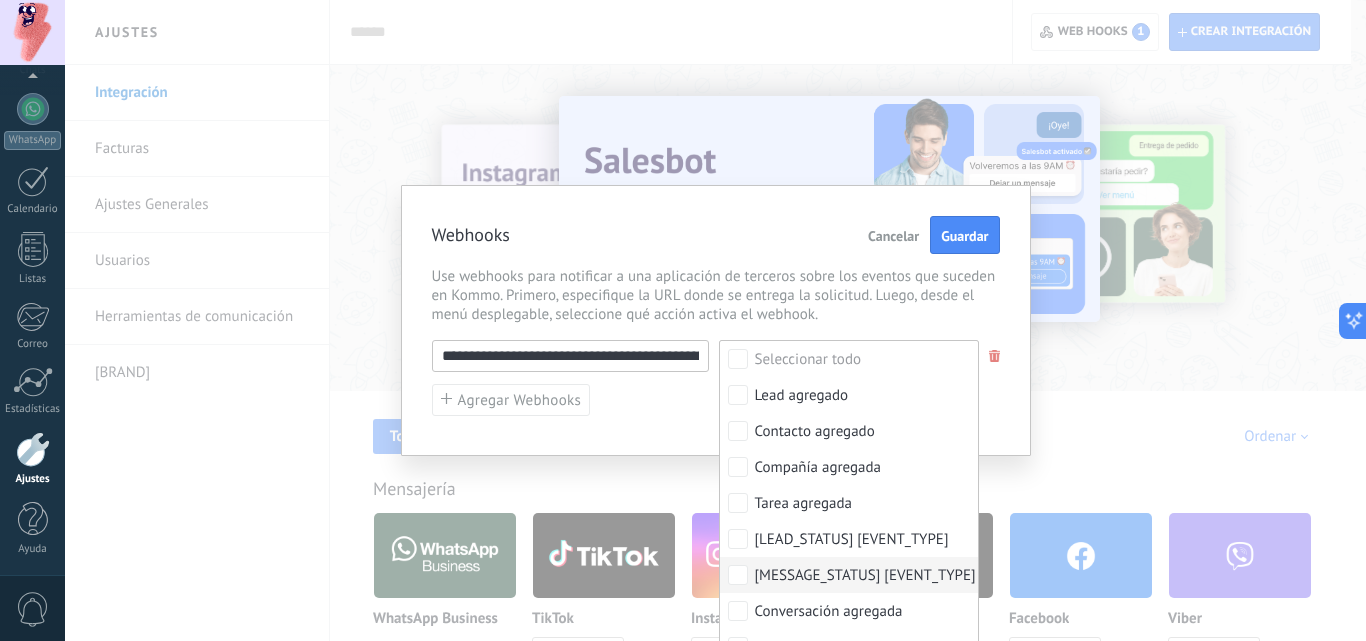 click on "[MESSAGE_STATUS] [EVENT_TYPE]" at bounding box center [808, 360] 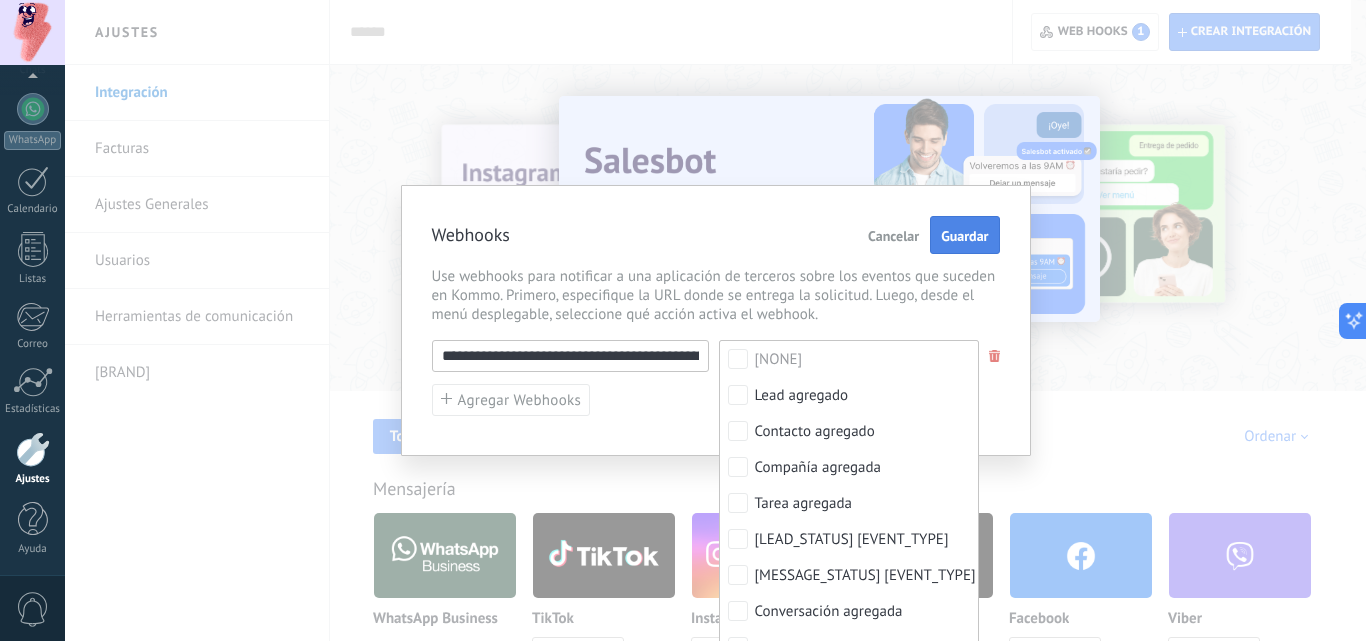click on "Guardar" at bounding box center (964, 235) 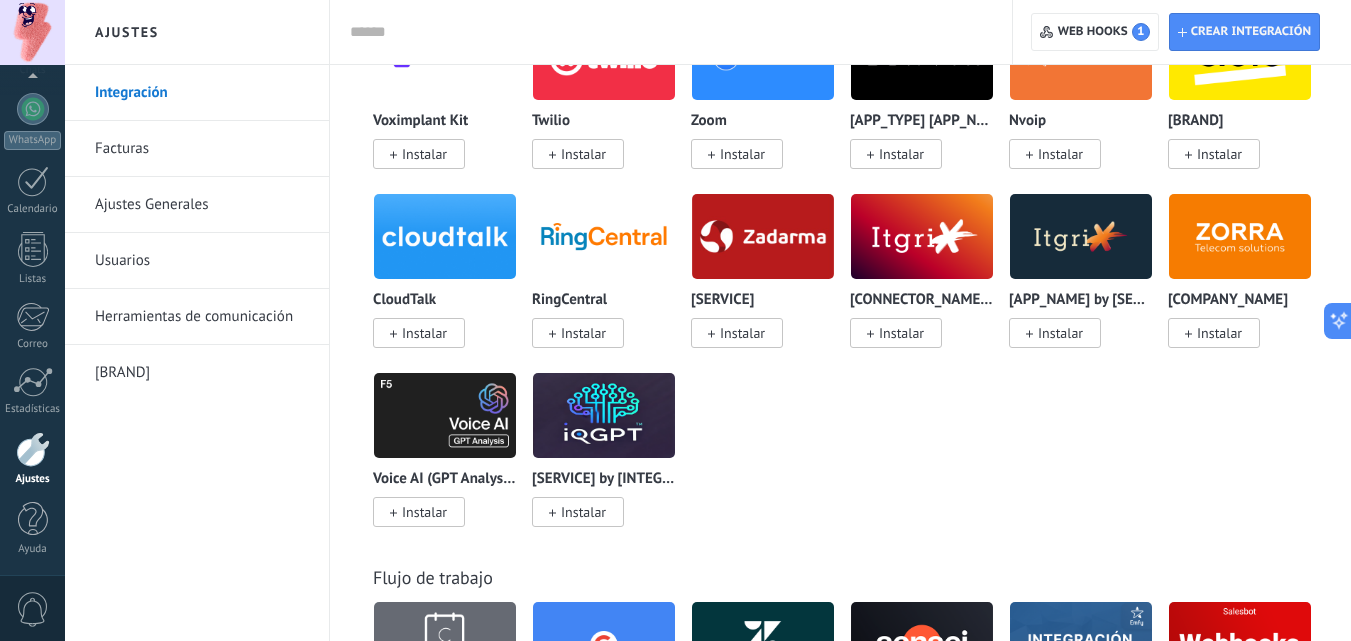 scroll, scrollTop: 2547, scrollLeft: 0, axis: vertical 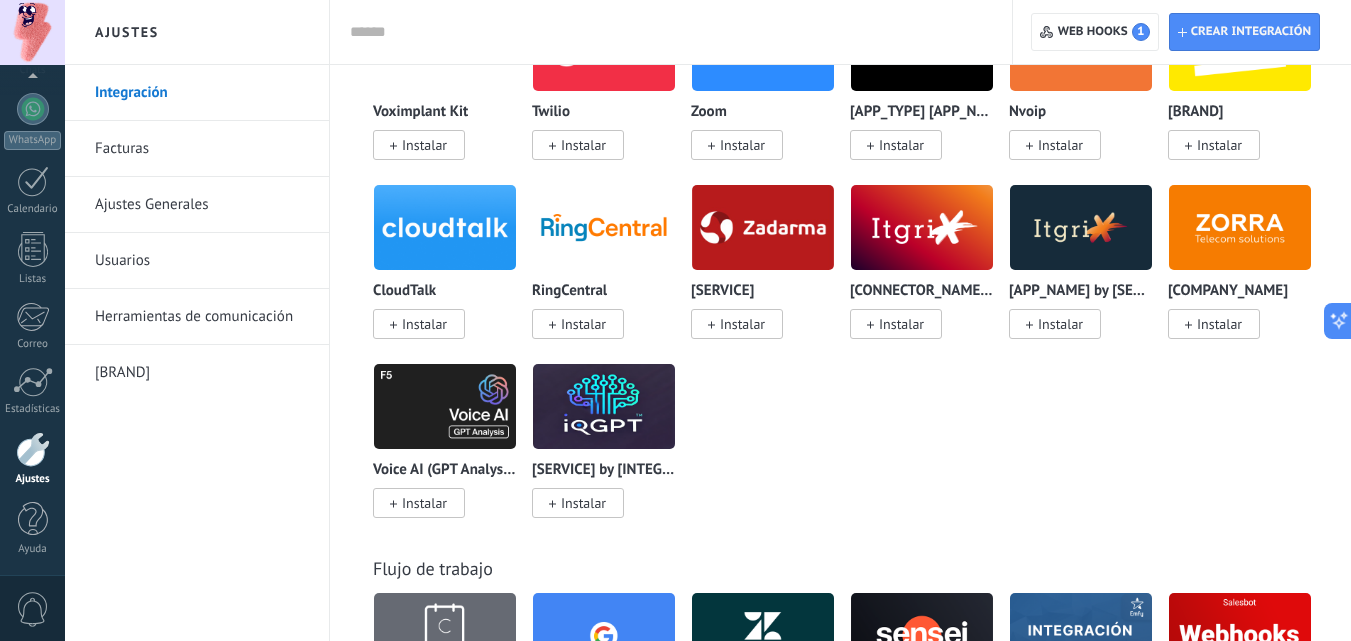 click at bounding box center [33, 449] 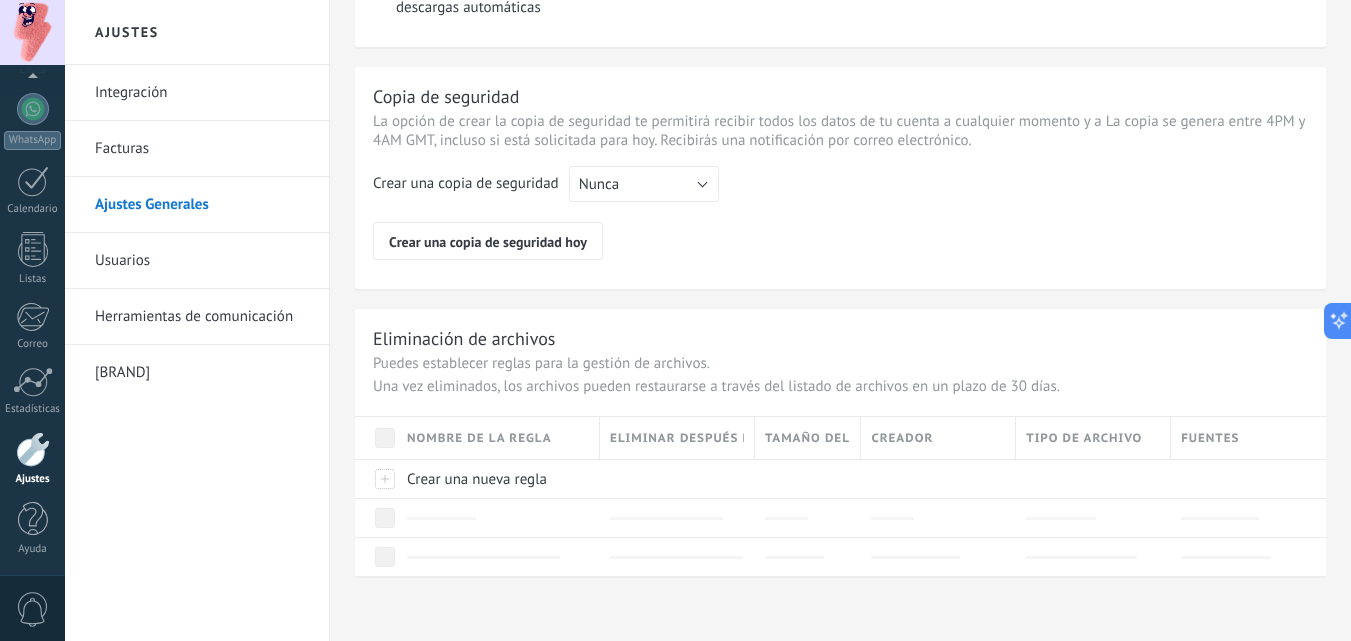 scroll, scrollTop: 0, scrollLeft: 0, axis: both 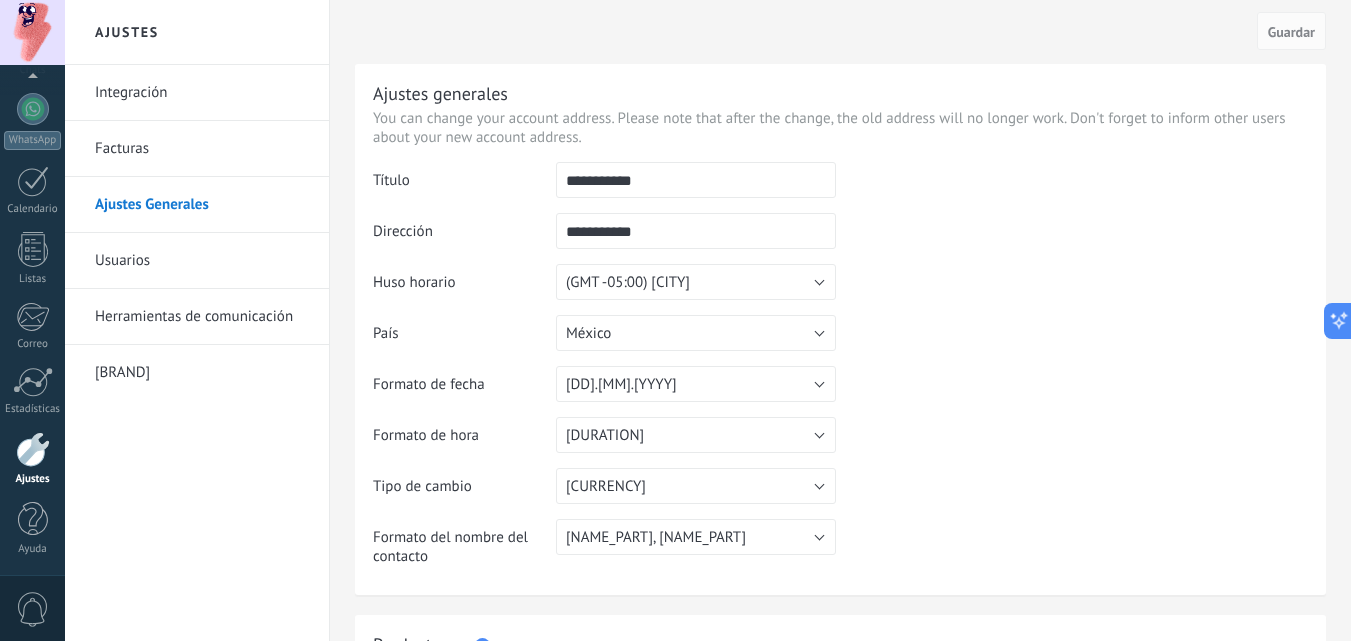 click on "Herramientas de comunicación" at bounding box center [202, 317] 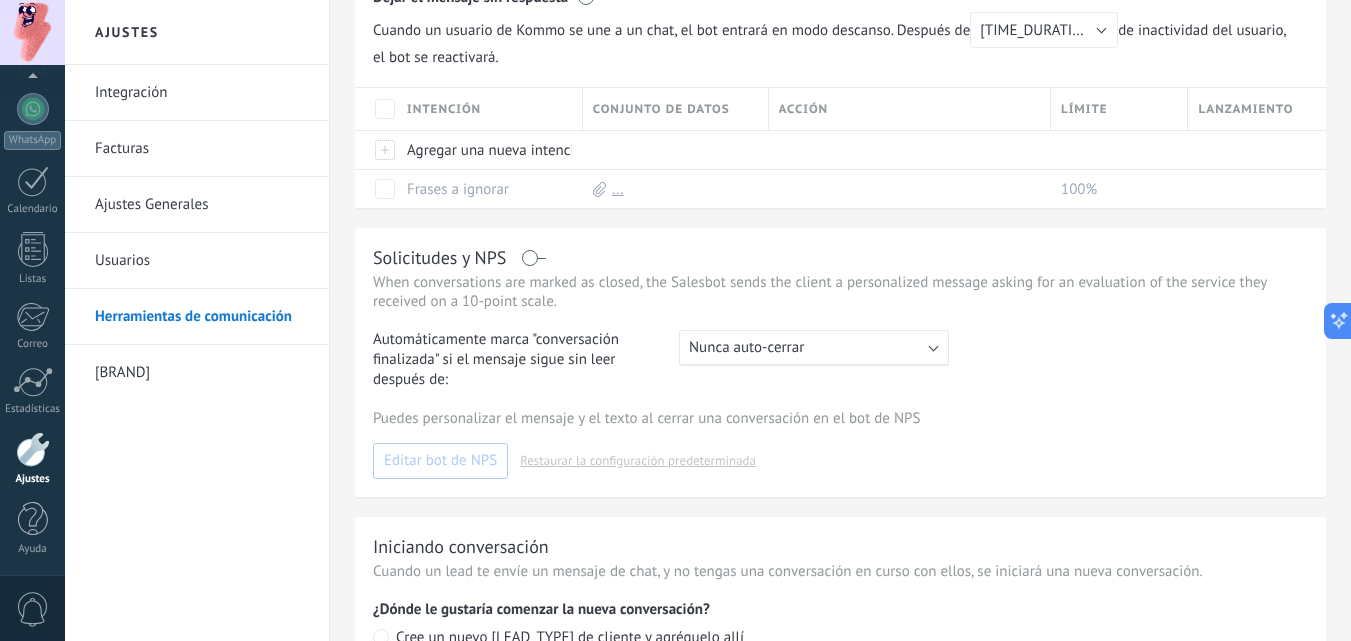 scroll, scrollTop: 859, scrollLeft: 0, axis: vertical 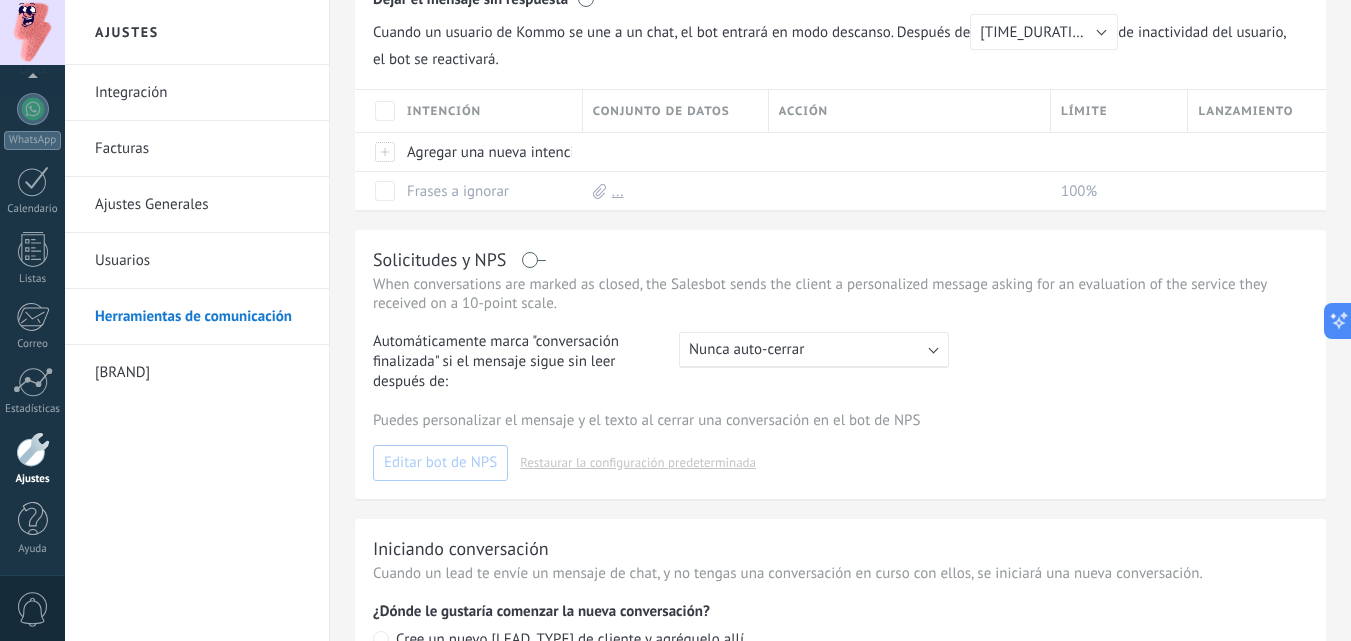 click on "Integración" at bounding box center (202, 93) 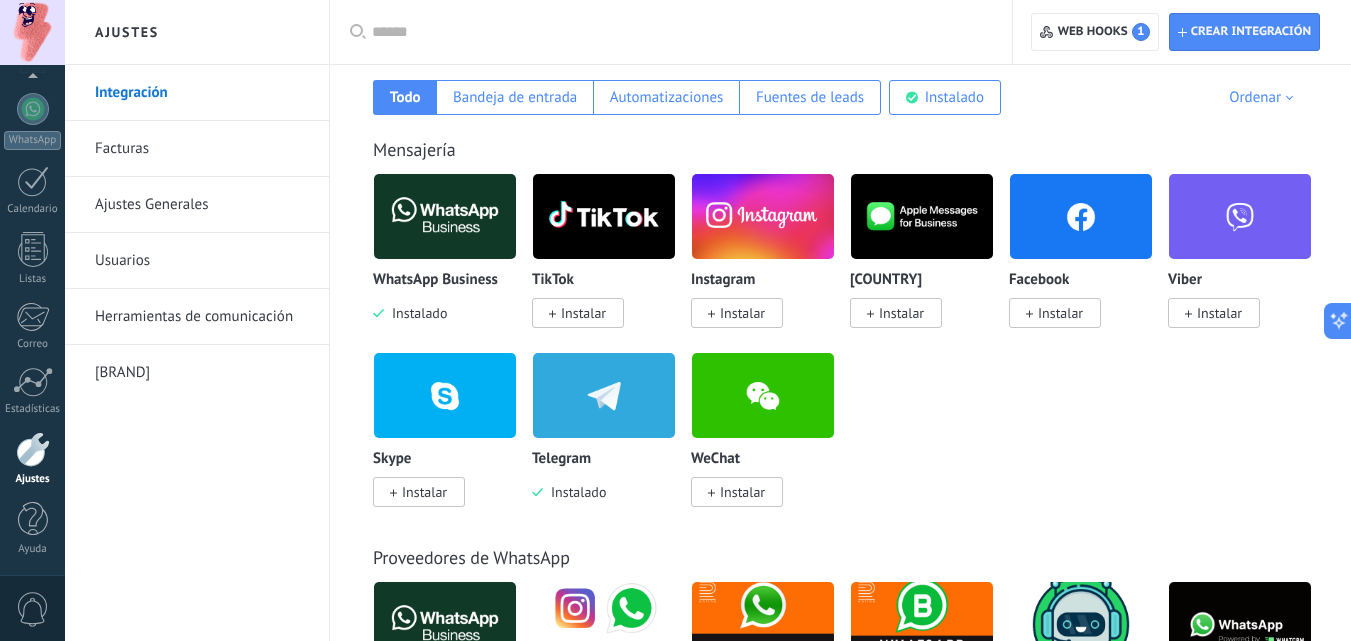 scroll, scrollTop: 0, scrollLeft: 0, axis: both 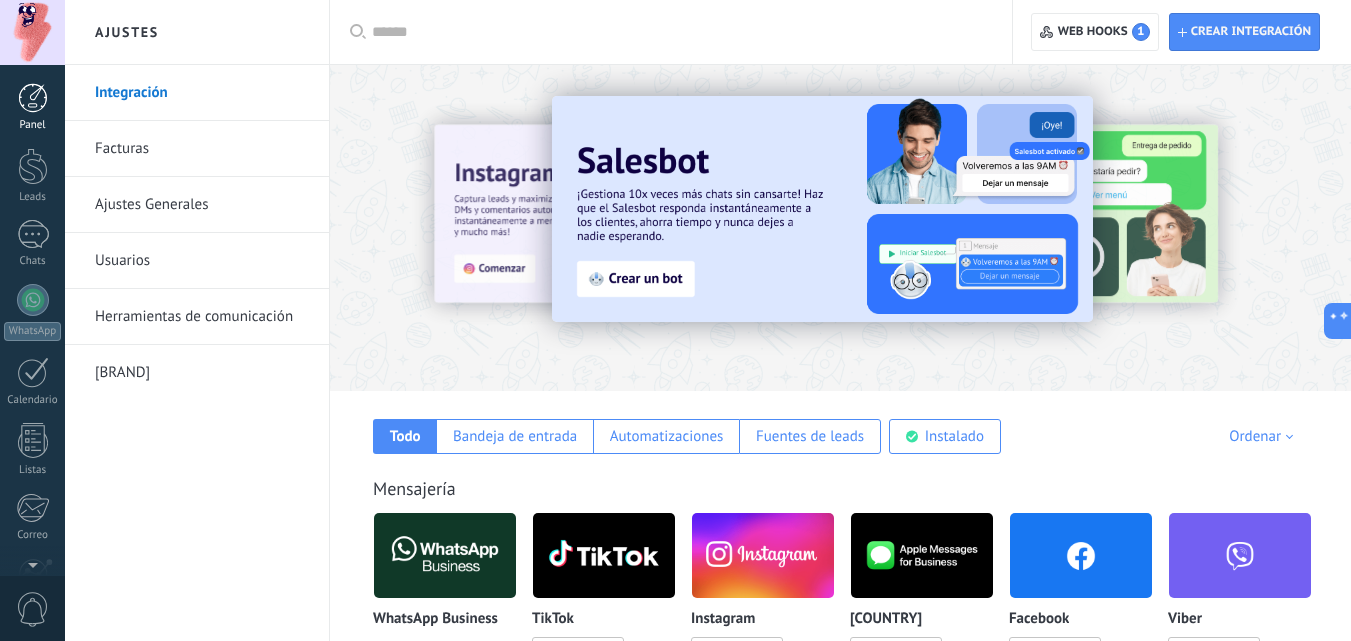 click at bounding box center [33, 98] 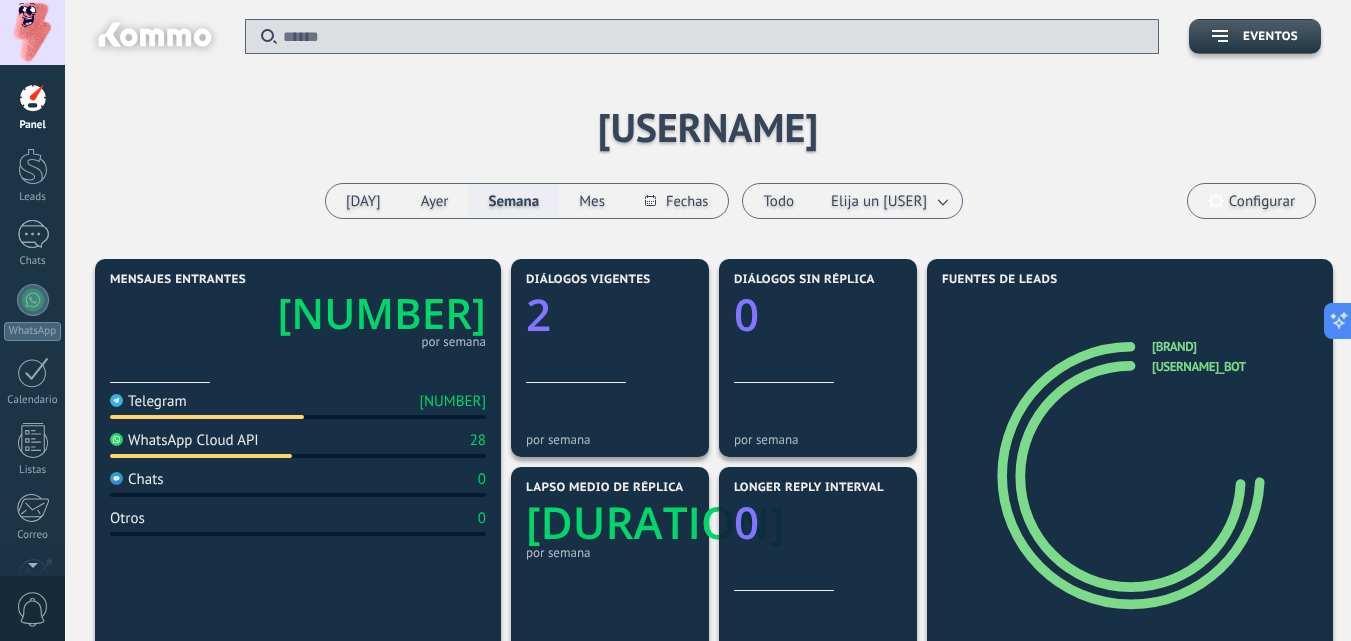 click on "Panel
Leads
1
Chats
WhatsApp
Clientes" at bounding box center [32, 425] 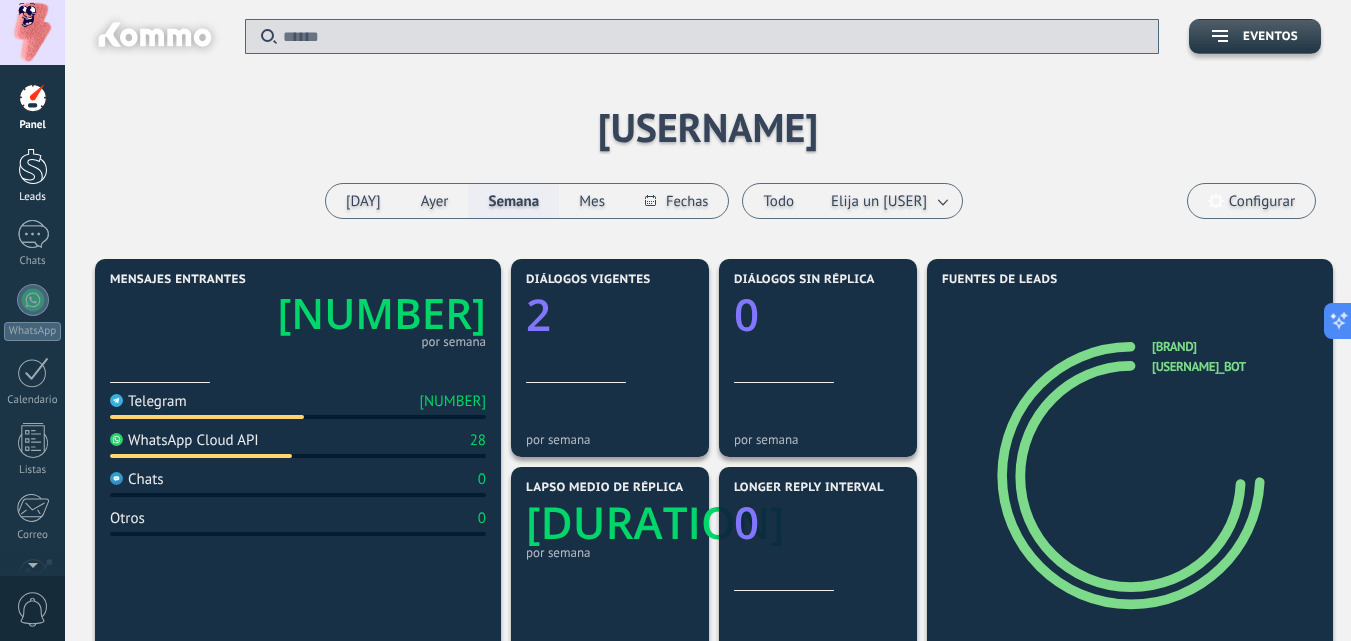 click at bounding box center [33, 166] 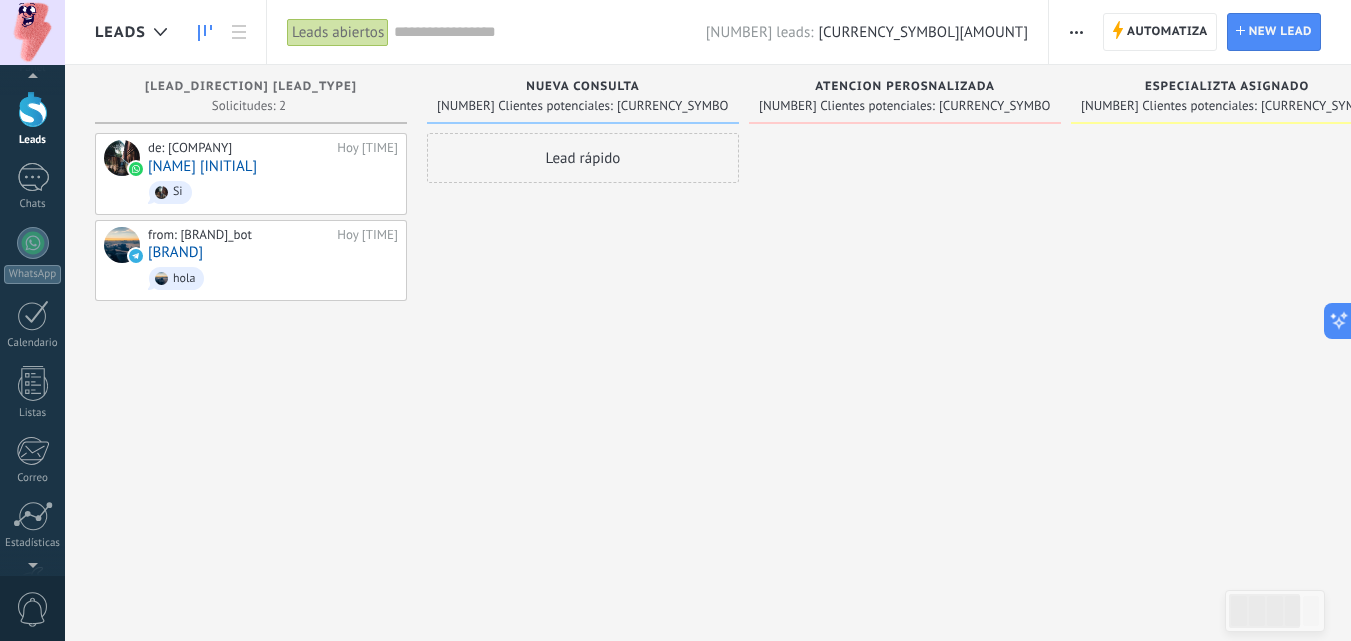 scroll, scrollTop: 93, scrollLeft: 0, axis: vertical 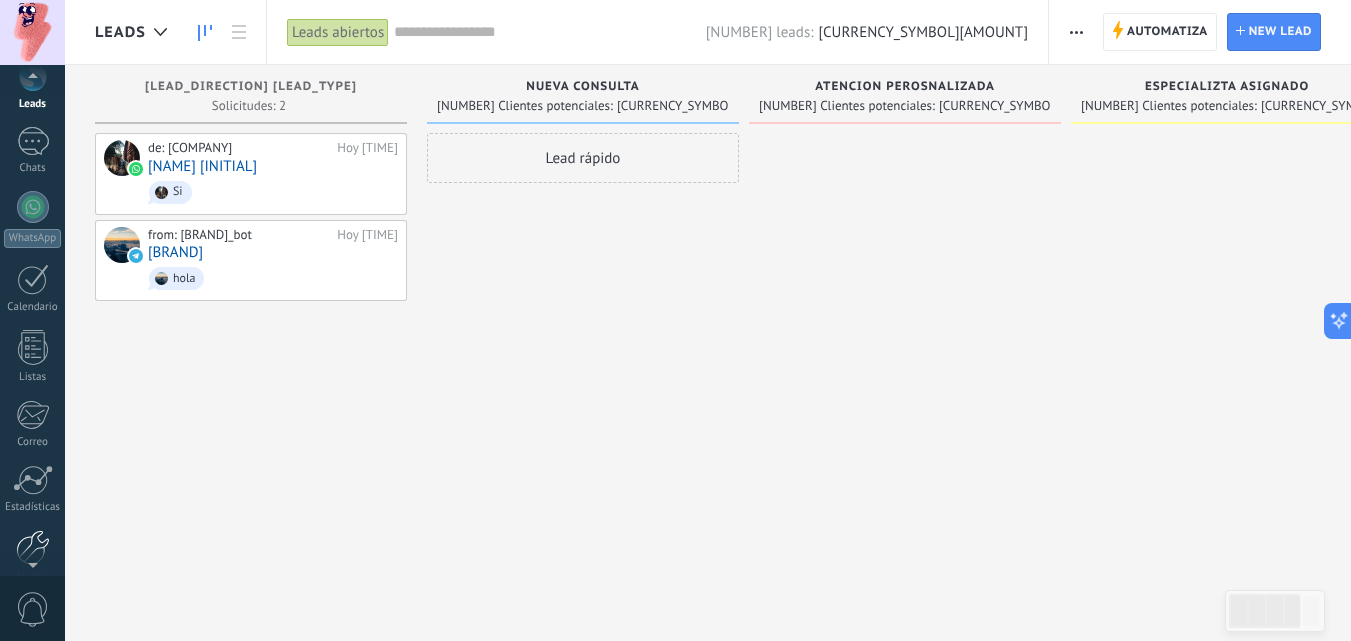 click at bounding box center [33, 547] 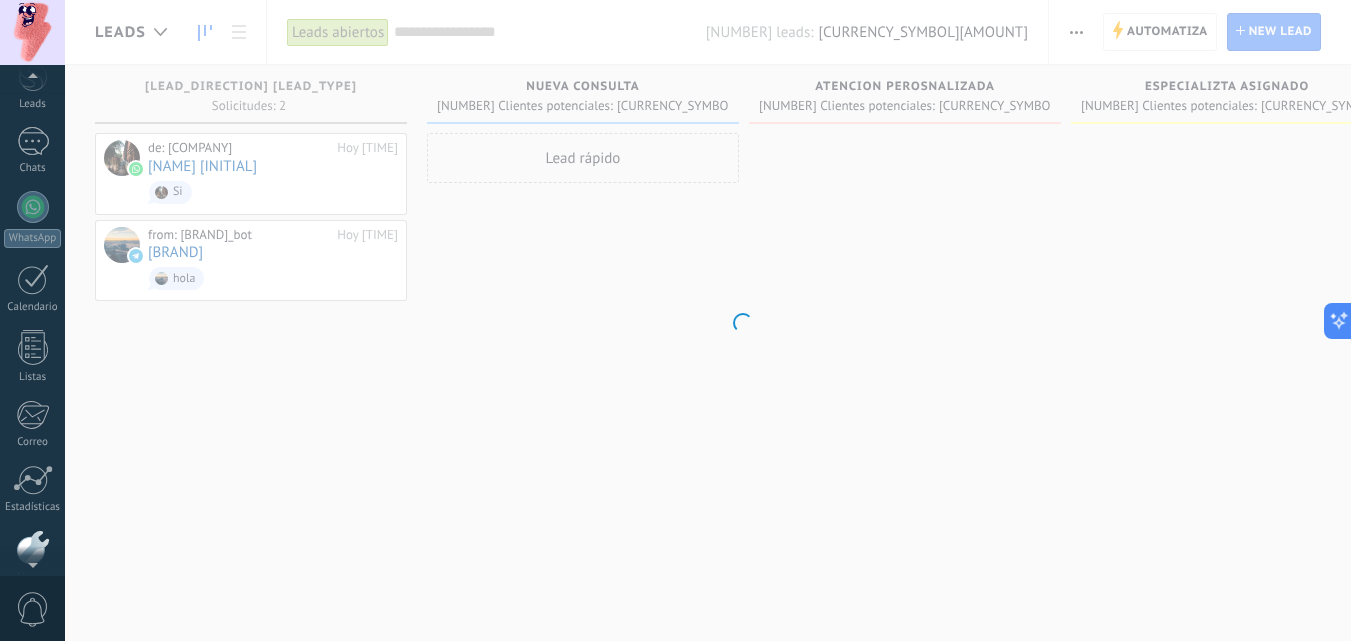 scroll, scrollTop: 191, scrollLeft: 0, axis: vertical 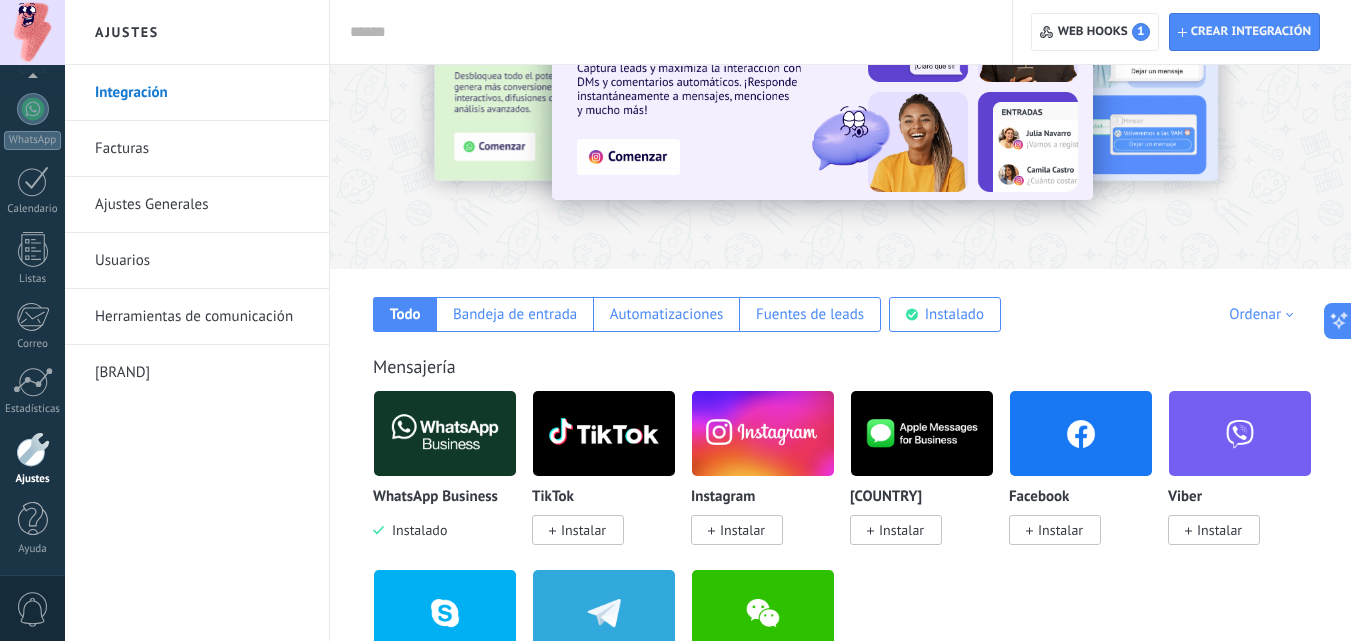 click on "Usuarios" at bounding box center [202, 261] 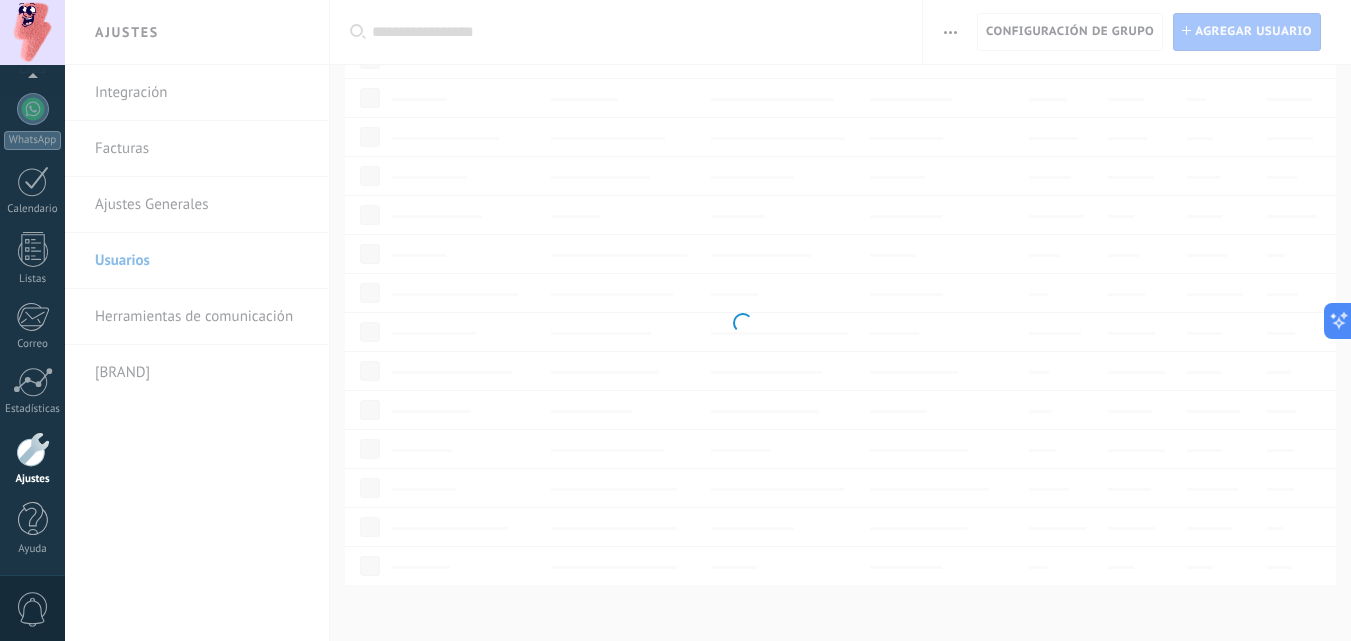 scroll, scrollTop: 0, scrollLeft: 0, axis: both 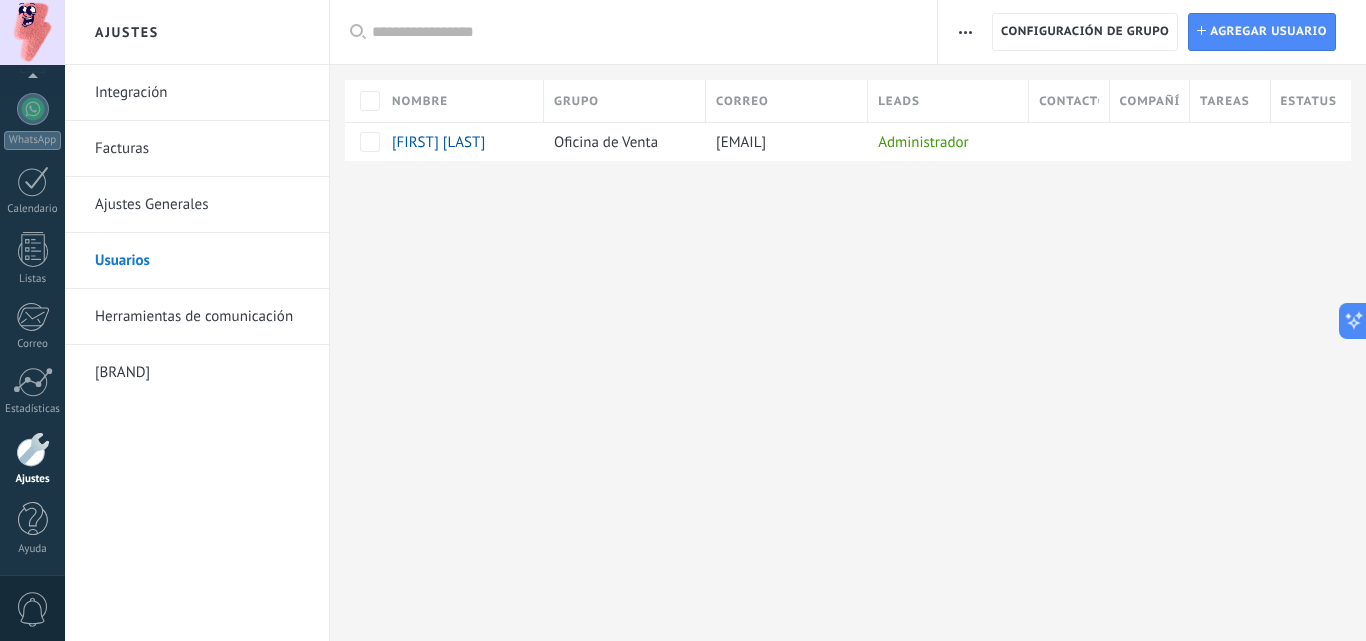 click on "Ajustes Generales" at bounding box center (202, 205) 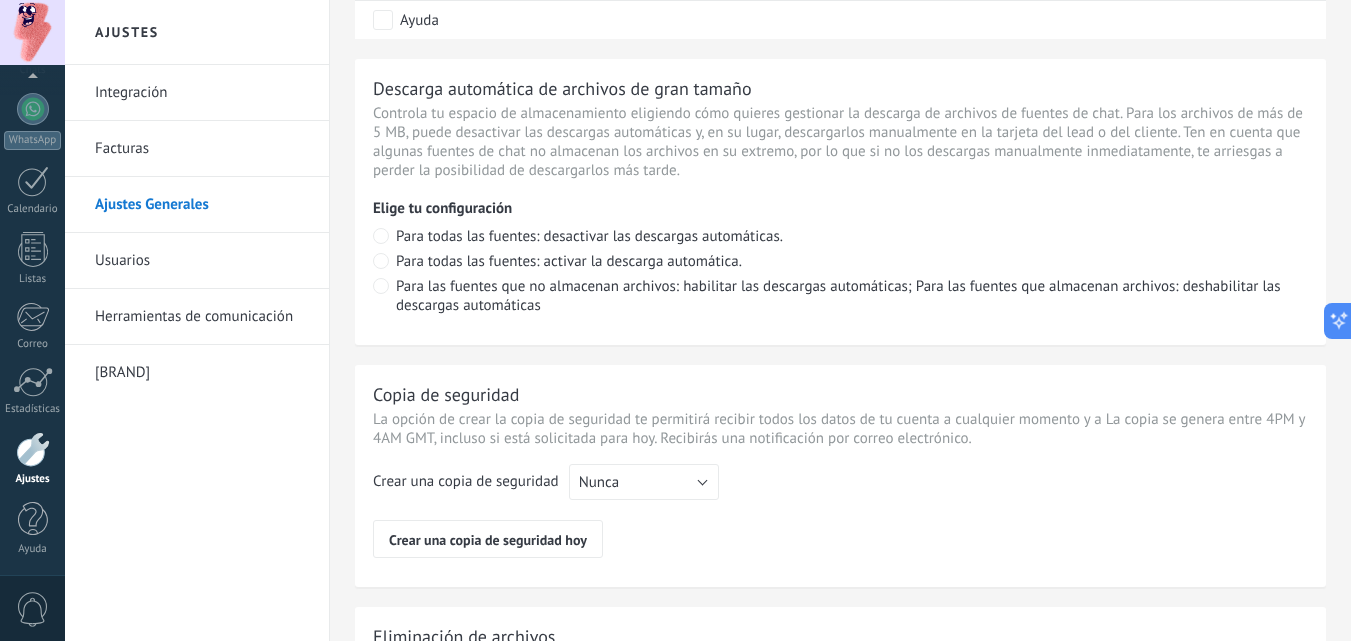 scroll, scrollTop: 1600, scrollLeft: 0, axis: vertical 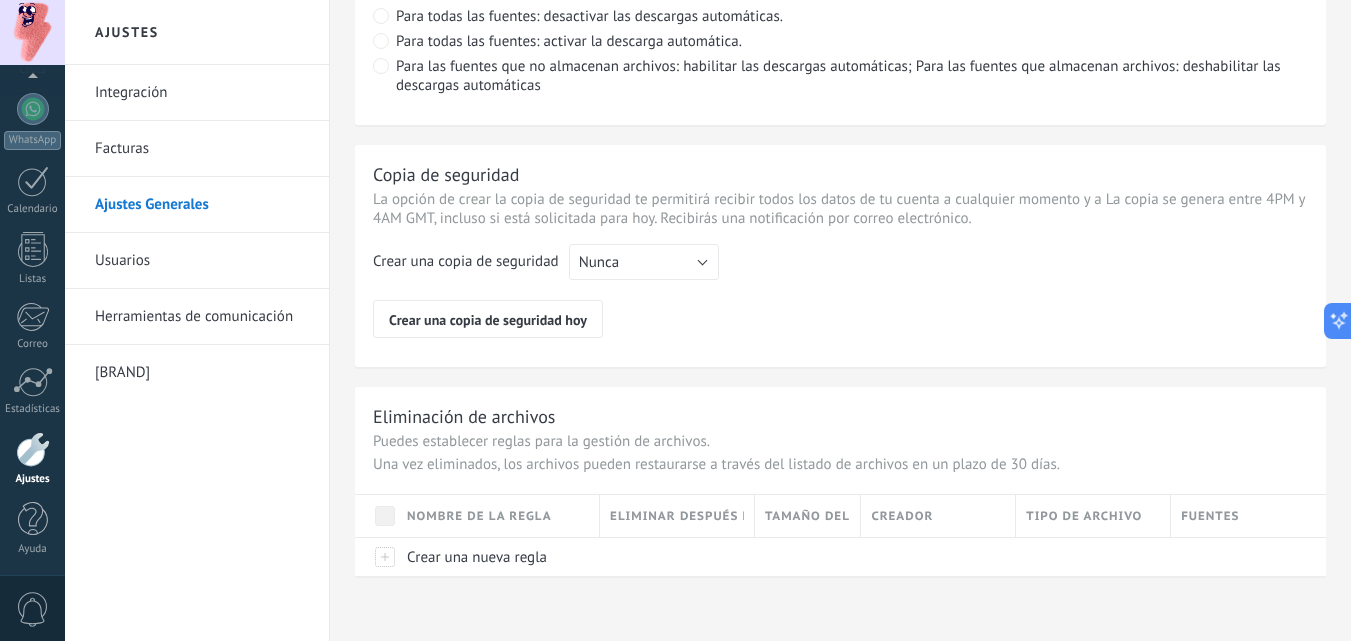 click on "Usuarios" at bounding box center (202, 261) 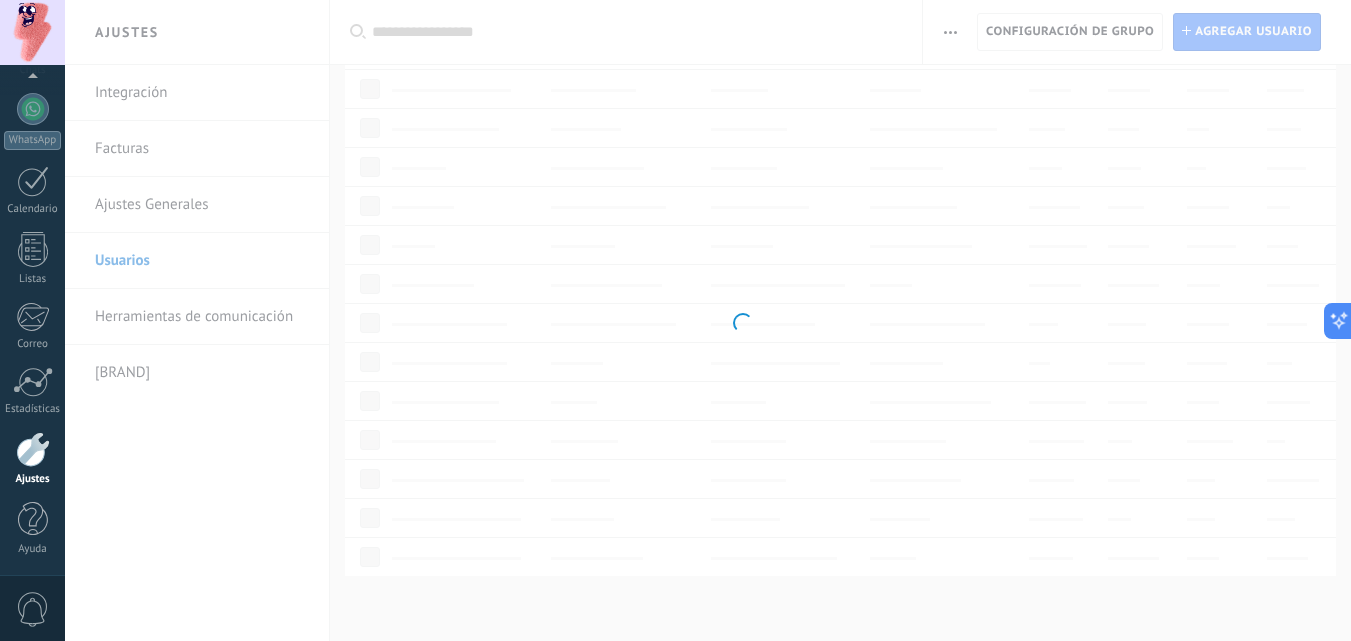 scroll, scrollTop: 0, scrollLeft: 0, axis: both 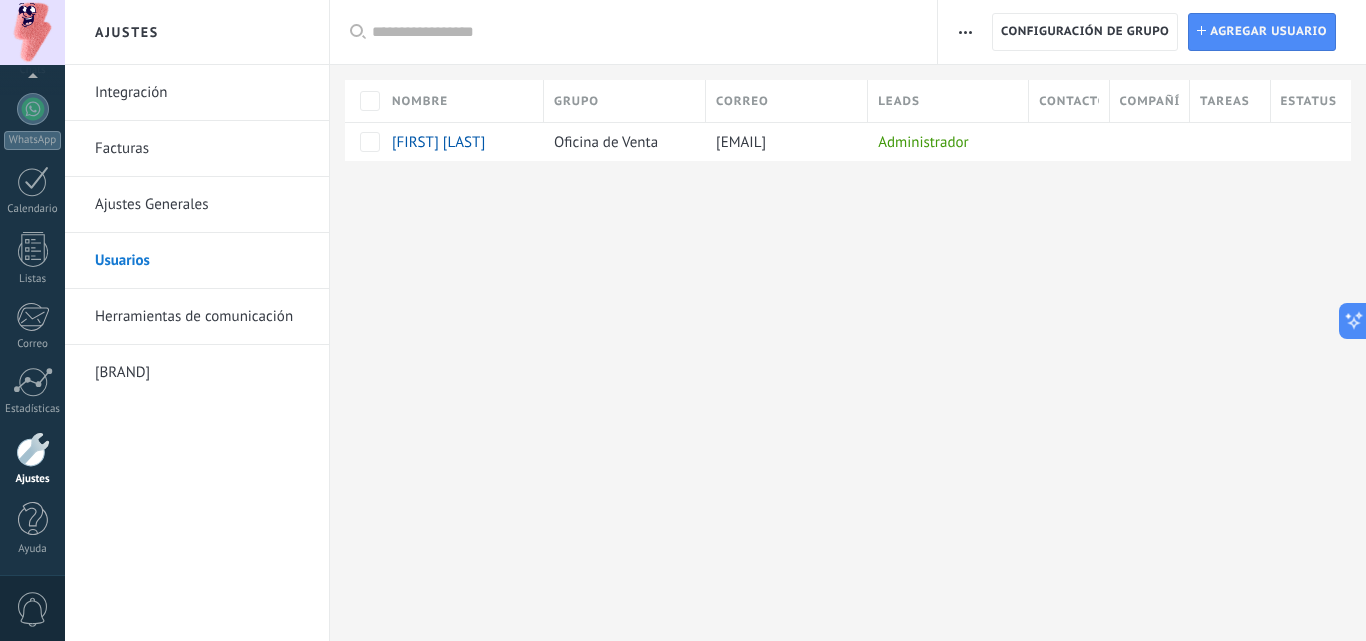click on "Herramientas de comunicación" at bounding box center [202, 317] 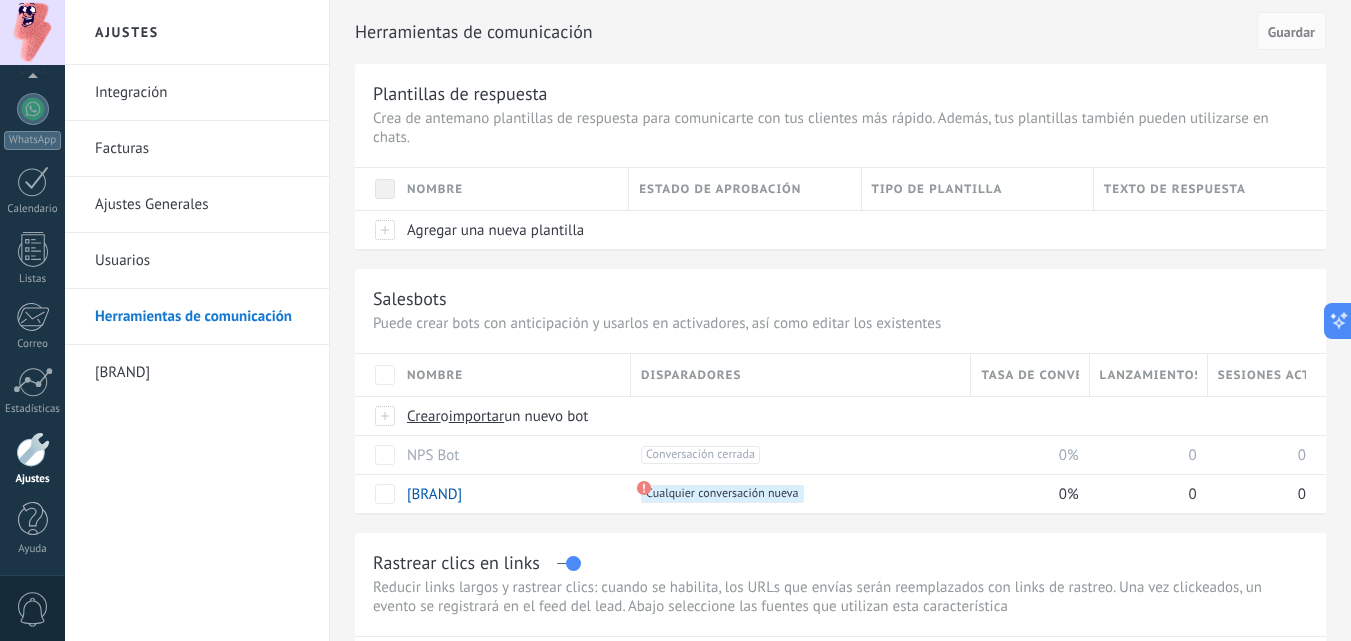 click on "[BRAND]" at bounding box center (202, 373) 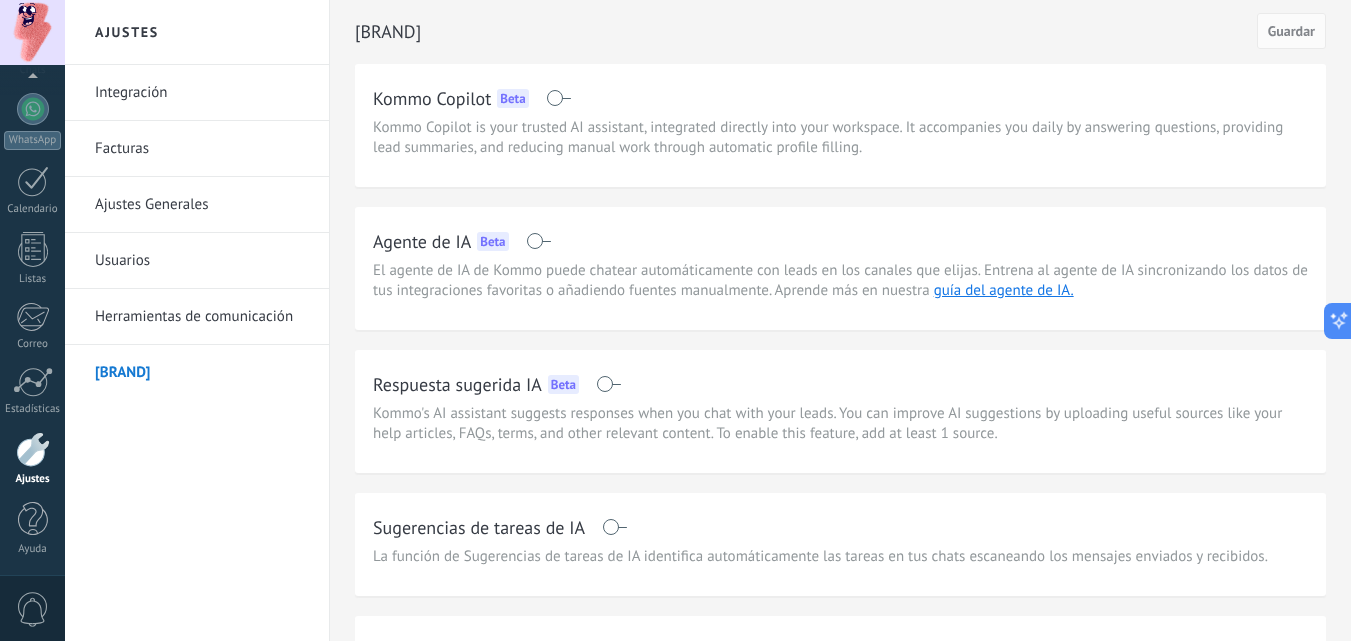 click on "Facturas" at bounding box center [202, 149] 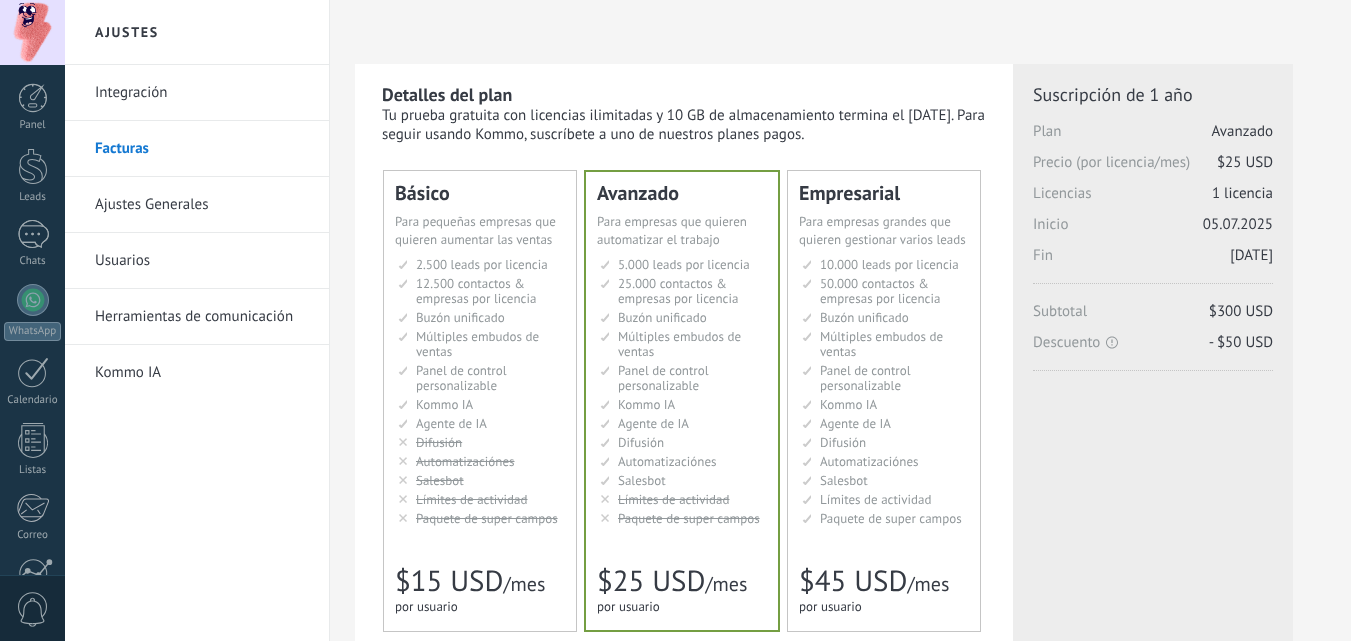 click on "Integración" at bounding box center [202, 93] 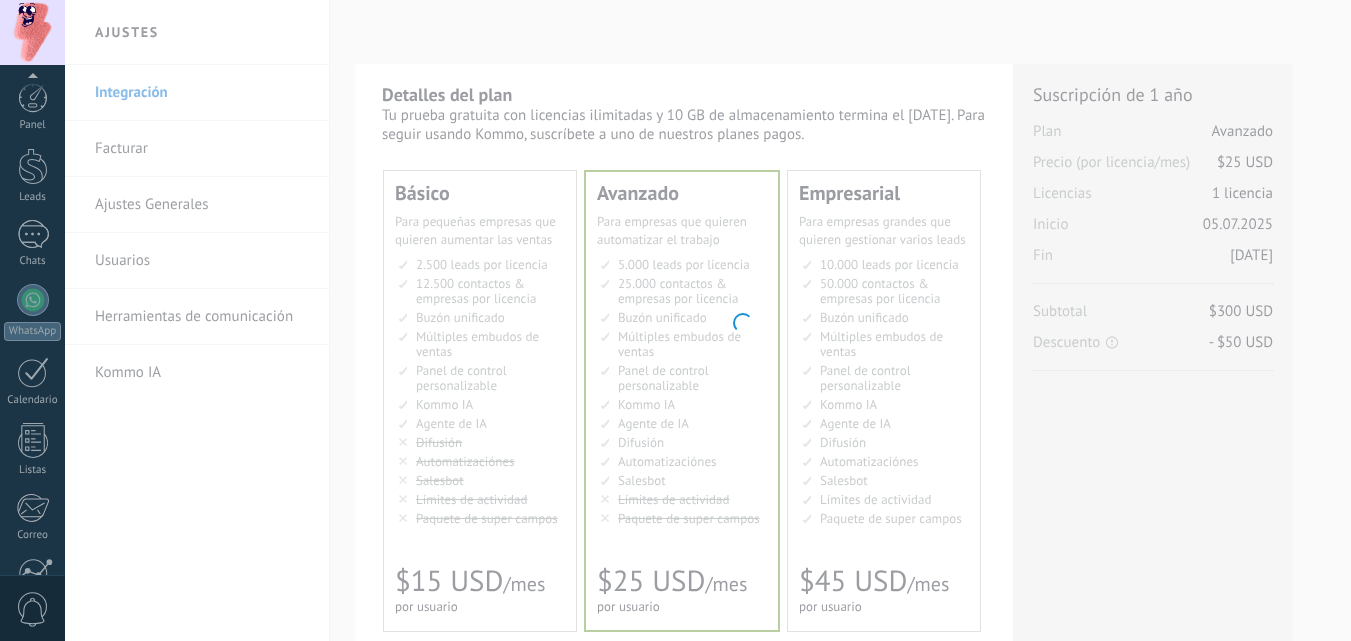scroll, scrollTop: 191, scrollLeft: 0, axis: vertical 